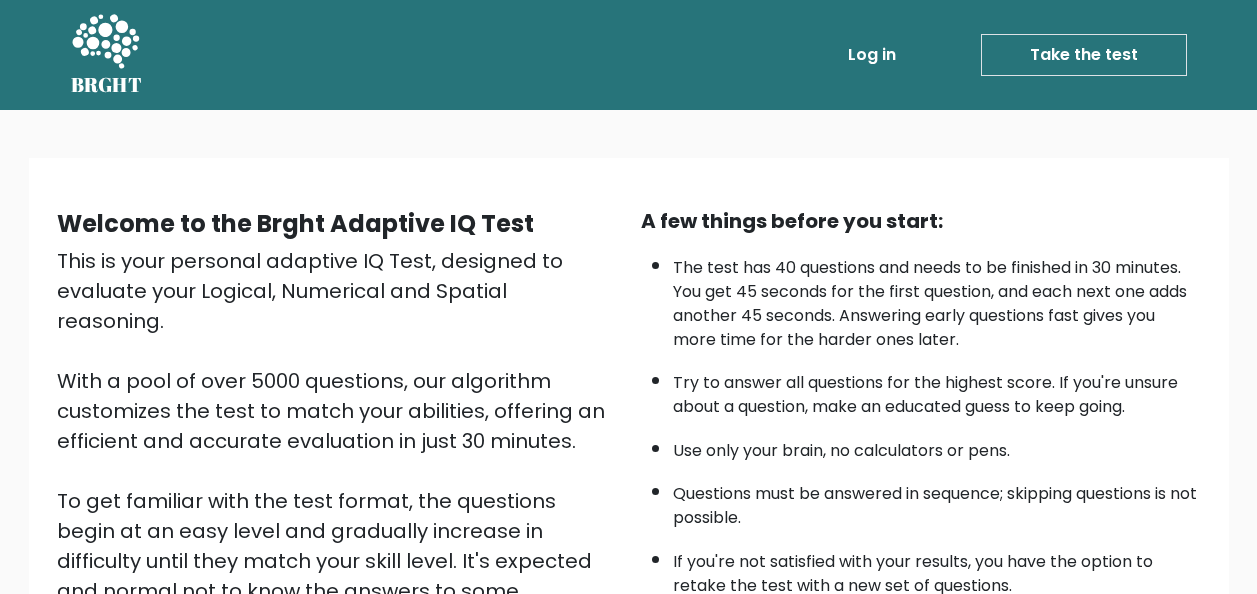 scroll, scrollTop: 213, scrollLeft: 0, axis: vertical 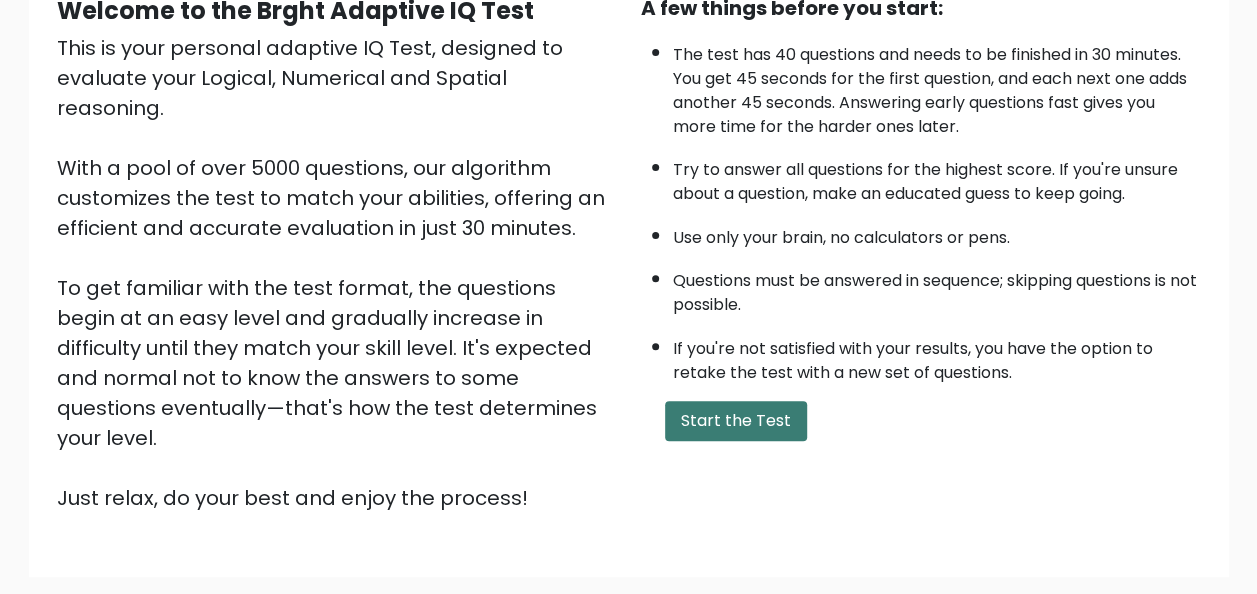 click on "Start the Test" at bounding box center [736, 421] 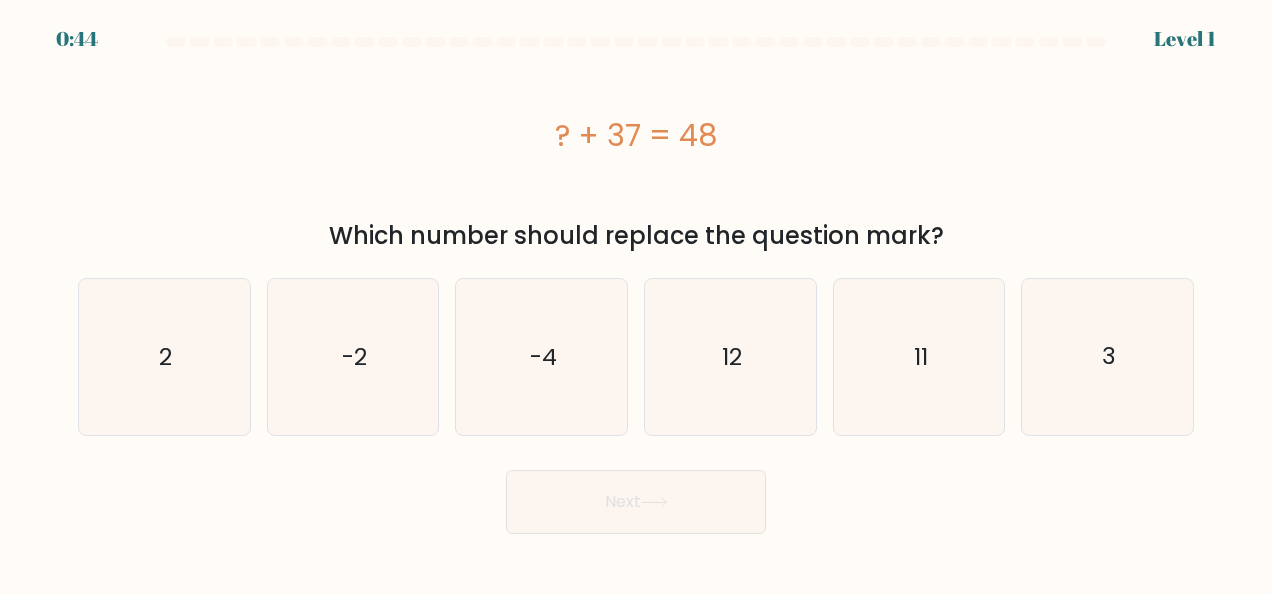scroll, scrollTop: 0, scrollLeft: 0, axis: both 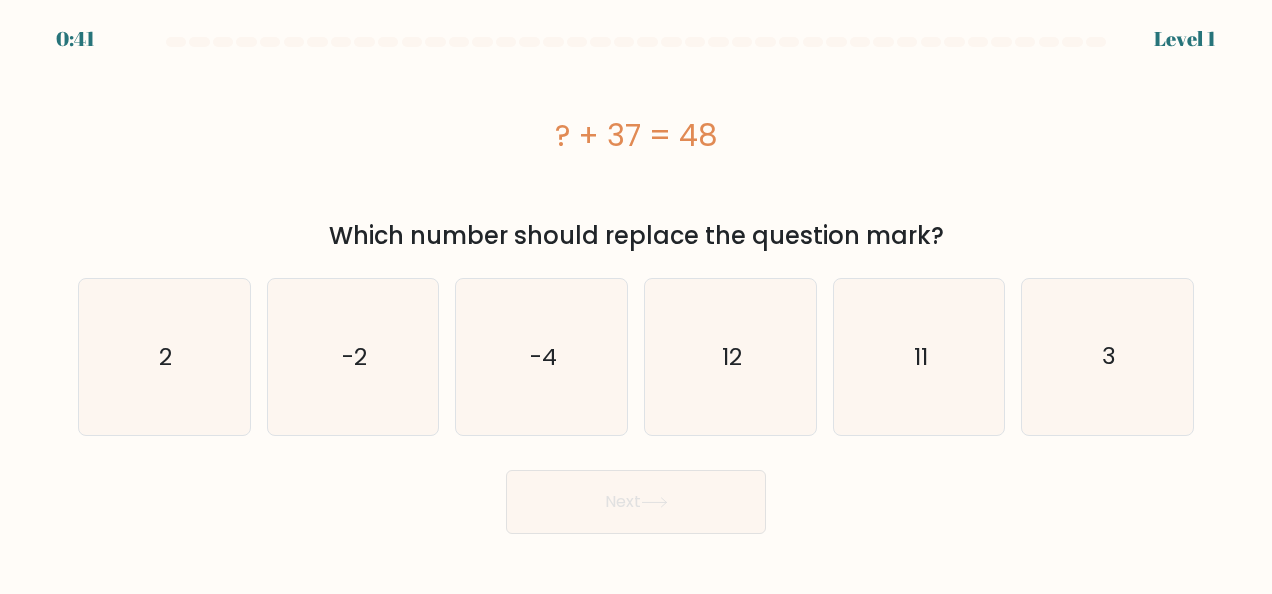 copy on "? + 37 = 48
Which number should replace the question mark" 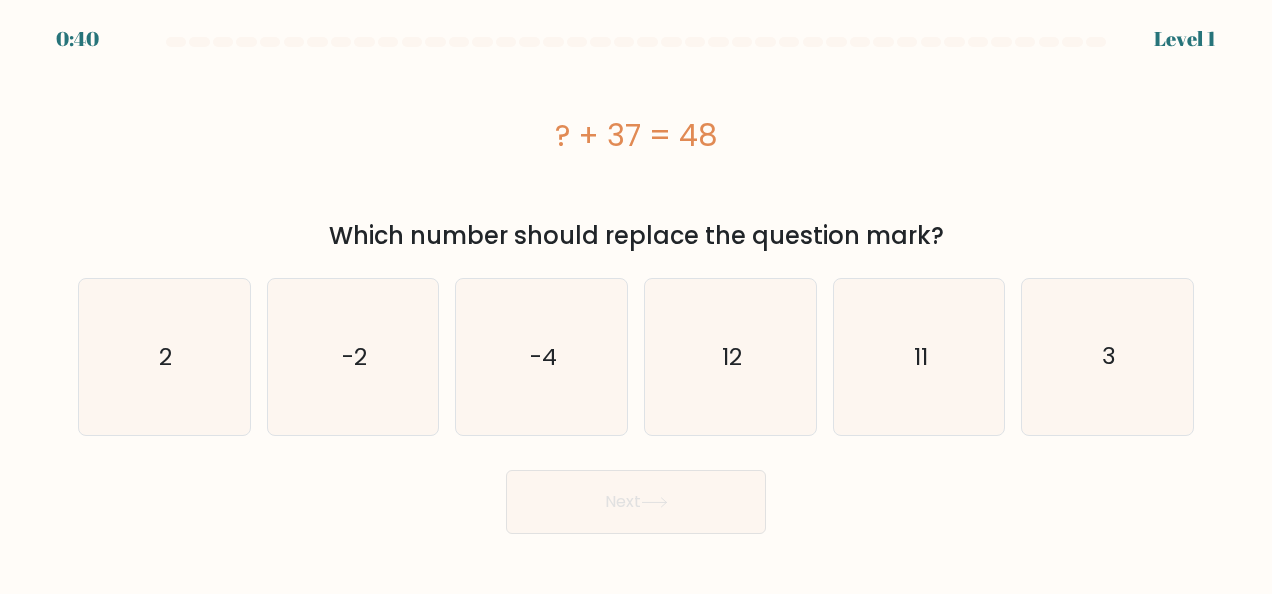 copy on "? + 37 = 48
Which number should replace the question mark?" 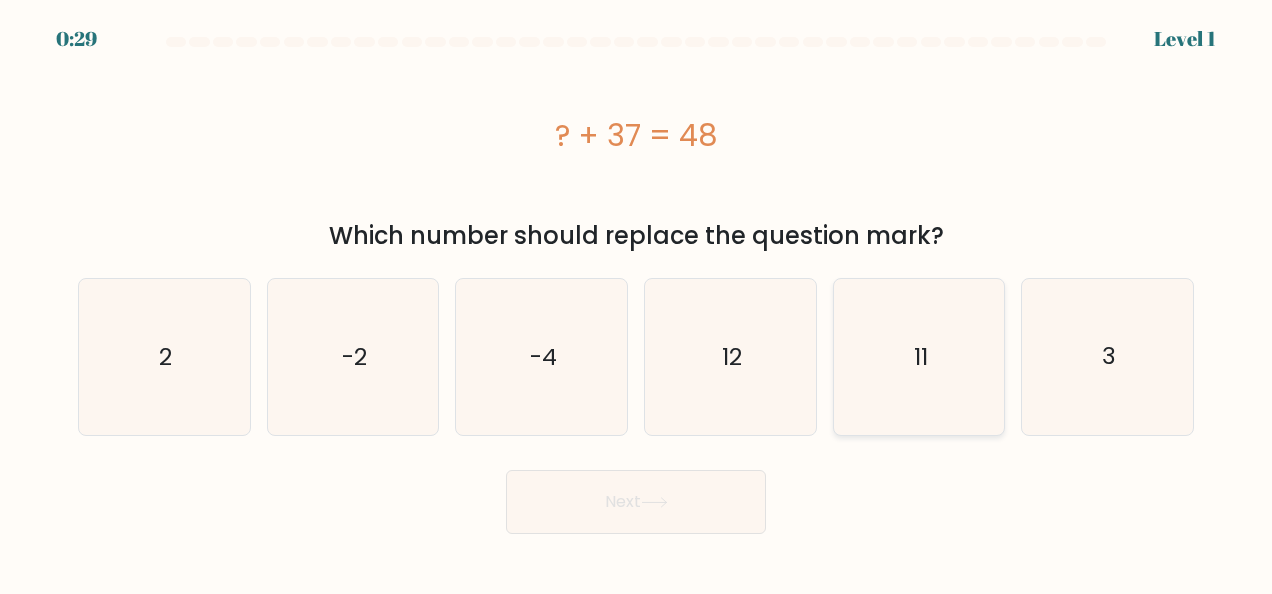 click on "11" at bounding box center (919, 357) 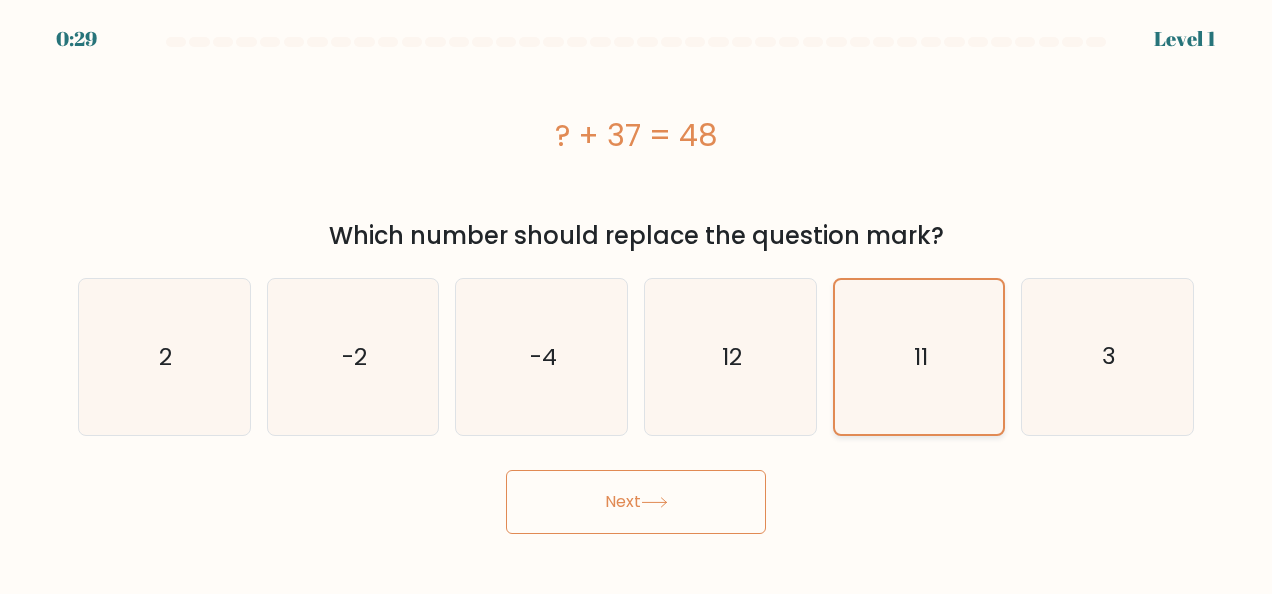 click on "11" at bounding box center [919, 357] 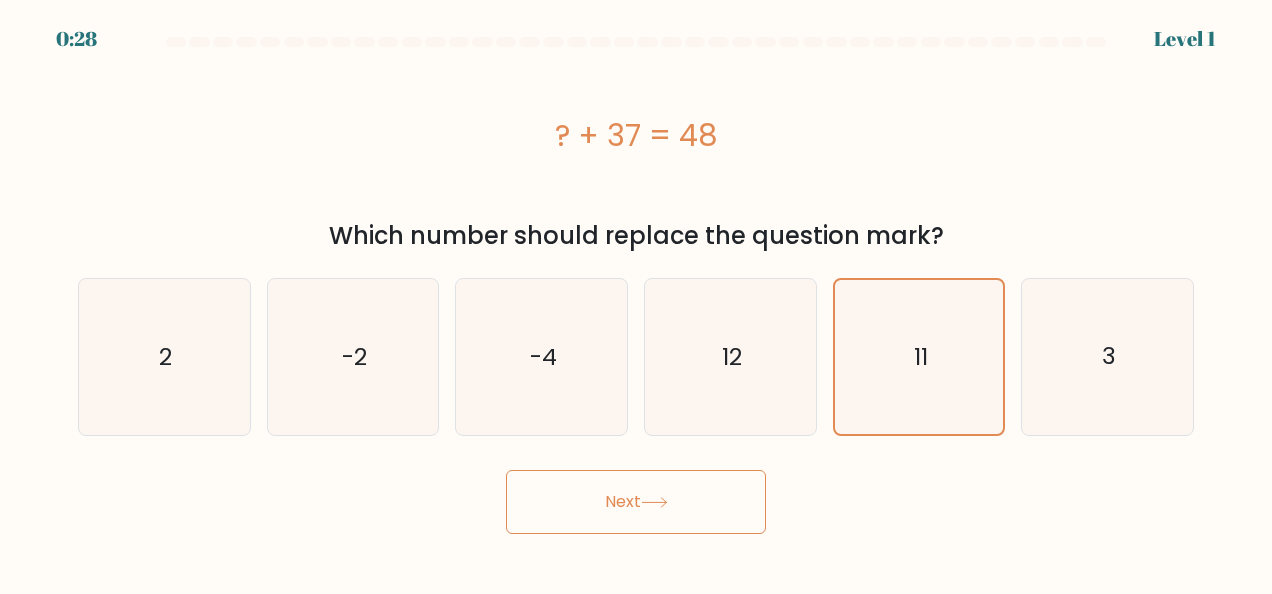 click at bounding box center (654, 502) 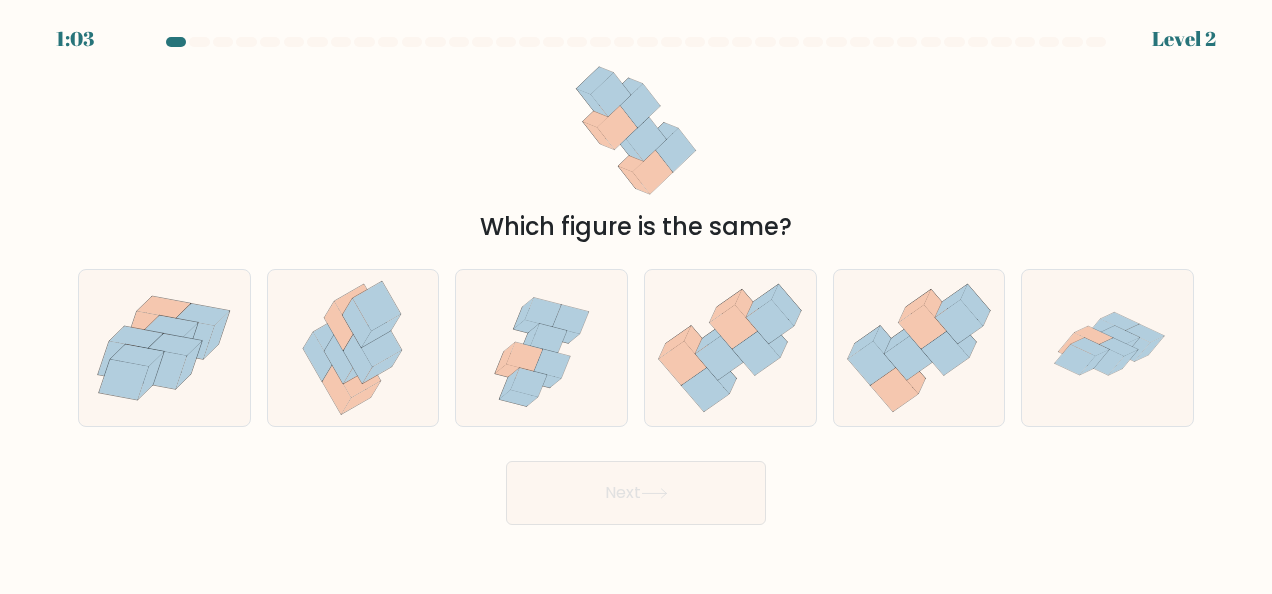 drag, startPoint x: 576, startPoint y: 74, endPoint x: 737, endPoint y: 214, distance: 213.3565 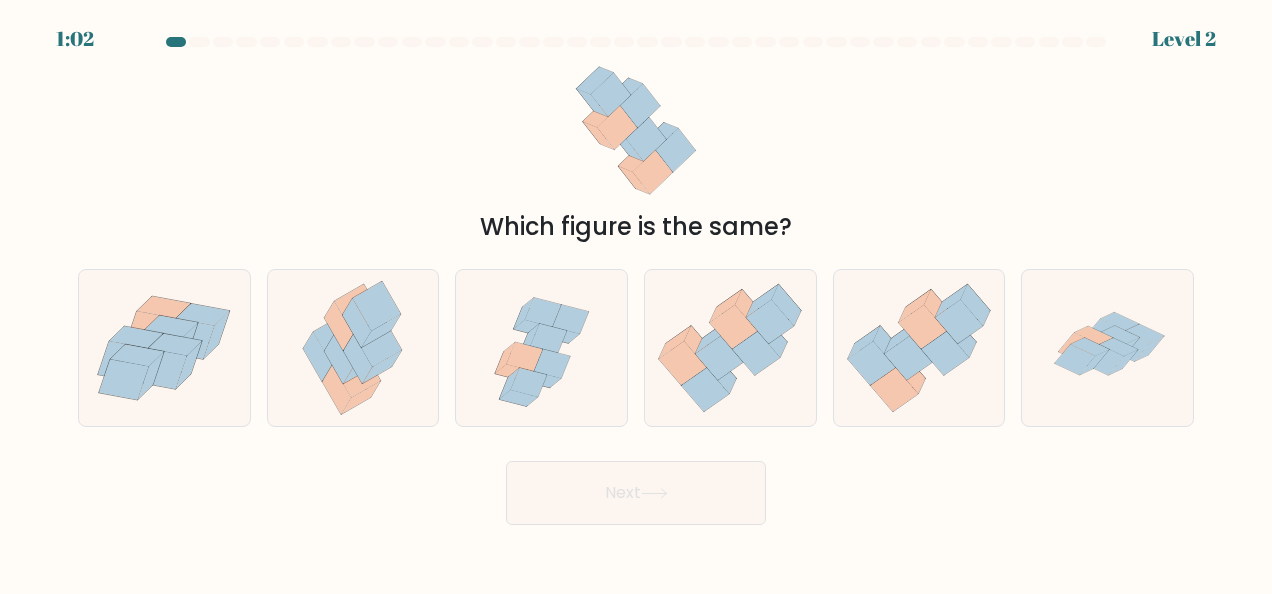 drag, startPoint x: 737, startPoint y: 214, endPoint x: 834, endPoint y: 214, distance: 97 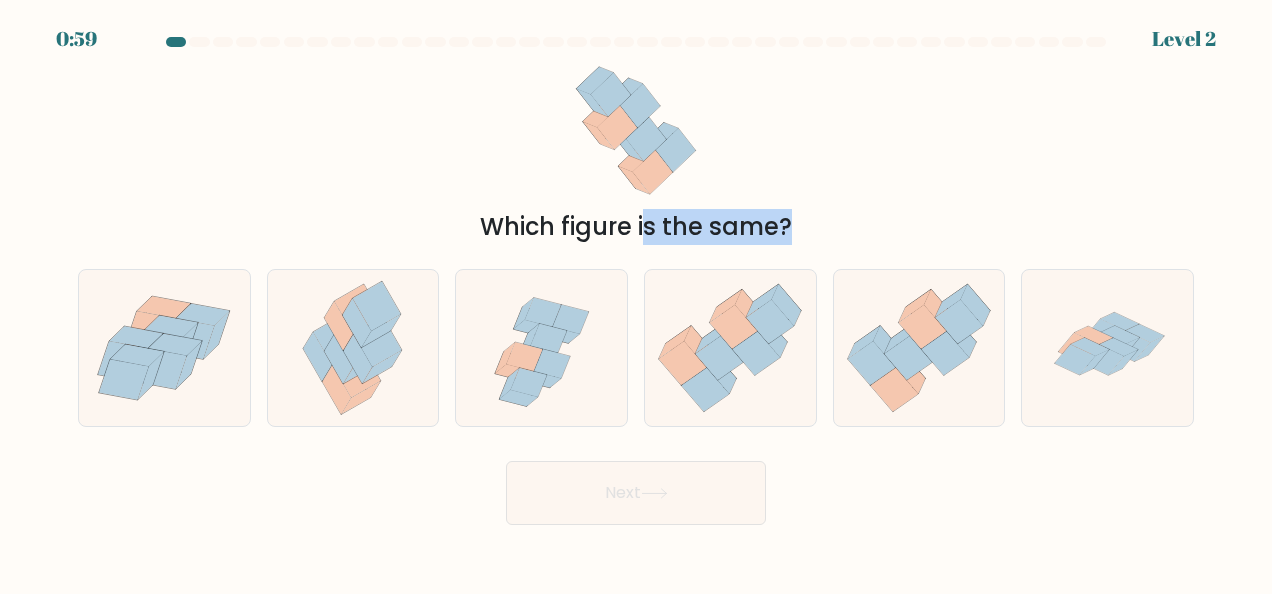drag, startPoint x: 552, startPoint y: 70, endPoint x: 1037, endPoint y: 462, distance: 623.6097 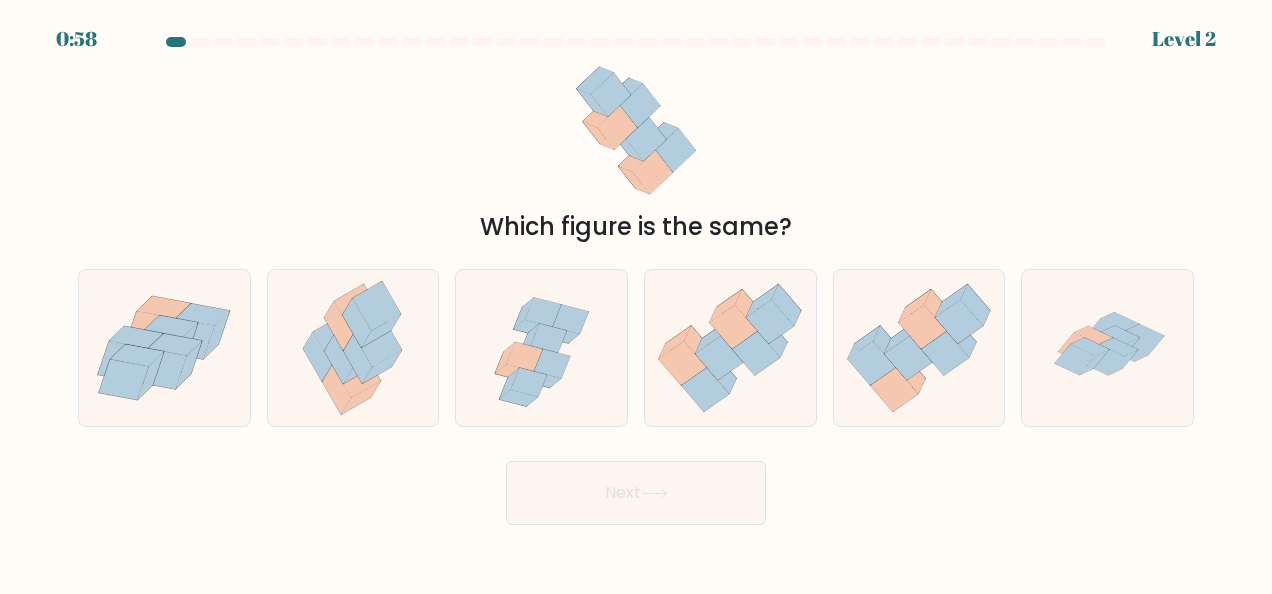 click on "Which figure is the same?" at bounding box center (636, 150) 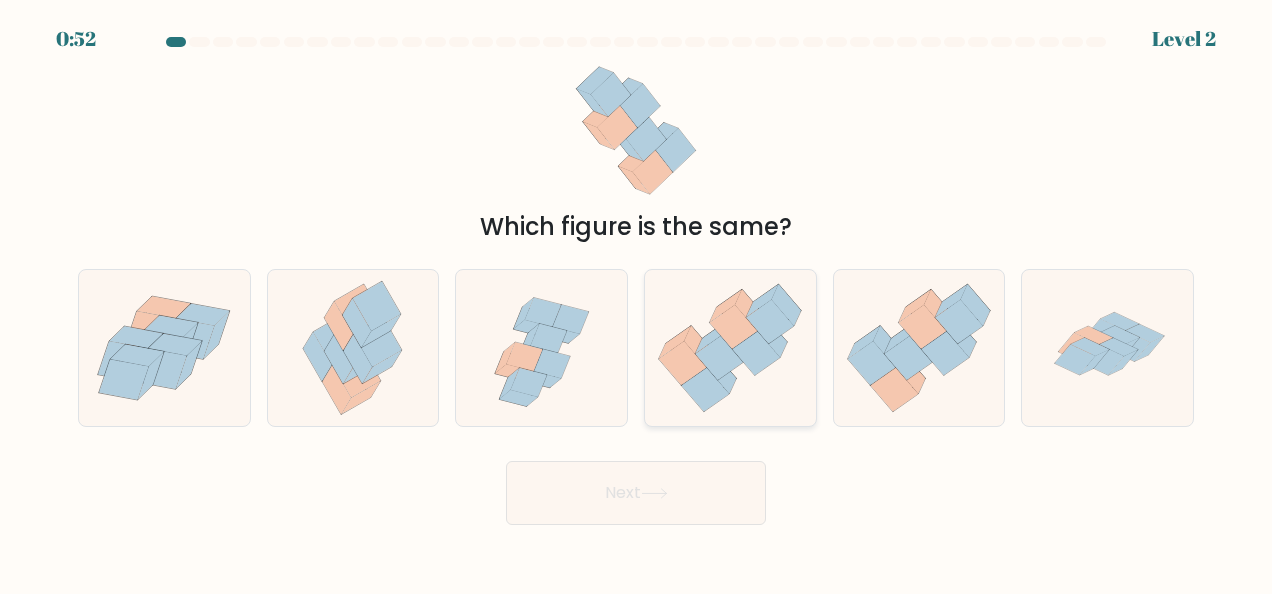 click at bounding box center [683, 363] 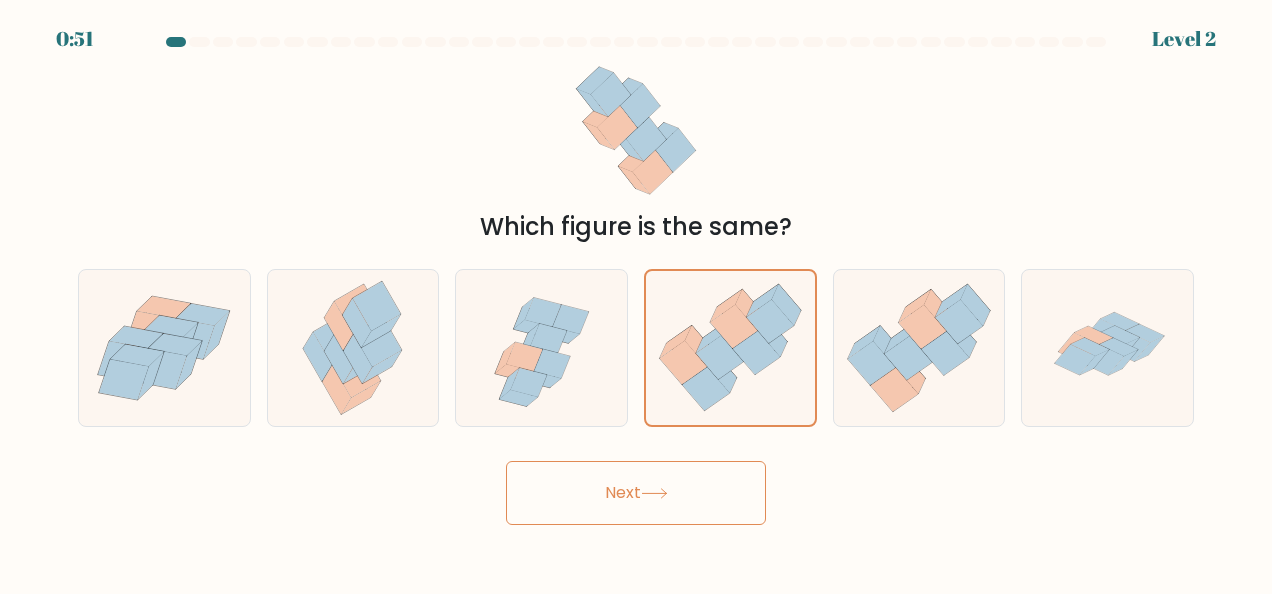click at bounding box center (654, 493) 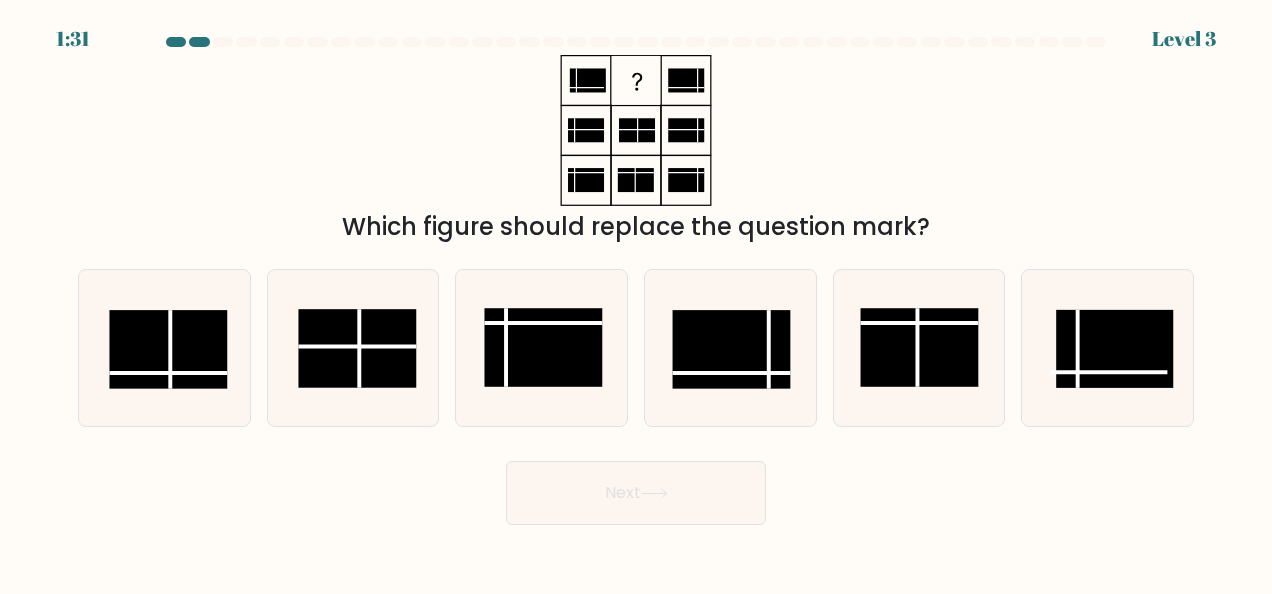 drag, startPoint x: 542, startPoint y: 198, endPoint x: 562, endPoint y: 220, distance: 29.732138 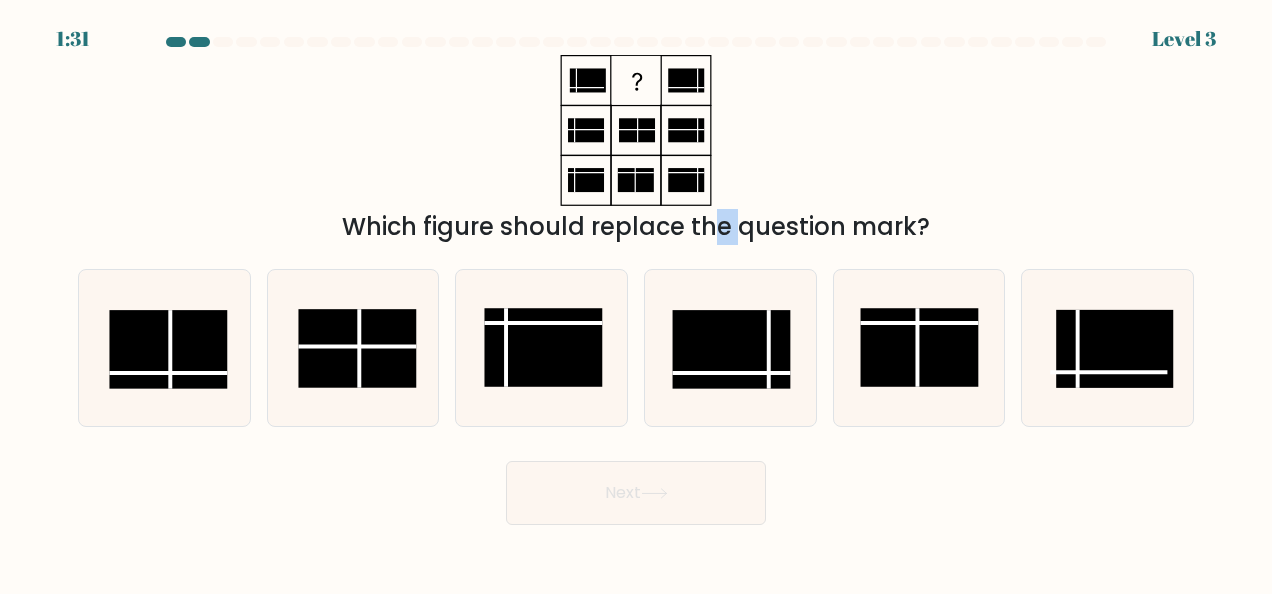 drag, startPoint x: 562, startPoint y: 220, endPoint x: 578, endPoint y: 228, distance: 17.888544 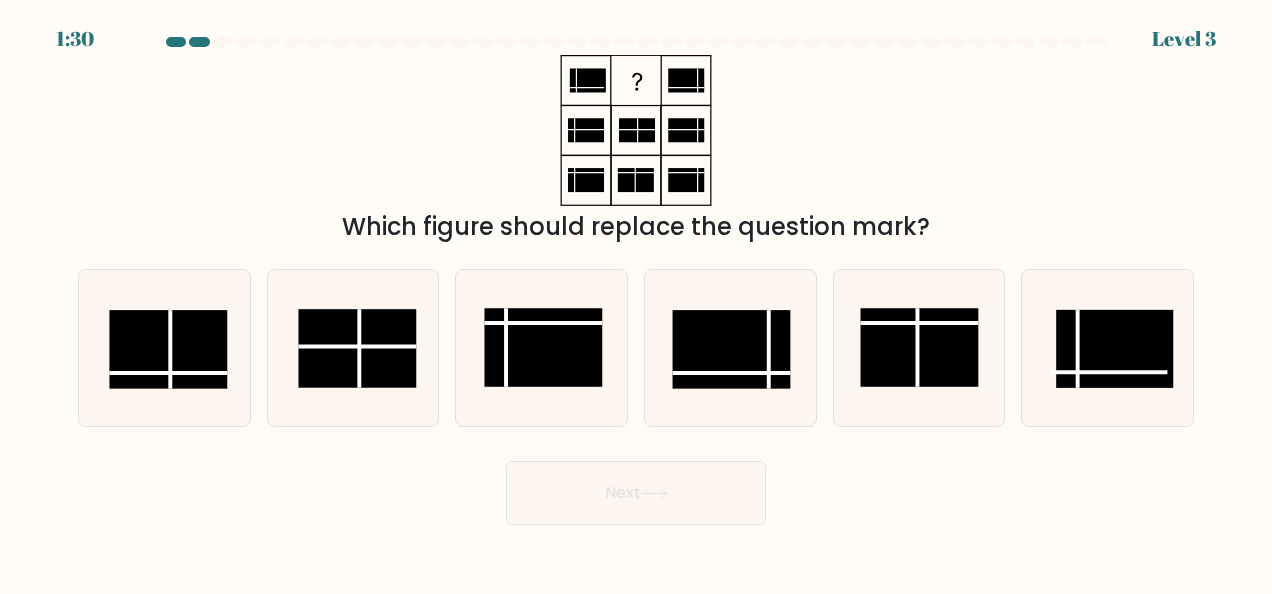 click on "Which figure should replace the question mark?" at bounding box center (636, 227) 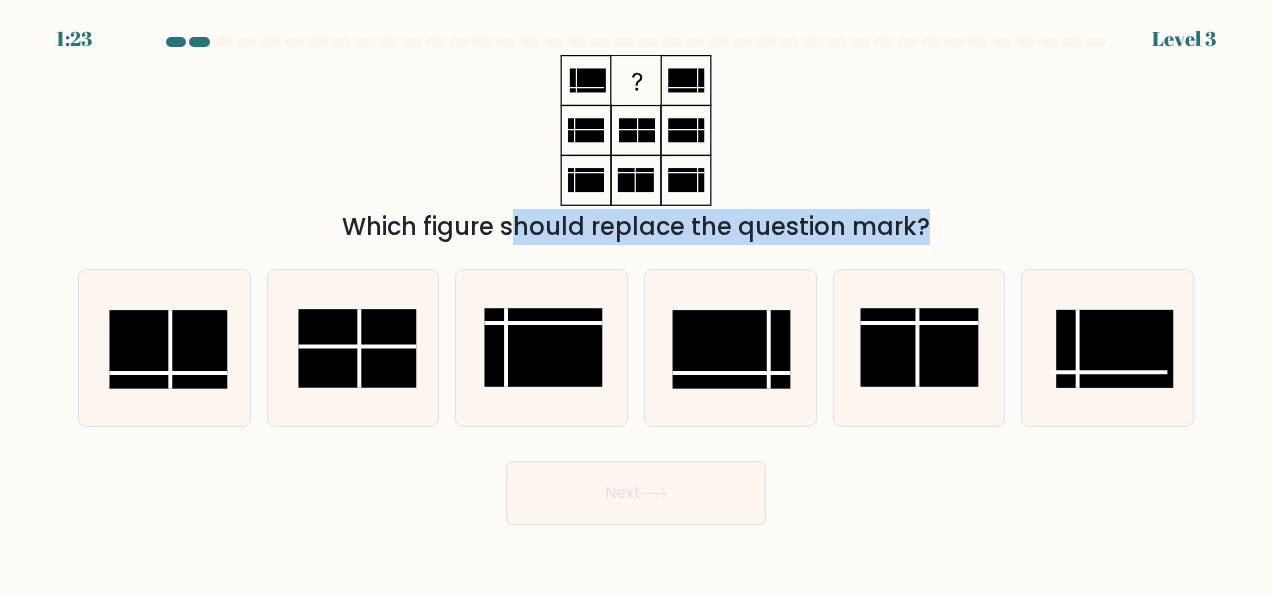 drag, startPoint x: 522, startPoint y: 56, endPoint x: 1118, endPoint y: 436, distance: 706.8352 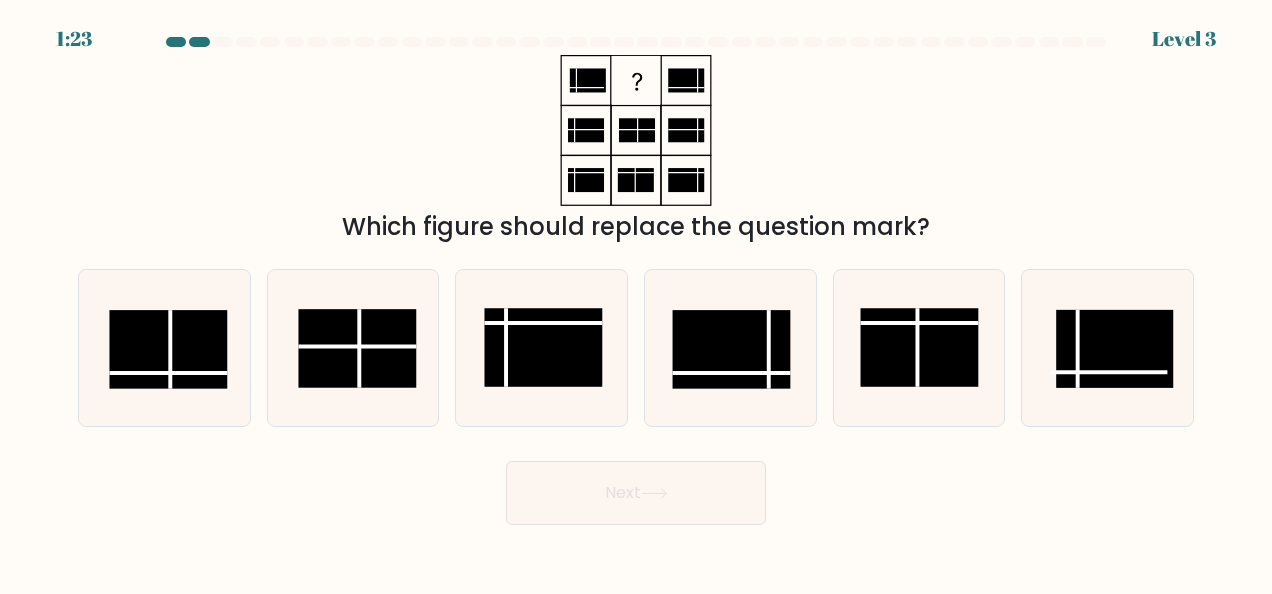 click at bounding box center [636, 281] 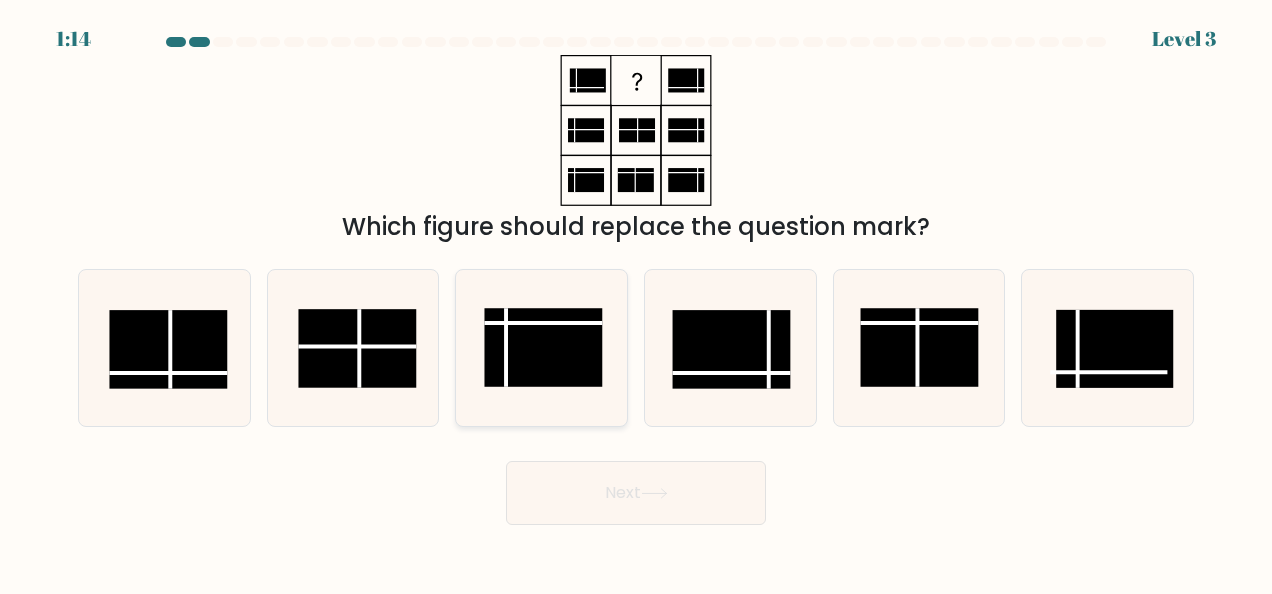 click at bounding box center [543, 347] 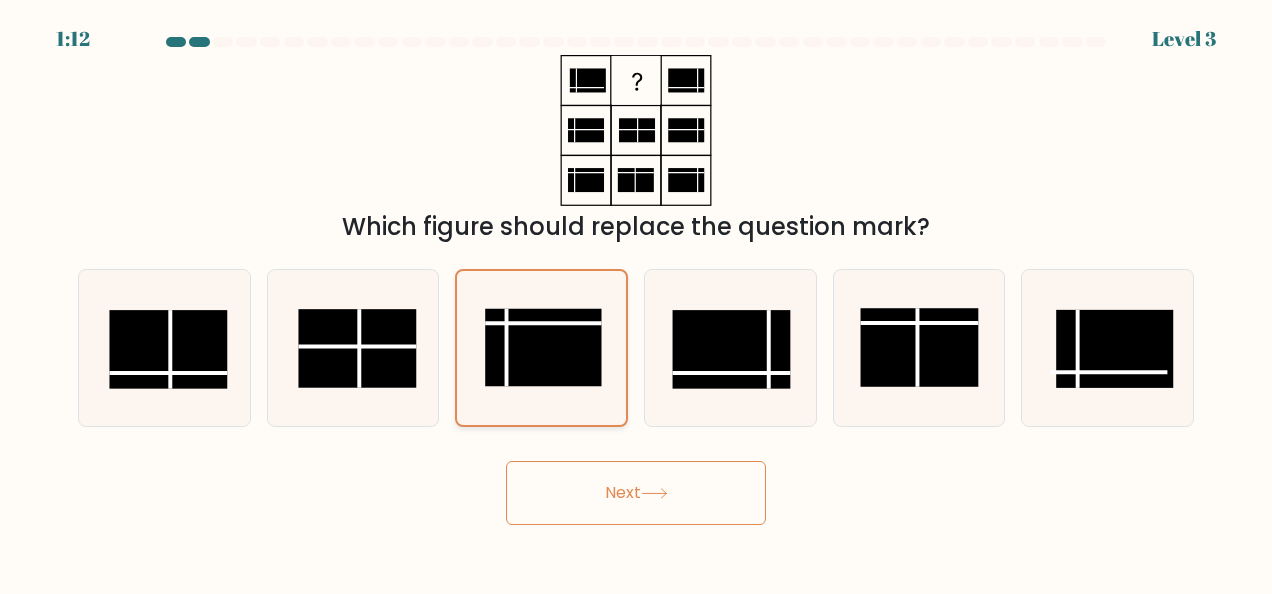 click at bounding box center [543, 347] 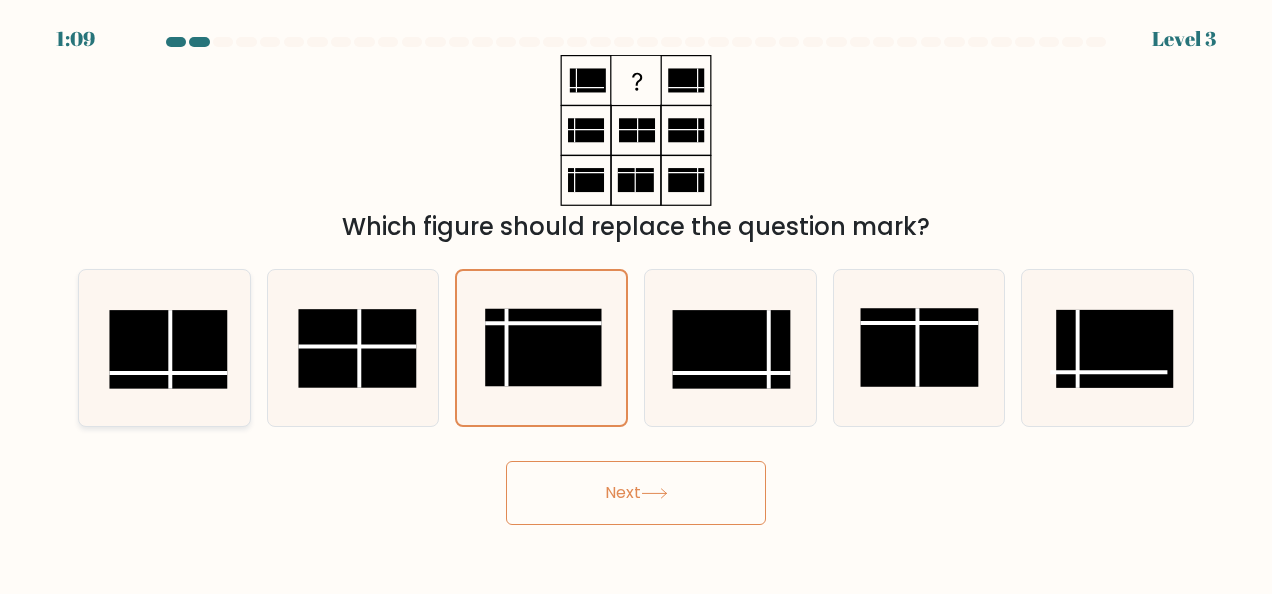 click at bounding box center (169, 349) 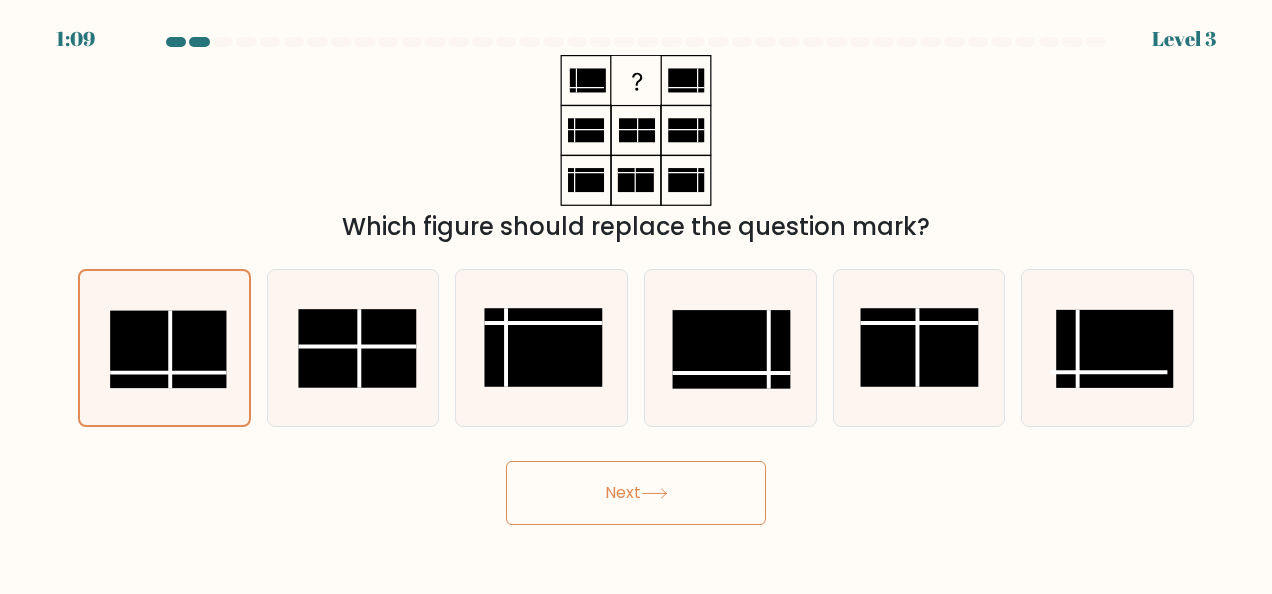 click on "Next" at bounding box center (636, 493) 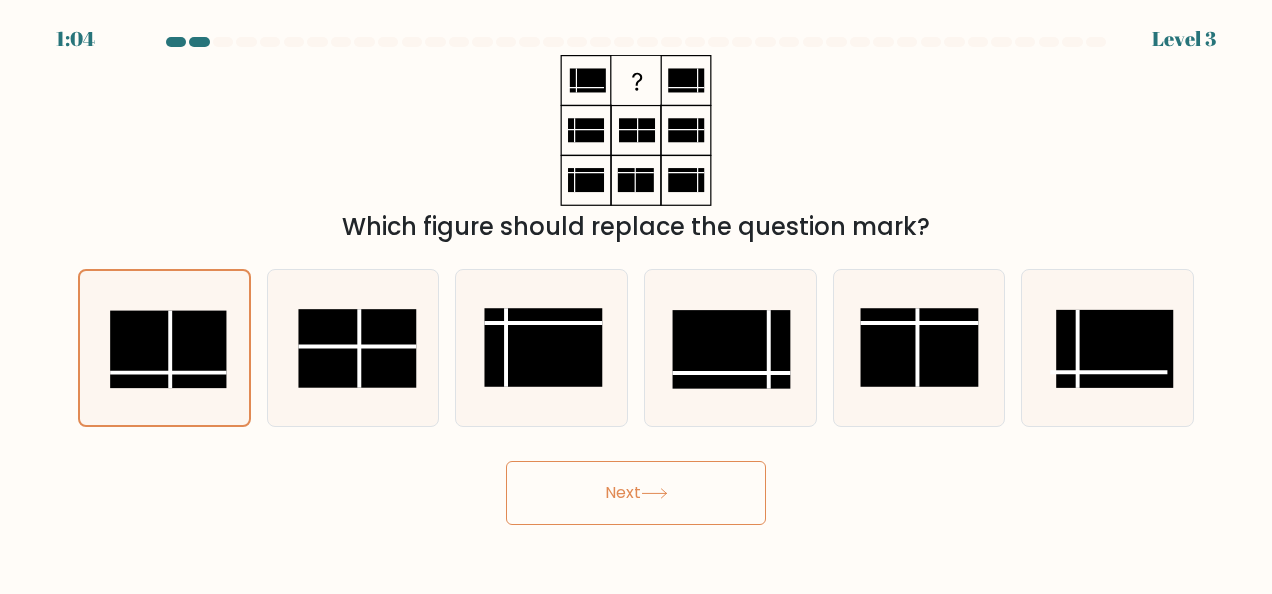 click on "Next" at bounding box center (636, 493) 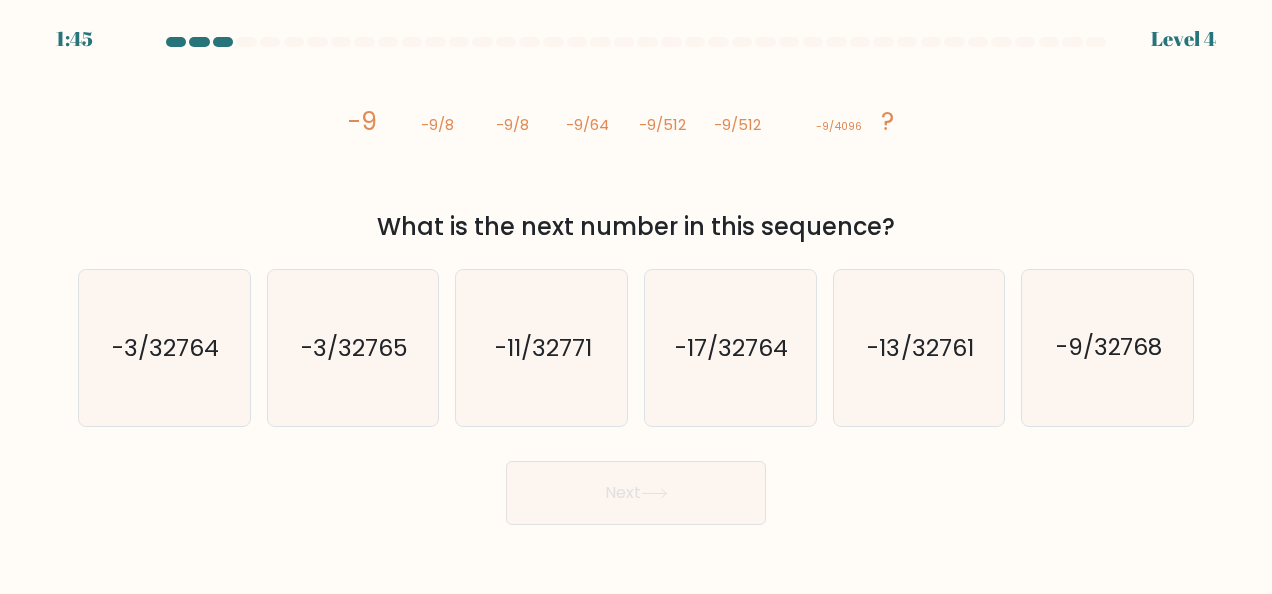 copy on "-9
-9/8
-9/8
-9/64
-9/512
-9/512
-9/4096
?
What is the next number in this sequence?" 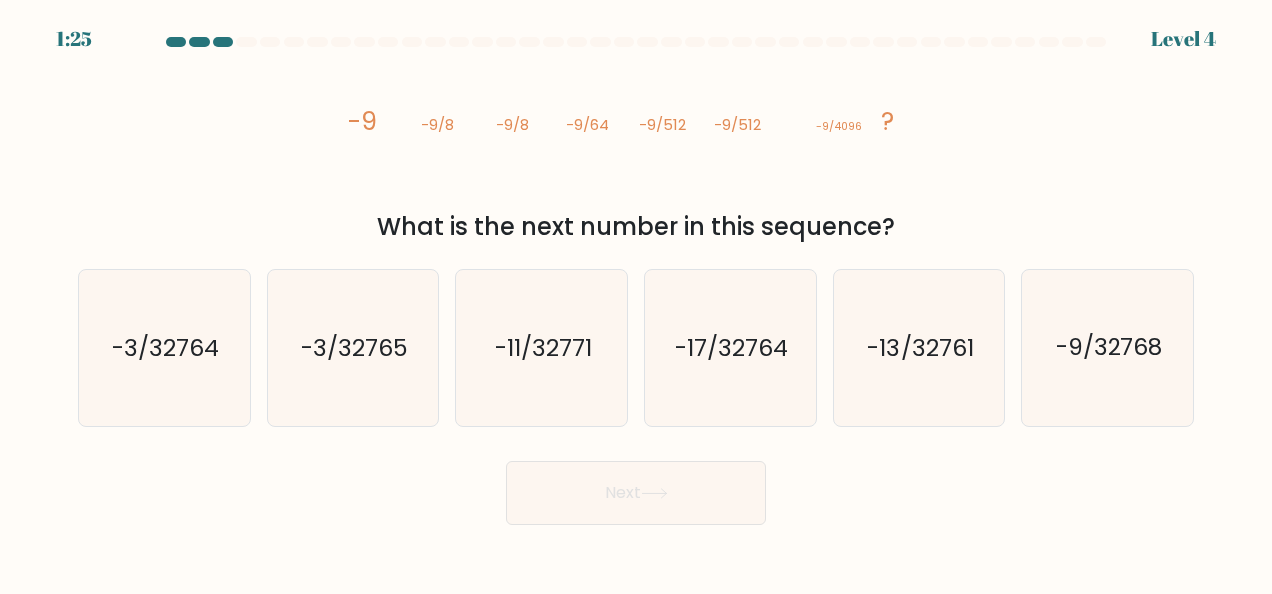 click on "What is the next number in this sequence?" at bounding box center (636, 227) 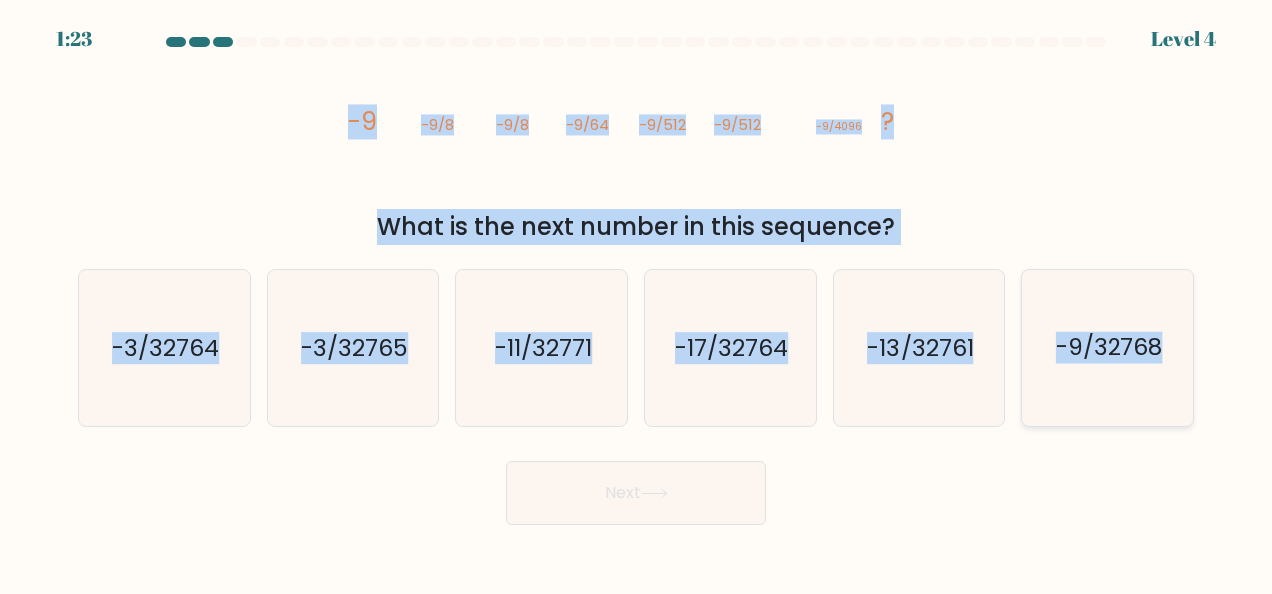 drag, startPoint x: 342, startPoint y: 118, endPoint x: 1182, endPoint y: 370, distance: 876.9857 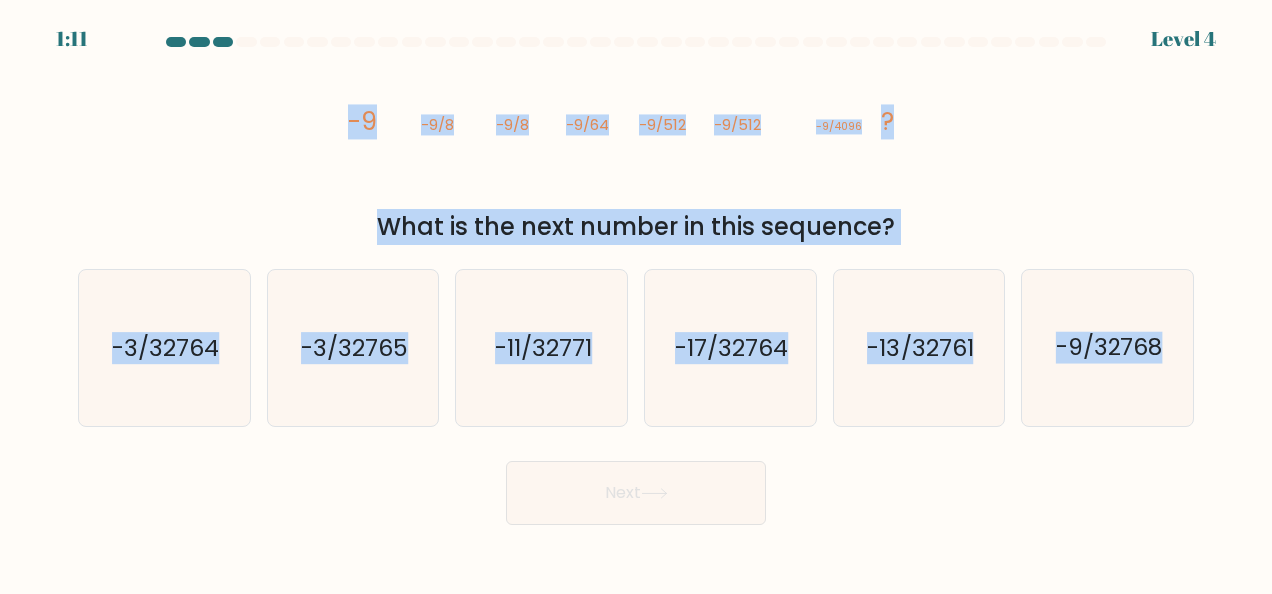 click on "image/svg+xml
-9
-9/8
-9/8
-9/64
-9/512
-9/512
-9/4096
?
What is the next number in this sequence?" at bounding box center (636, 150) 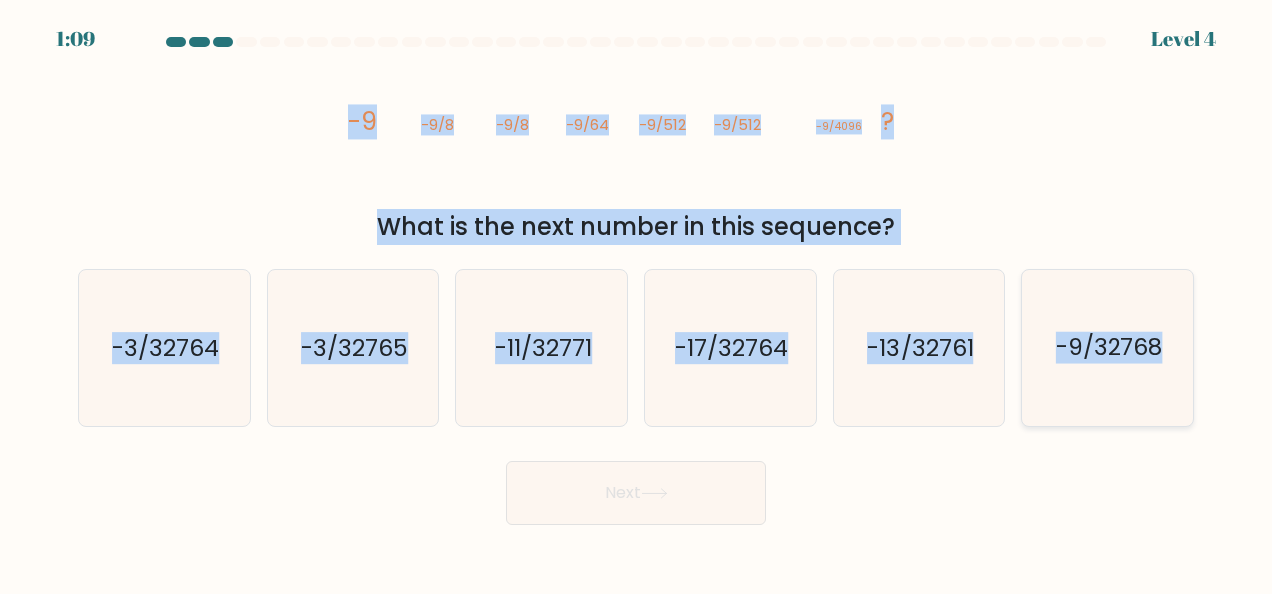 click on "-9/32768" at bounding box center [1109, 348] 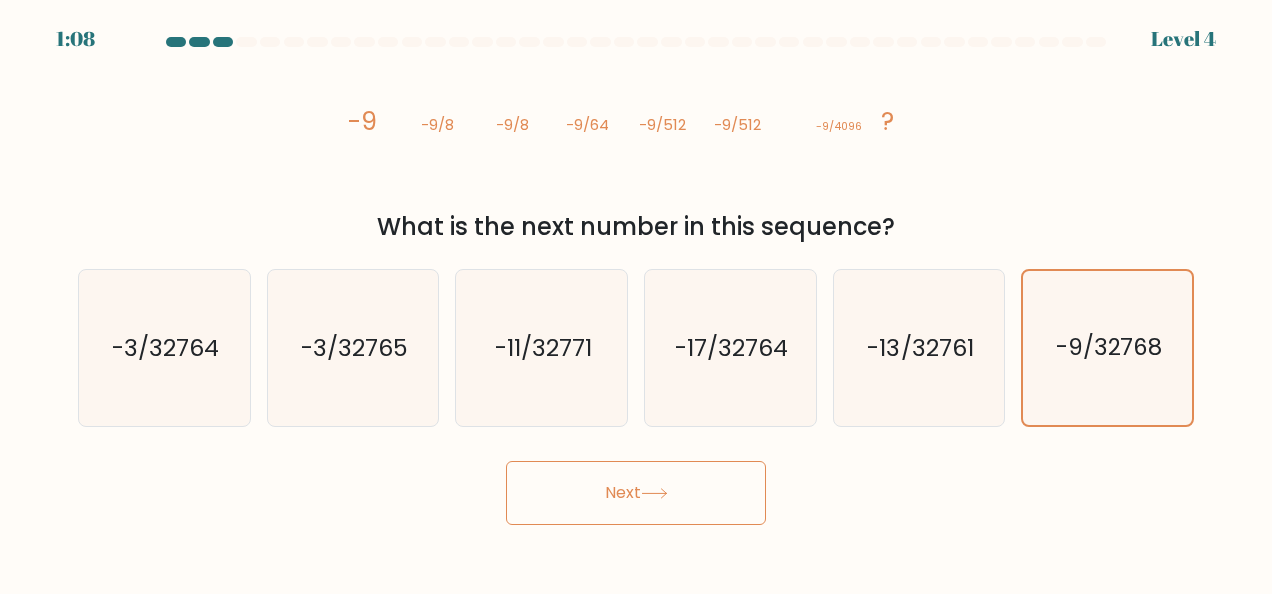 click on "Next" at bounding box center (636, 493) 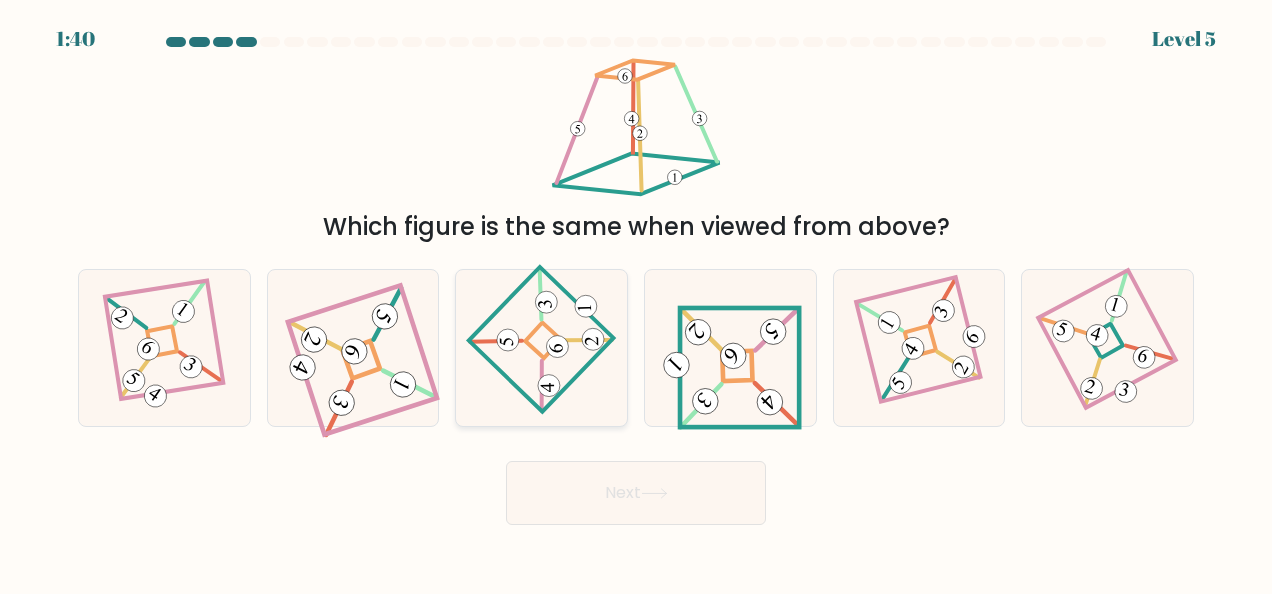click at bounding box center (586, 306) 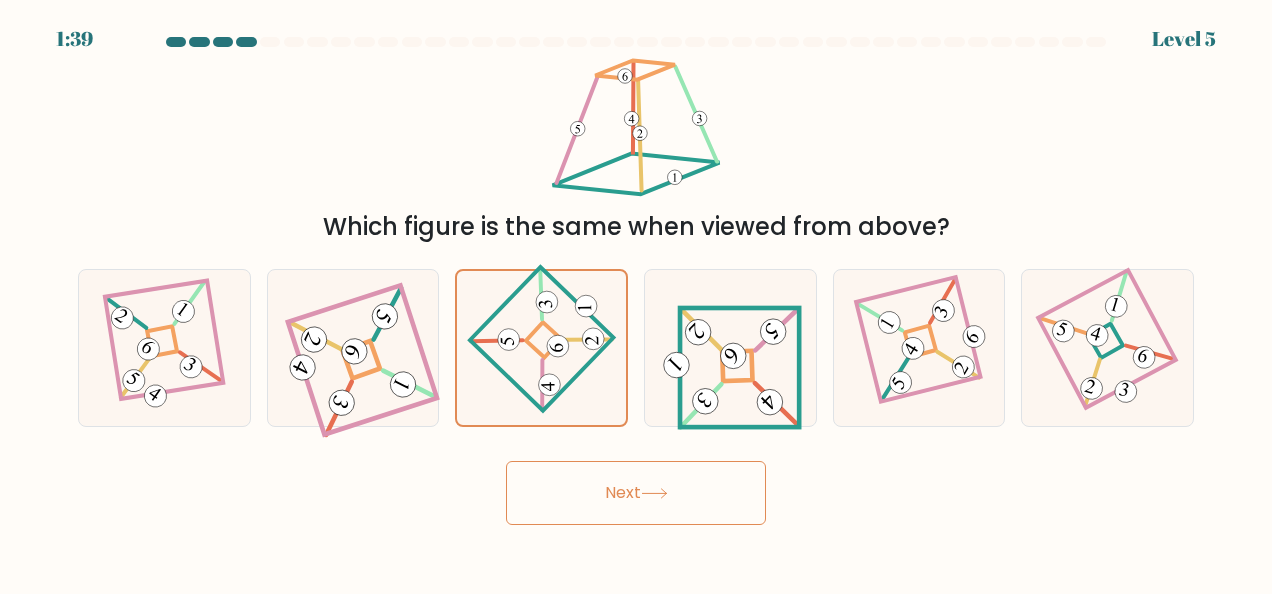 click on "Next" at bounding box center [636, 493] 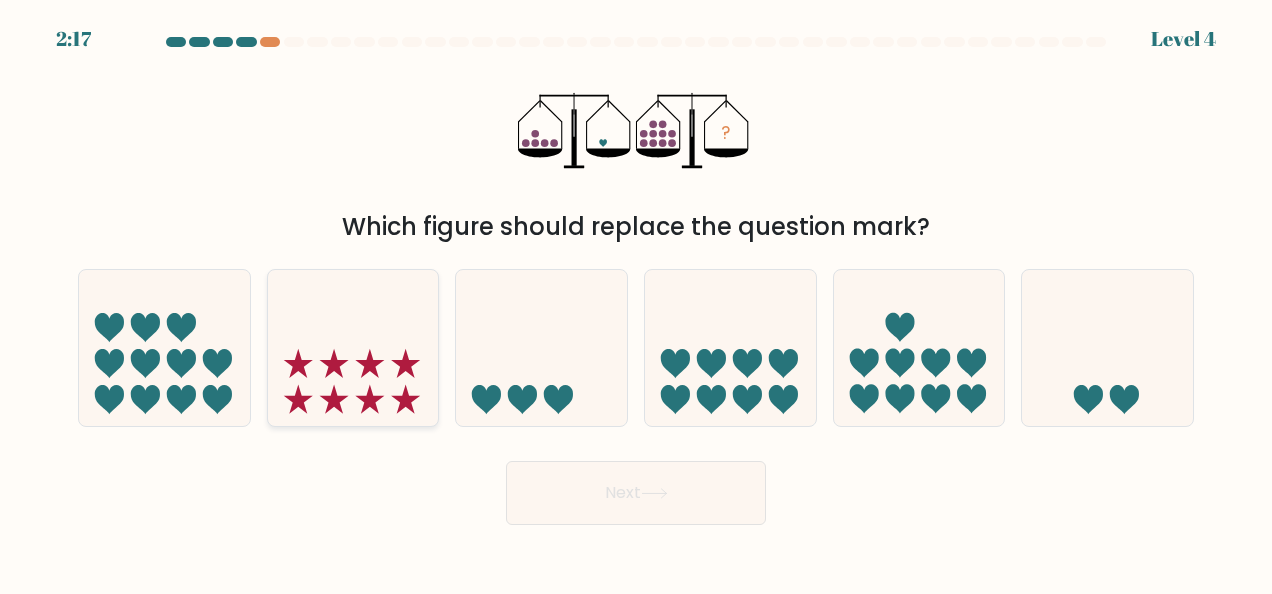 click at bounding box center (353, 347) 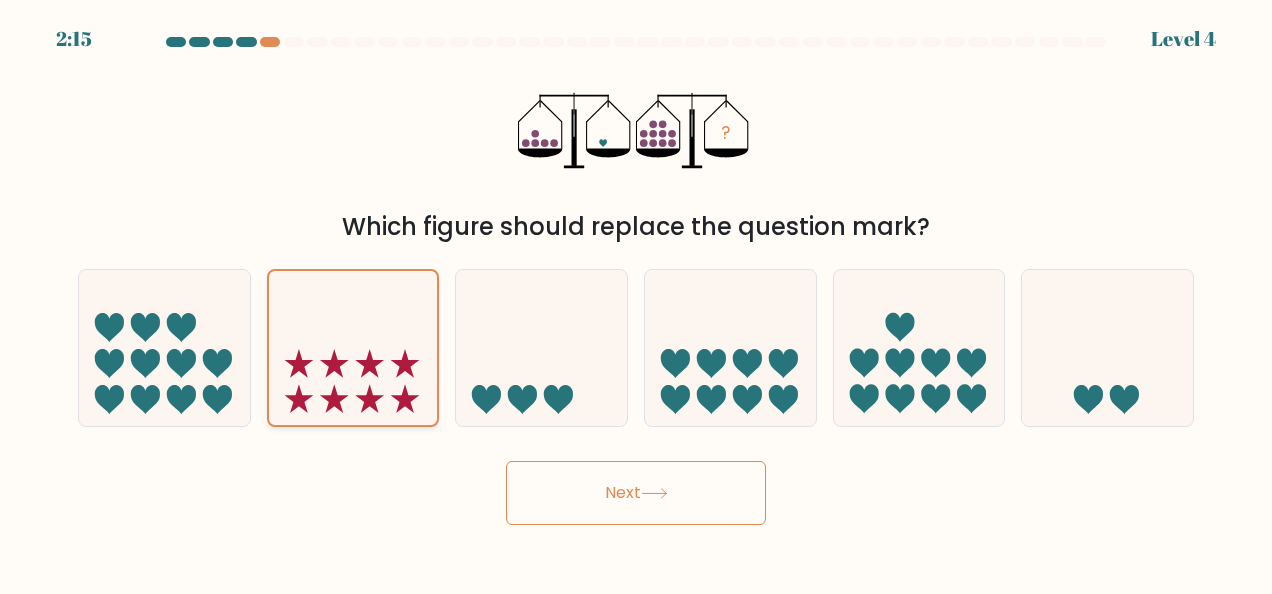 drag, startPoint x: 365, startPoint y: 371, endPoint x: 377, endPoint y: 376, distance: 13 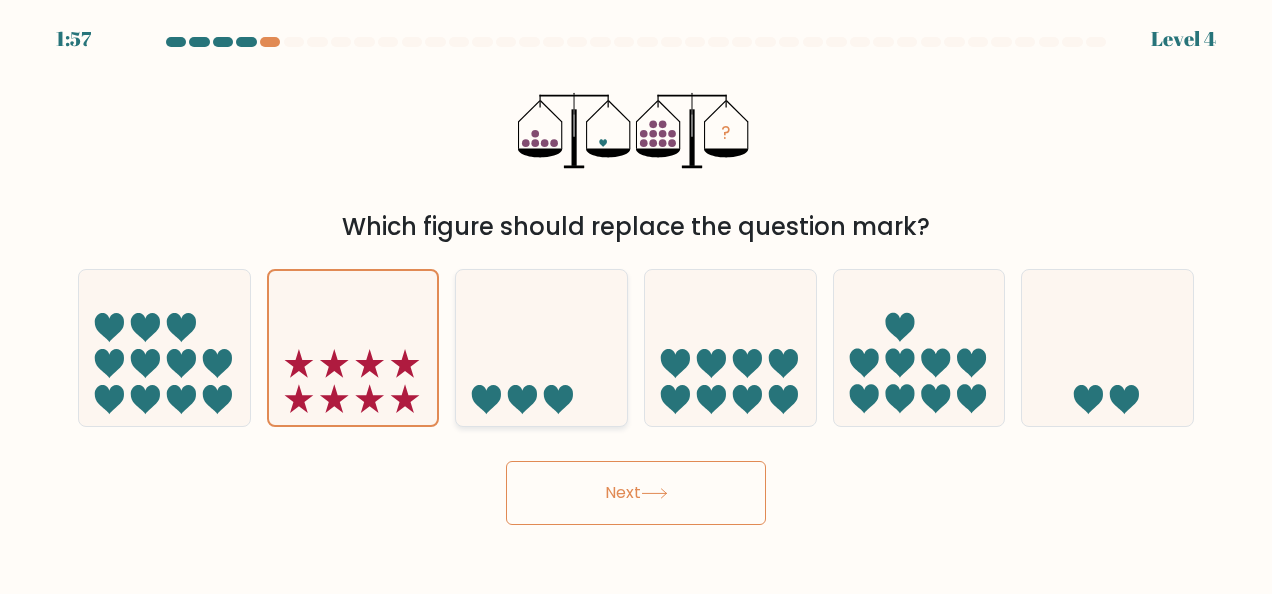 drag, startPoint x: 562, startPoint y: 359, endPoint x: 572, endPoint y: 386, distance: 28.79236 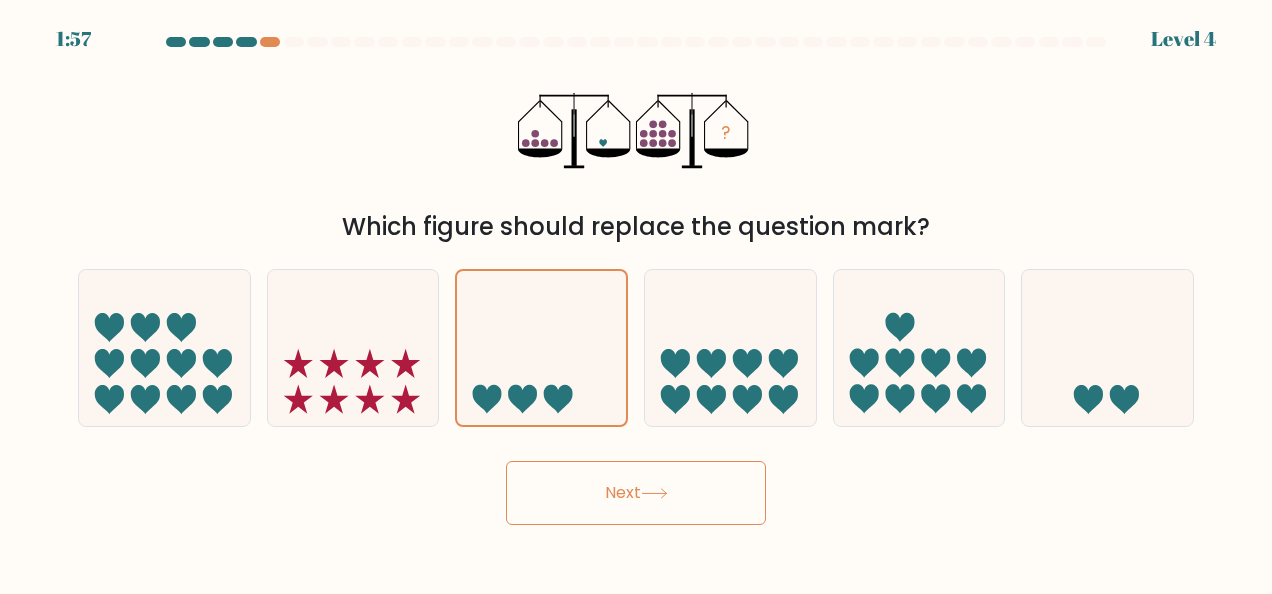 click on "1:57
Level 4" at bounding box center (636, 297) 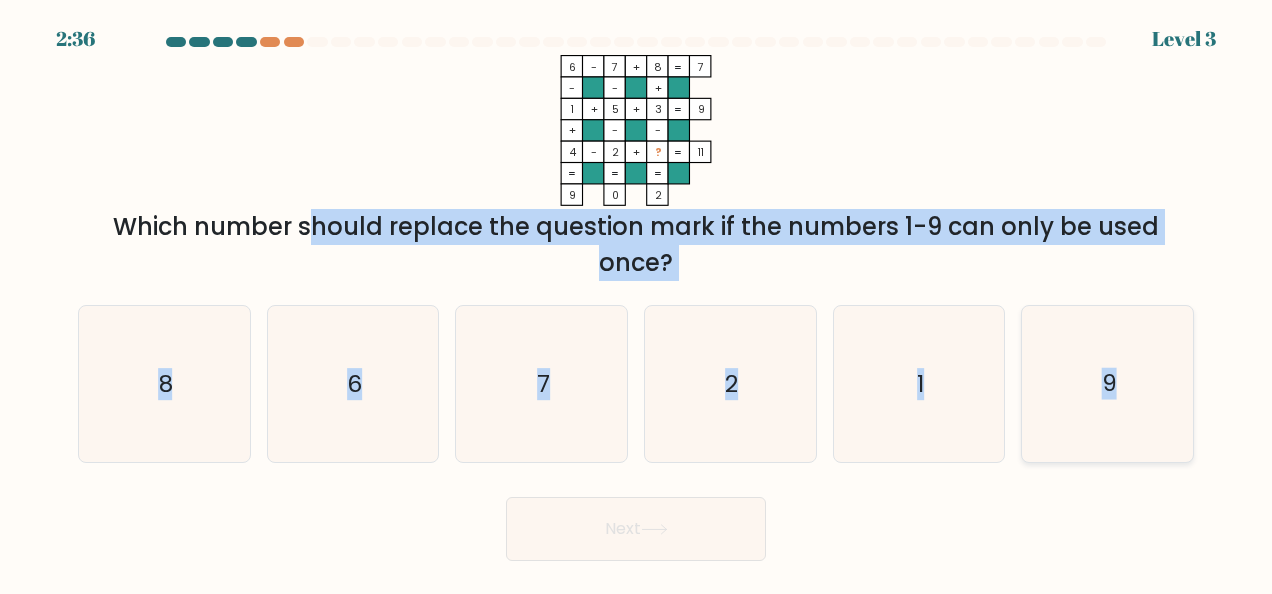 copy on "Which number should replace the question mark if the numbers 1-9 can only be used once?
a.
8
b.
6
c.
7
d.
2
e.
1
f.
9" 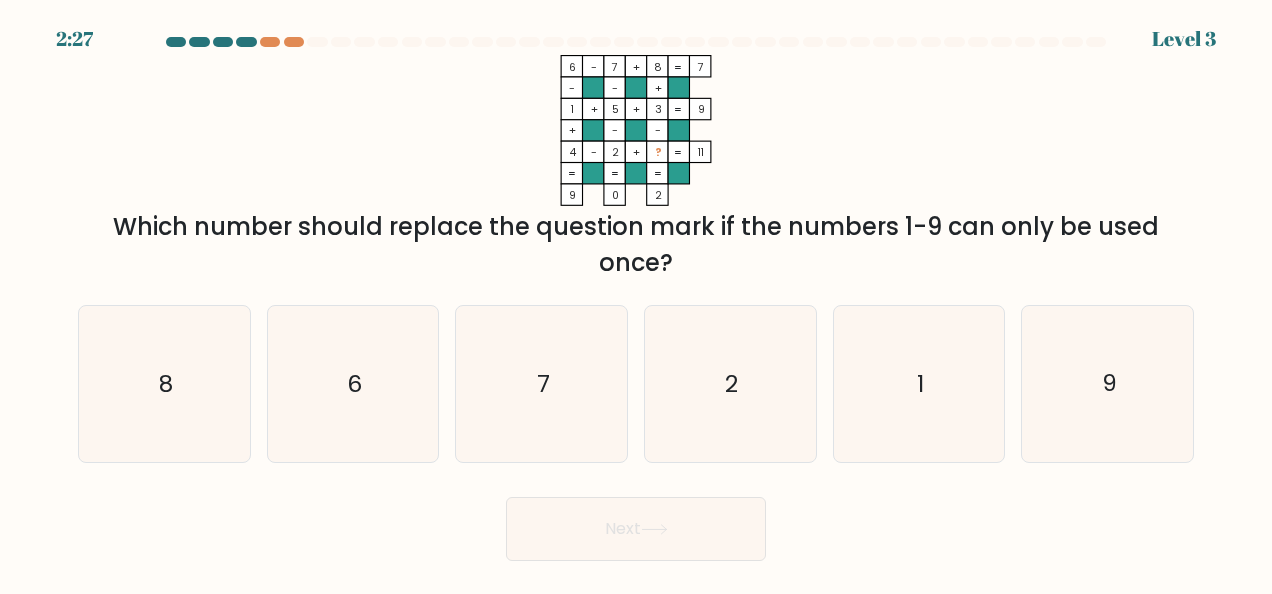 click on "6    -    7    +    8    7    -    -    +    1    +    5    +    3    9    +    -    -    4    -    2    +    ?    =   11    =   =   =   =   9    0    2    =" at bounding box center [636, 130] 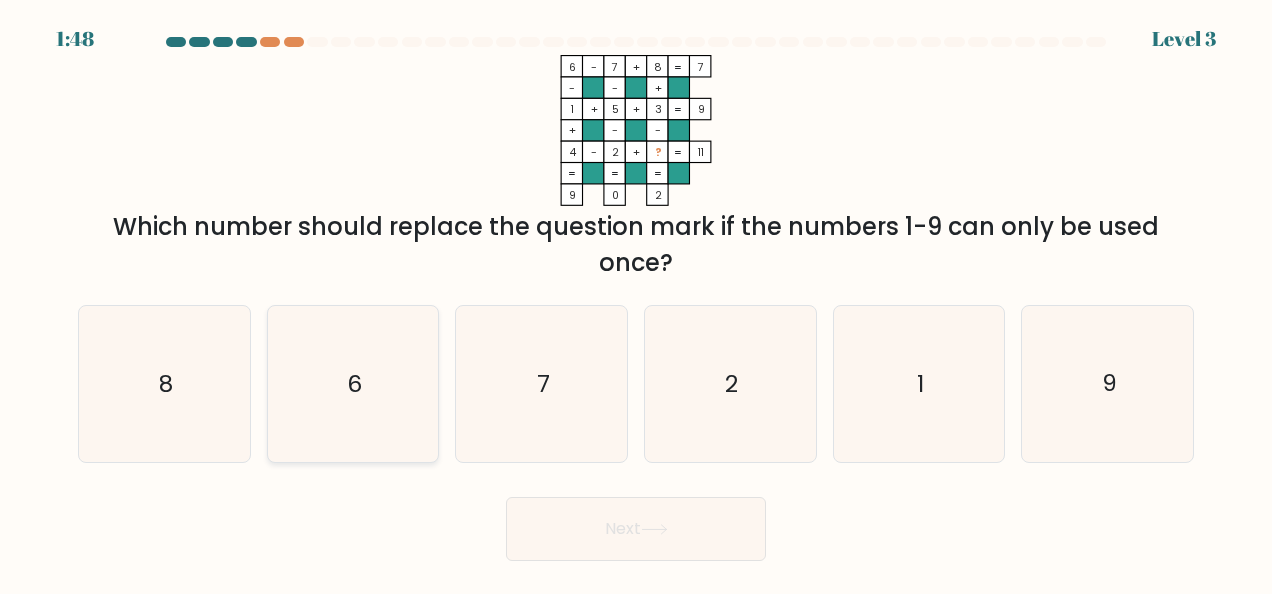 click on "6" at bounding box center (353, 384) 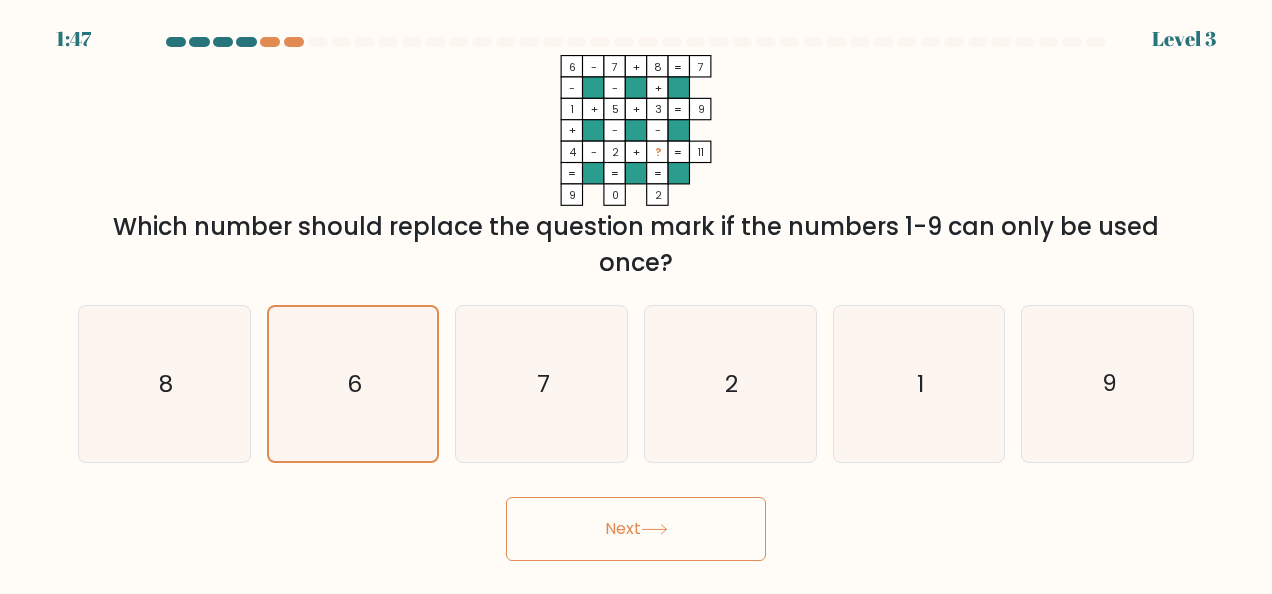 click on "Next" at bounding box center [636, 529] 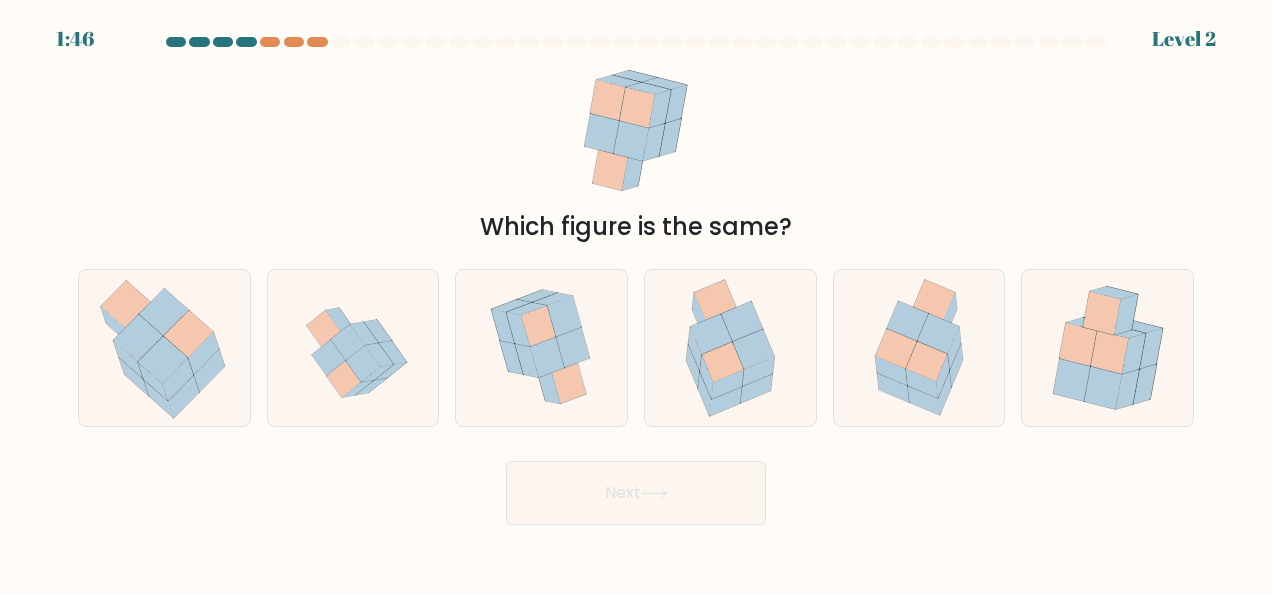 click on "Next" at bounding box center (636, 493) 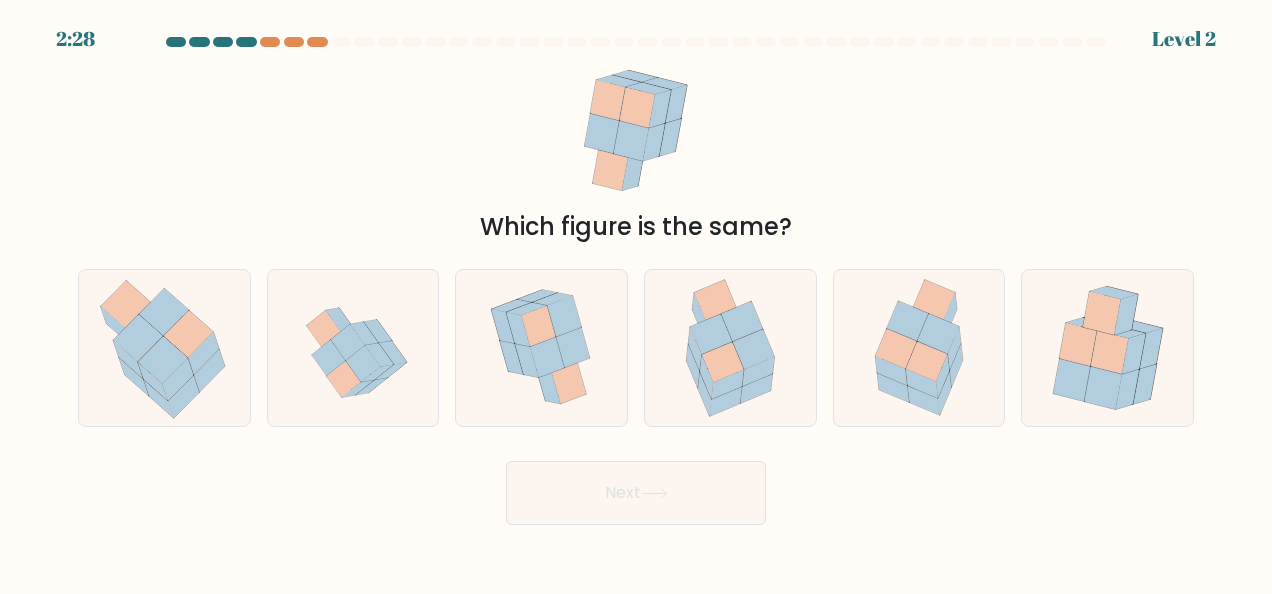 click on "Next" at bounding box center [636, 493] 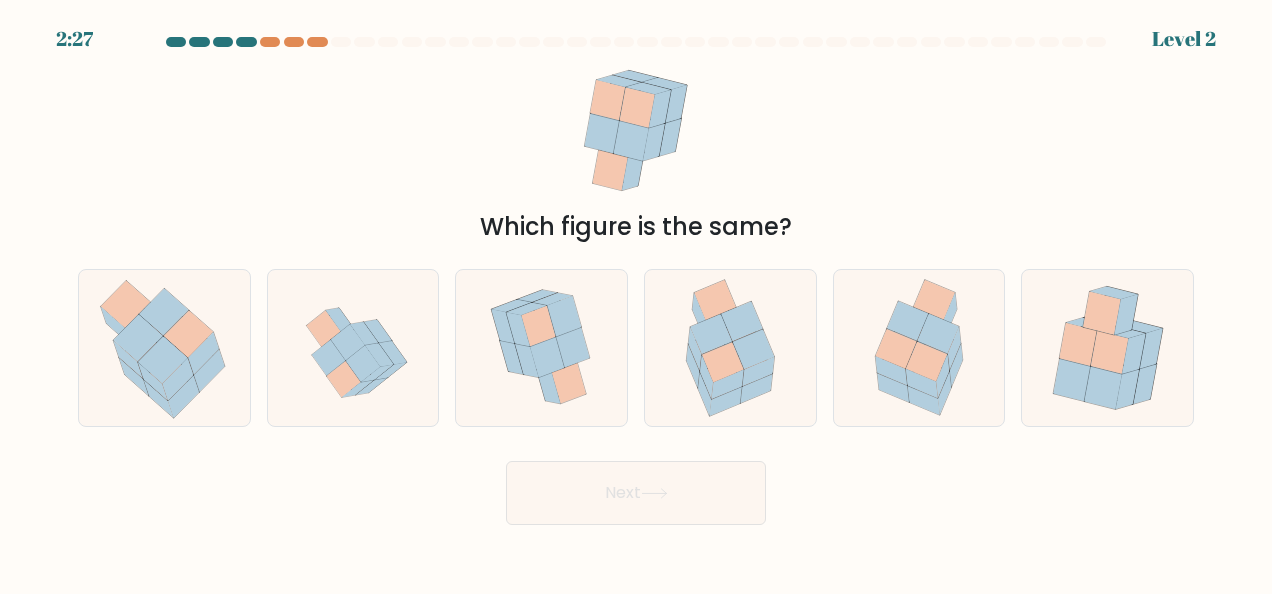 click on "Which figure is the same?" at bounding box center [636, 150] 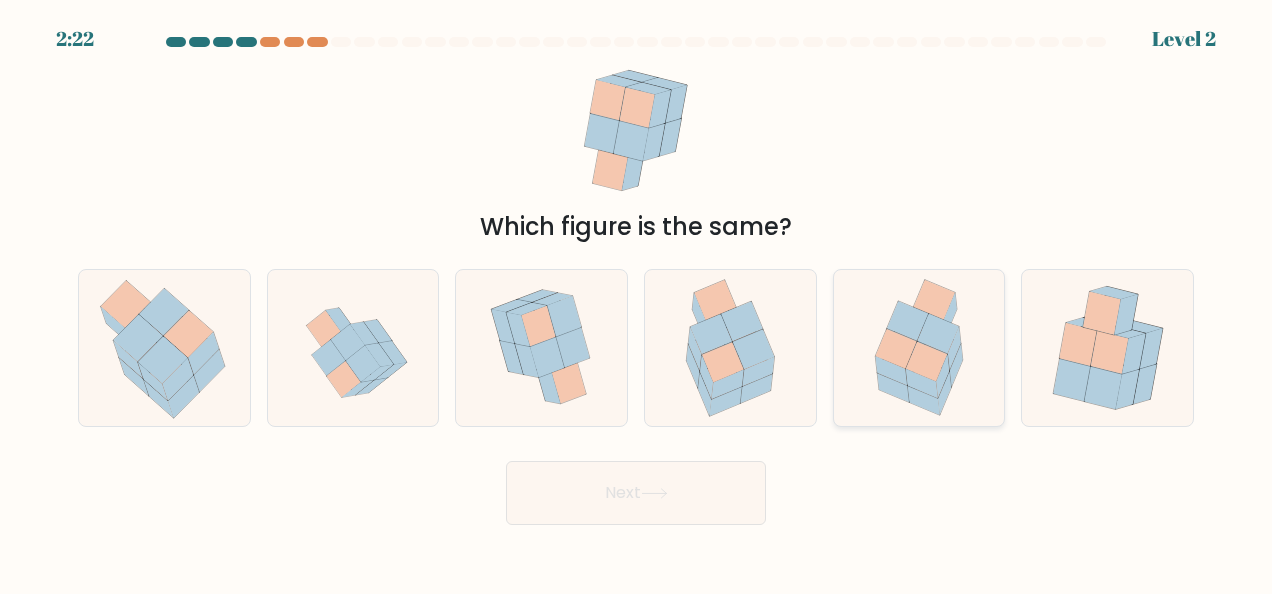 click at bounding box center [896, 349] 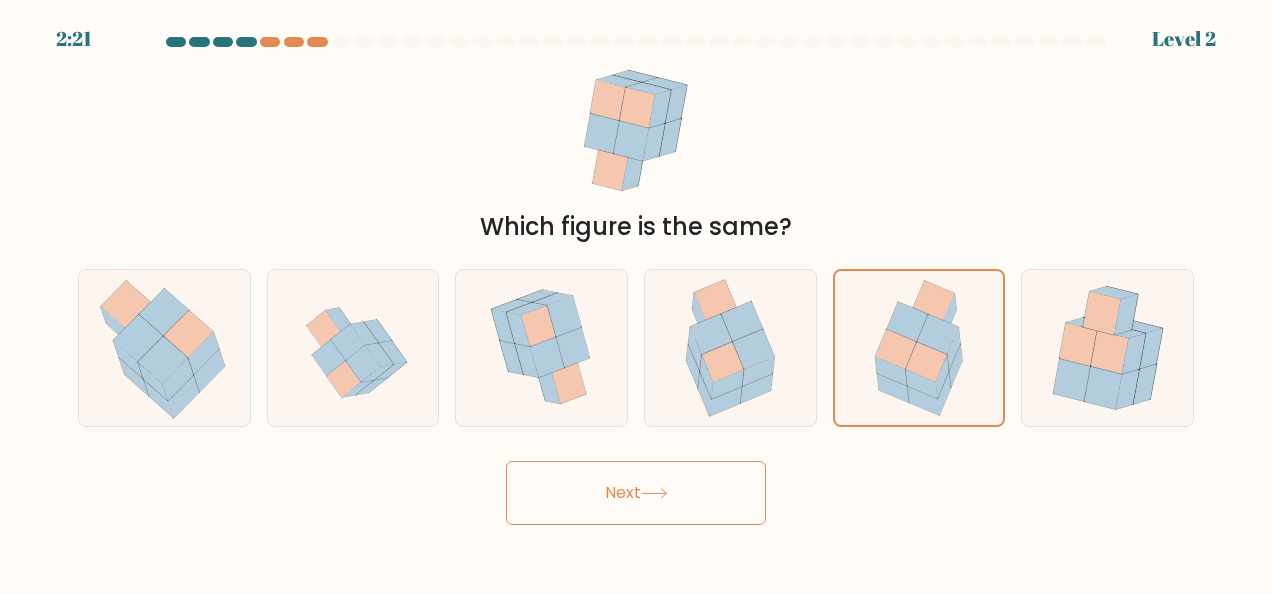 click on "Next" at bounding box center (636, 493) 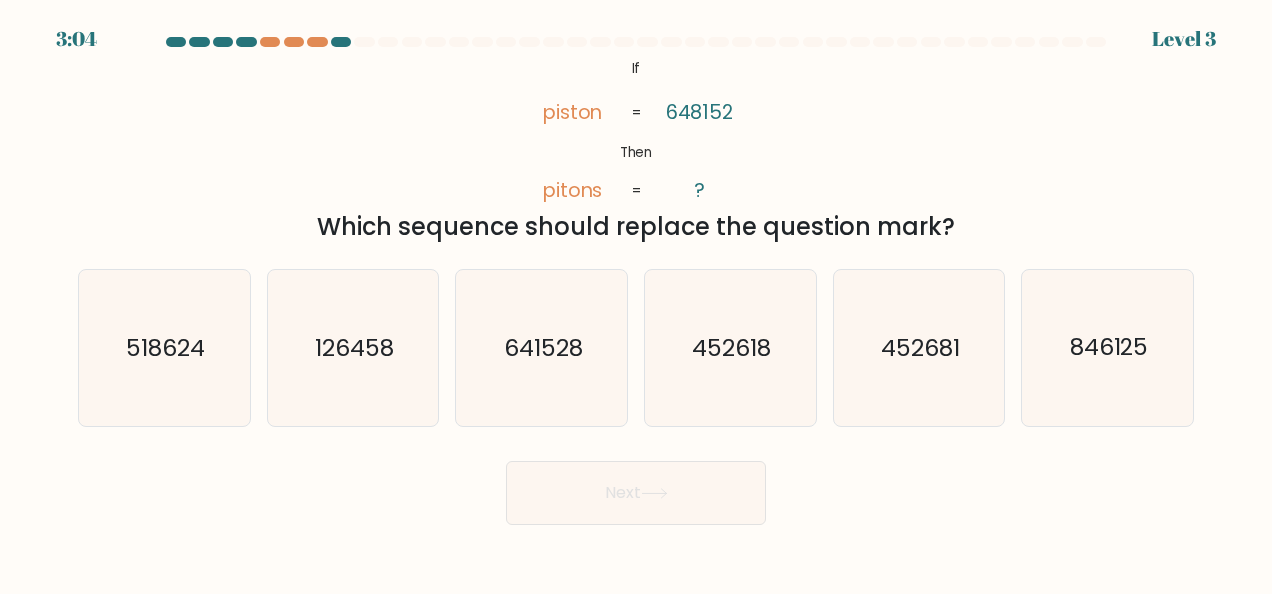 drag, startPoint x: 543, startPoint y: 101, endPoint x: 566, endPoint y: 114, distance: 26.41969 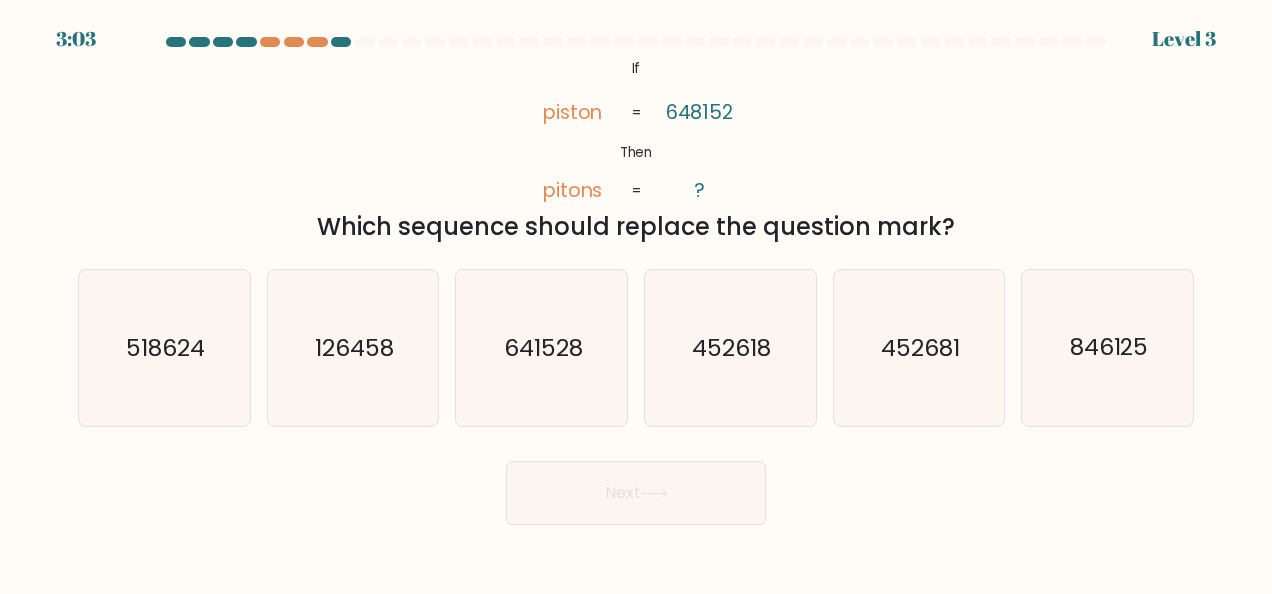 drag, startPoint x: 681, startPoint y: 141, endPoint x: 943, endPoint y: 230, distance: 276.70383 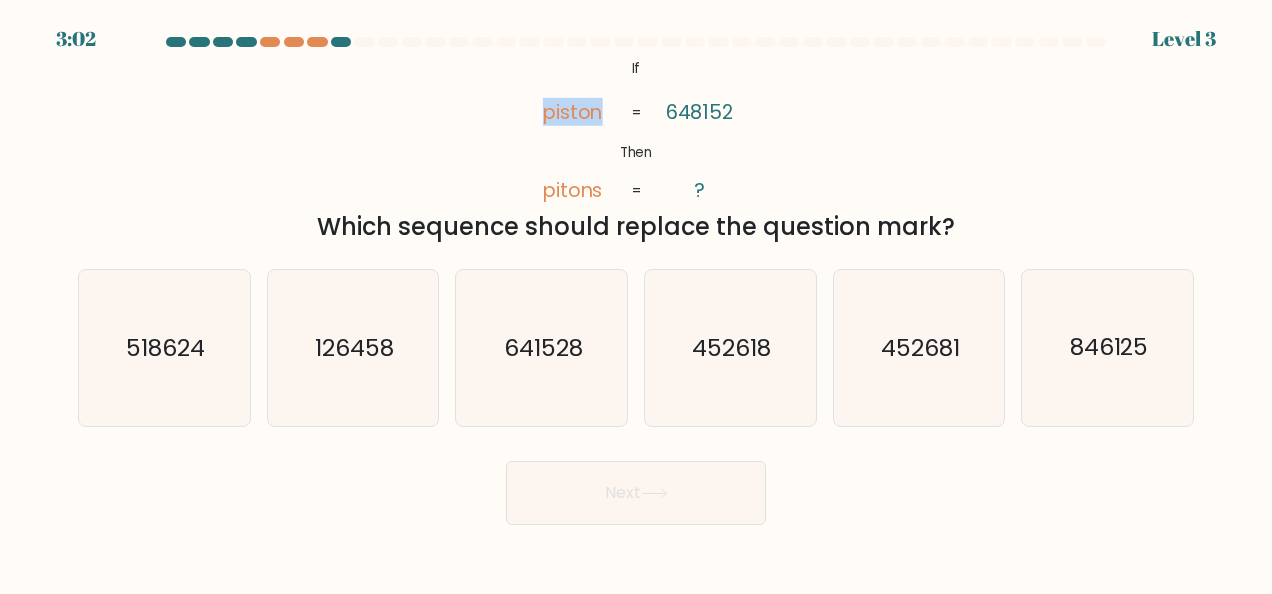 click on "@import url('https://fonts.googleapis.com/css?family=Abril+Fatface:400,100,100italic,300,300italic,400italic,500,500italic,700,700italic,900,900italic');           If       Then       piston       pitons       648152       ?       =       =" at bounding box center (636, 130) 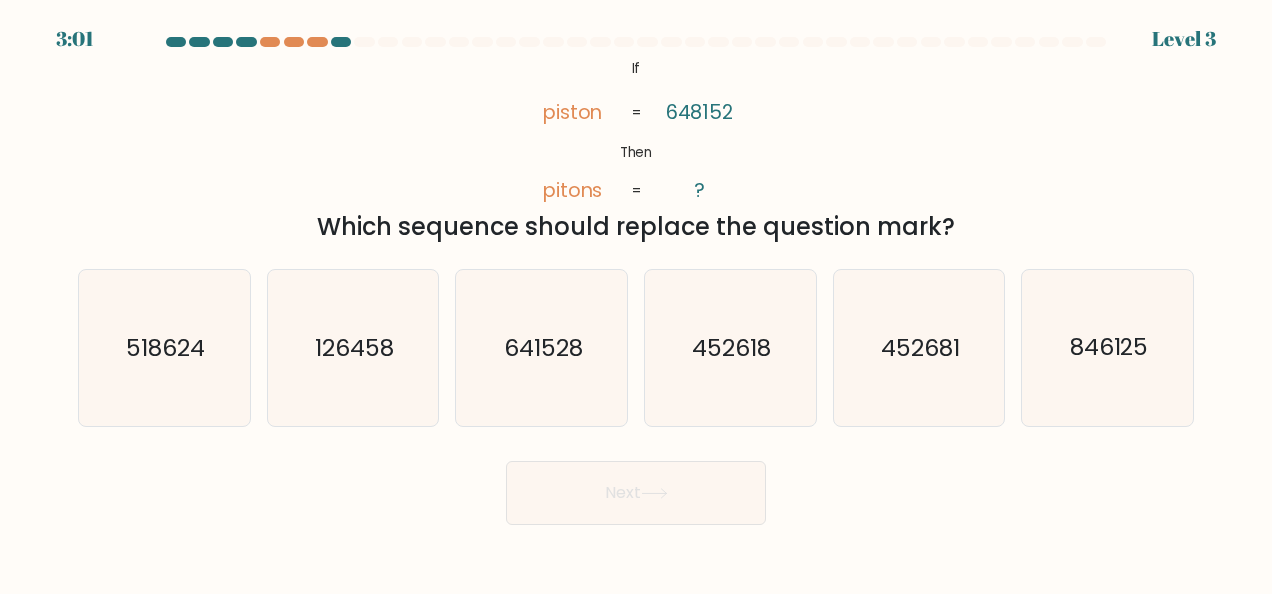 drag, startPoint x: 543, startPoint y: 104, endPoint x: 815, endPoint y: 185, distance: 283.8045 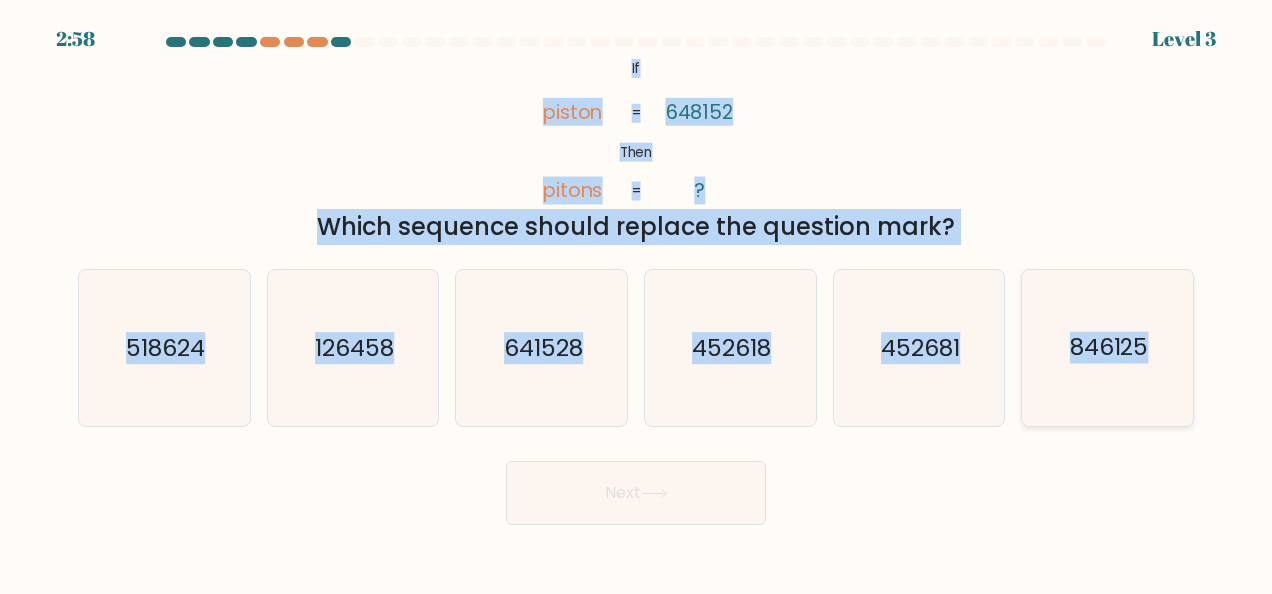 copy on "If       Then       piston       pitons       648152       ?       =       =
Which sequence should replace the question mark?
a.
518624
b.
126458
c.
641528
d.
452618
e.
452681
f.
846125" 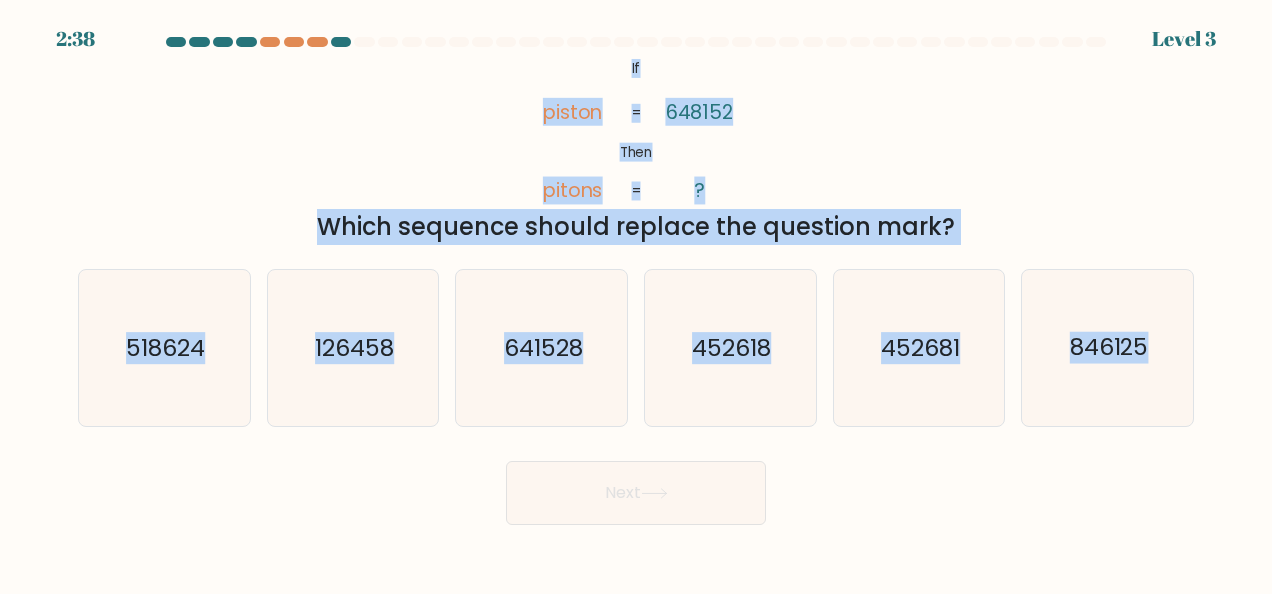 click on "@import url('https://fonts.googleapis.com/css?family=Abril+Fatface:400,100,100italic,300,300italic,400italic,500,500italic,700,700italic,900,900italic');           If       Then       piston       pitons       648152       ?       =       =
Which sequence should replace the question mark?" at bounding box center [636, 150] 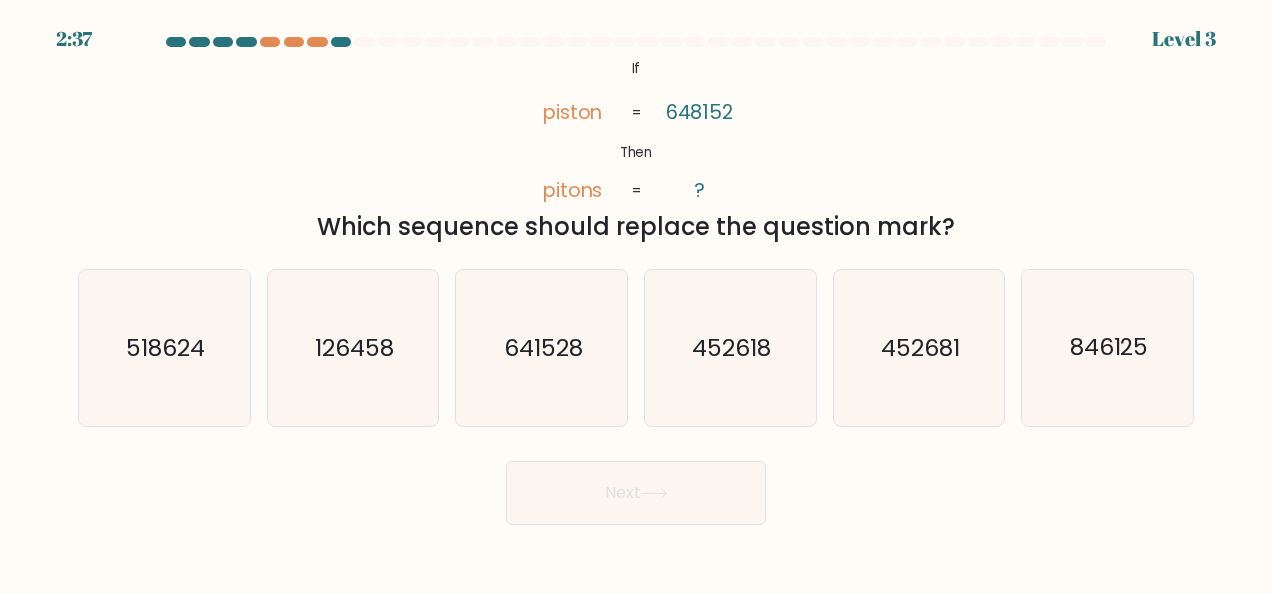 click on "518624" at bounding box center (165, 348) 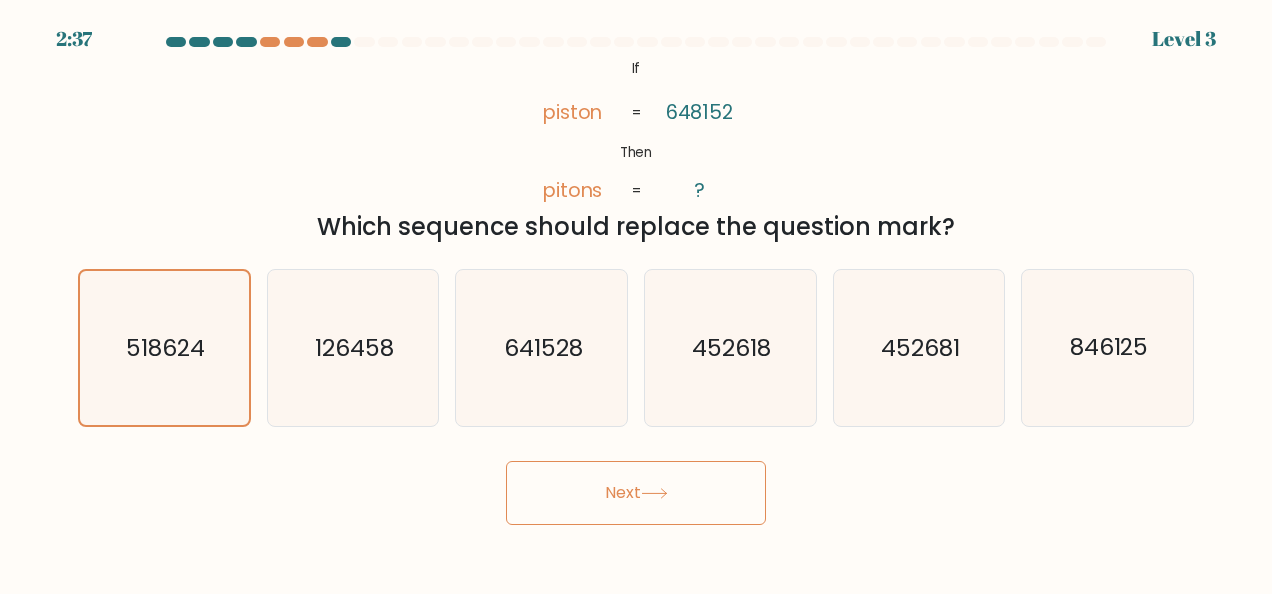 click on "Next" at bounding box center (636, 493) 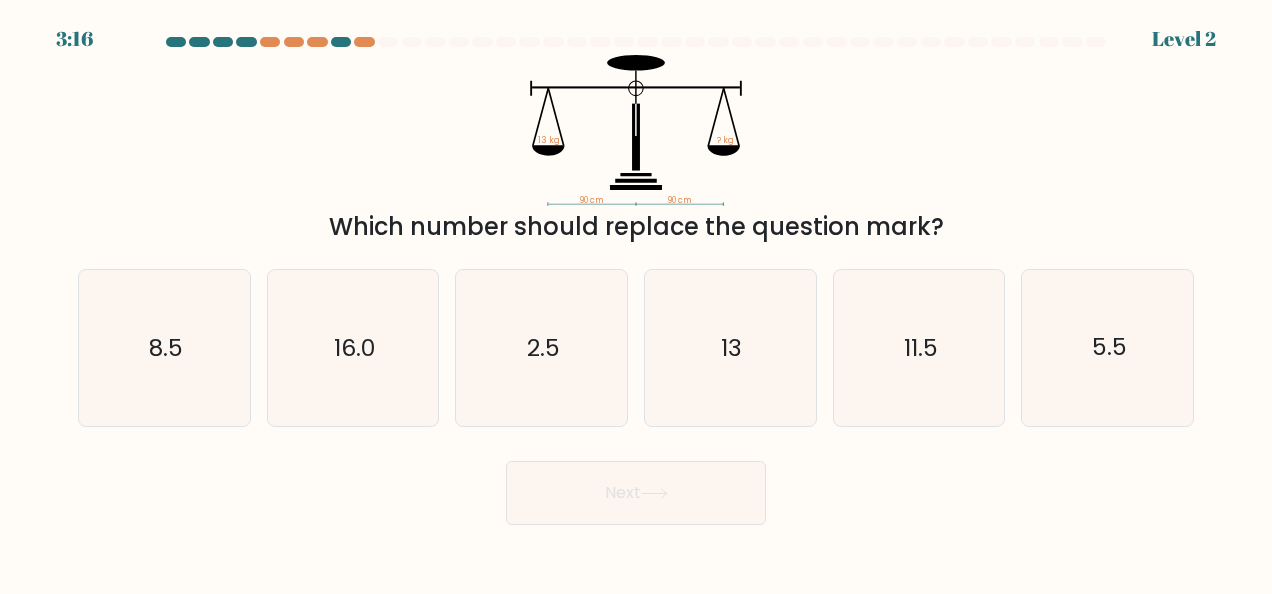 drag, startPoint x: 554, startPoint y: 126, endPoint x: 684, endPoint y: 185, distance: 142.76204 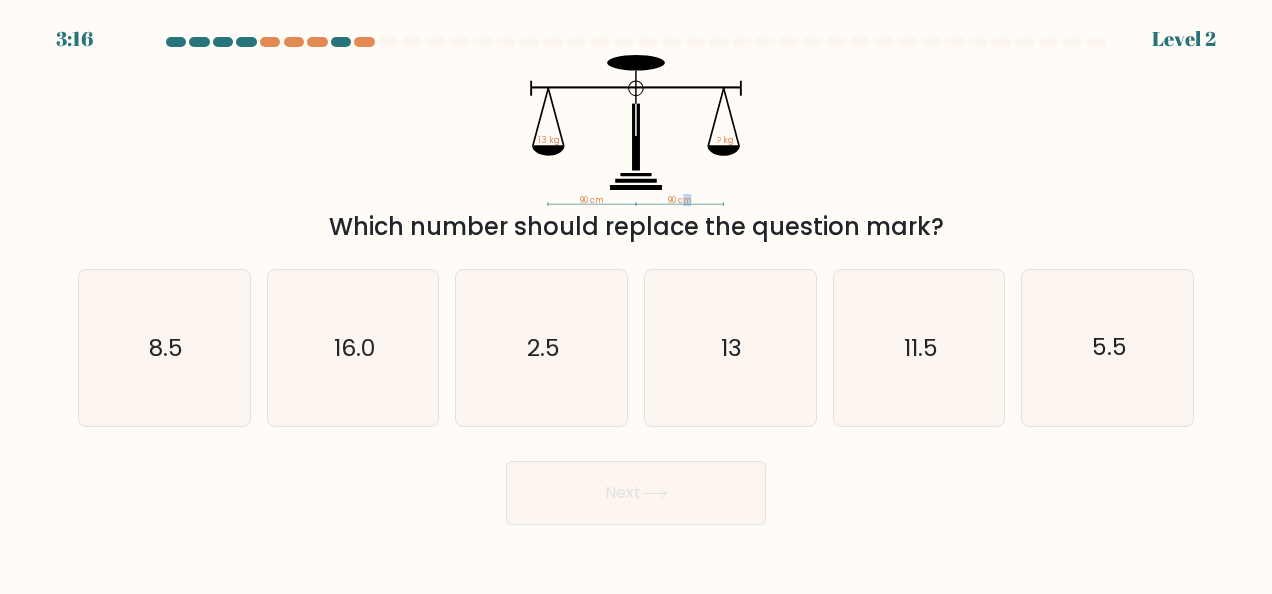 click on "90 cm   90 cm   13 kg   ? kg" at bounding box center [636, 130] 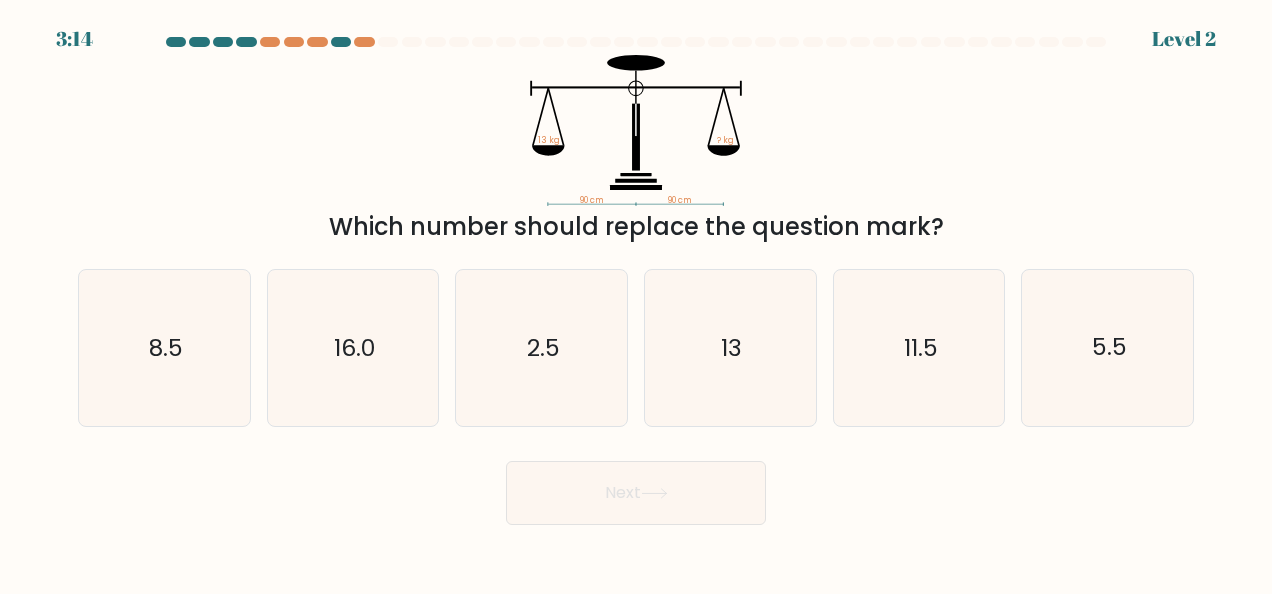 drag, startPoint x: 591, startPoint y: 64, endPoint x: 517, endPoint y: 139, distance: 105.36128 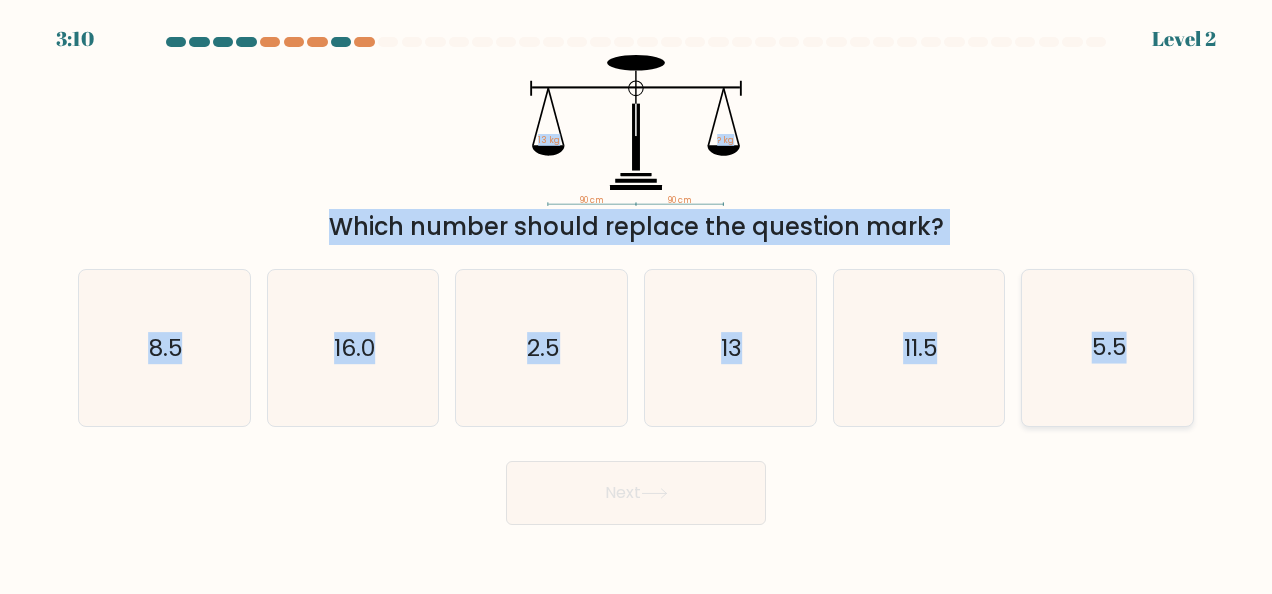 copy on "13 kg   ? kg
Which number should replace the question mark?
a.
8.5
b.
16.0
c.
2.5
d.
13
e.
11.5
f.
5.5" 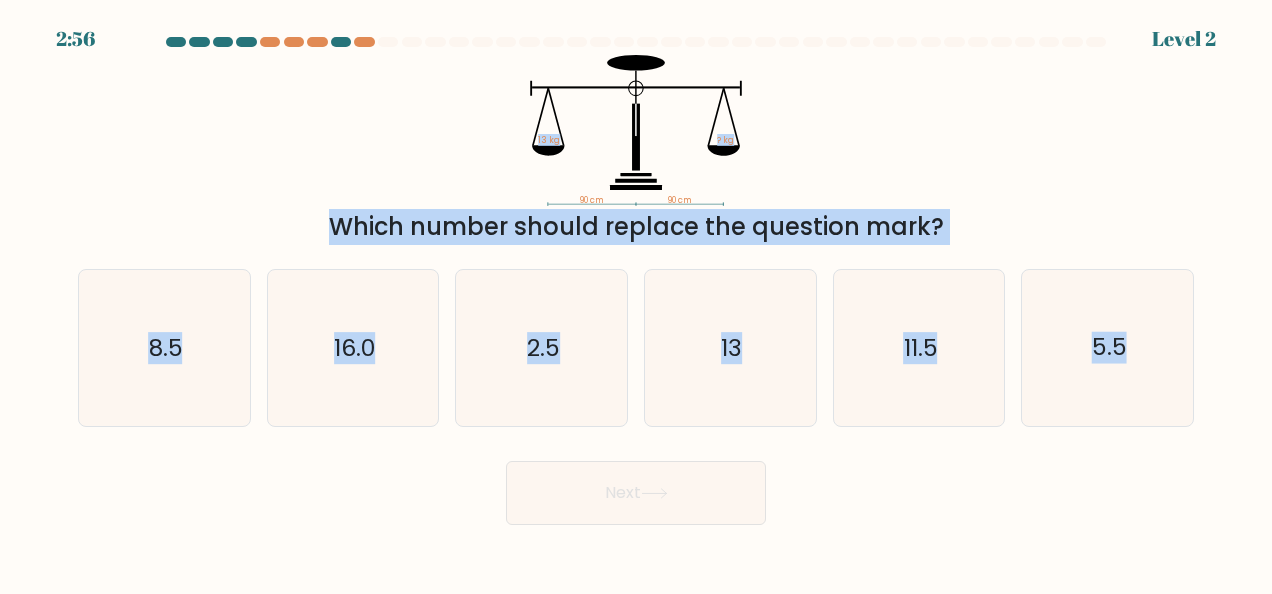 click on "90 cm   90 cm   13 kg   ? kg" at bounding box center (636, 130) 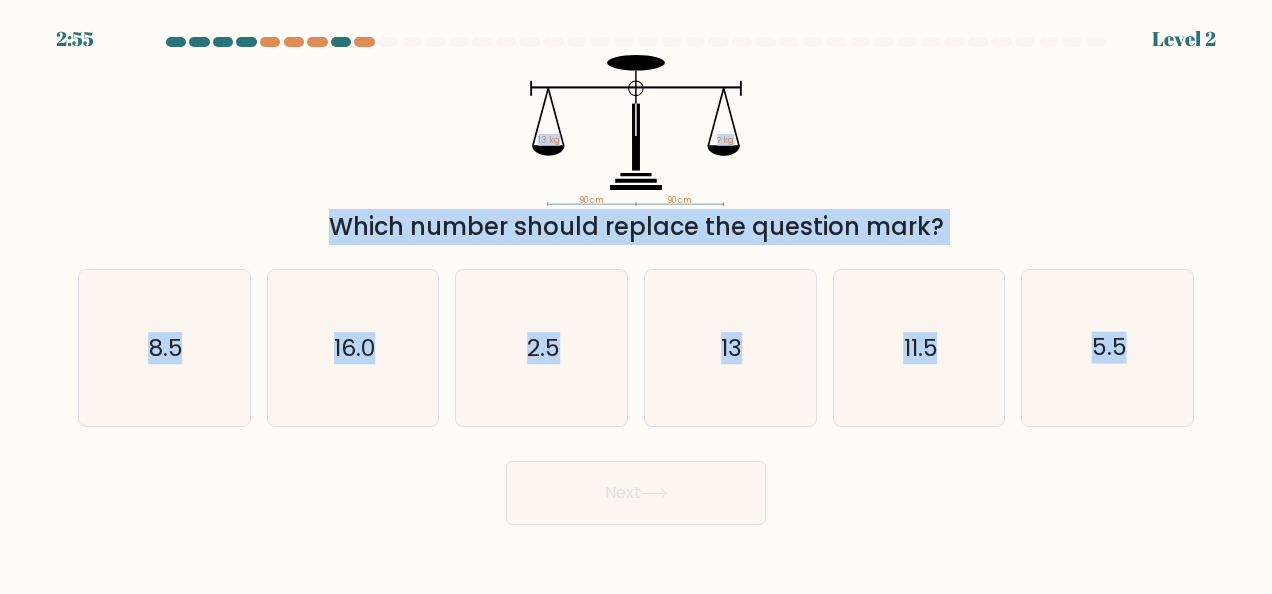 click on "90 cm   90 cm   13 kg   ? kg
Which number should replace the question mark?" at bounding box center (636, 150) 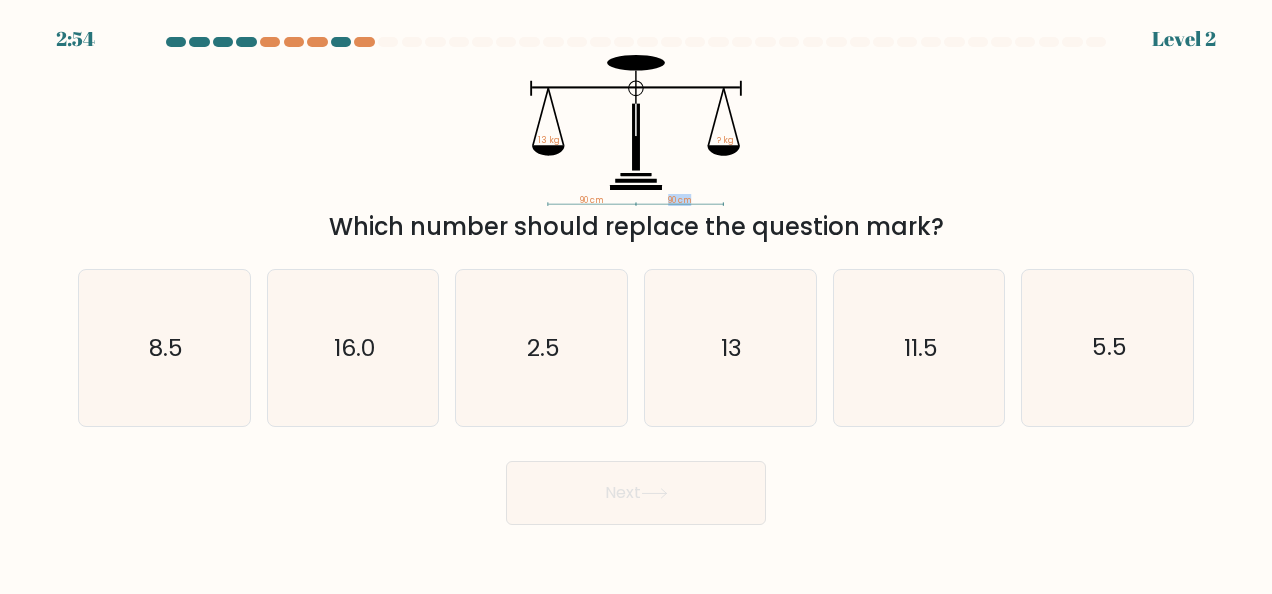 drag, startPoint x: 539, startPoint y: 137, endPoint x: 638, endPoint y: 150, distance: 99.849884 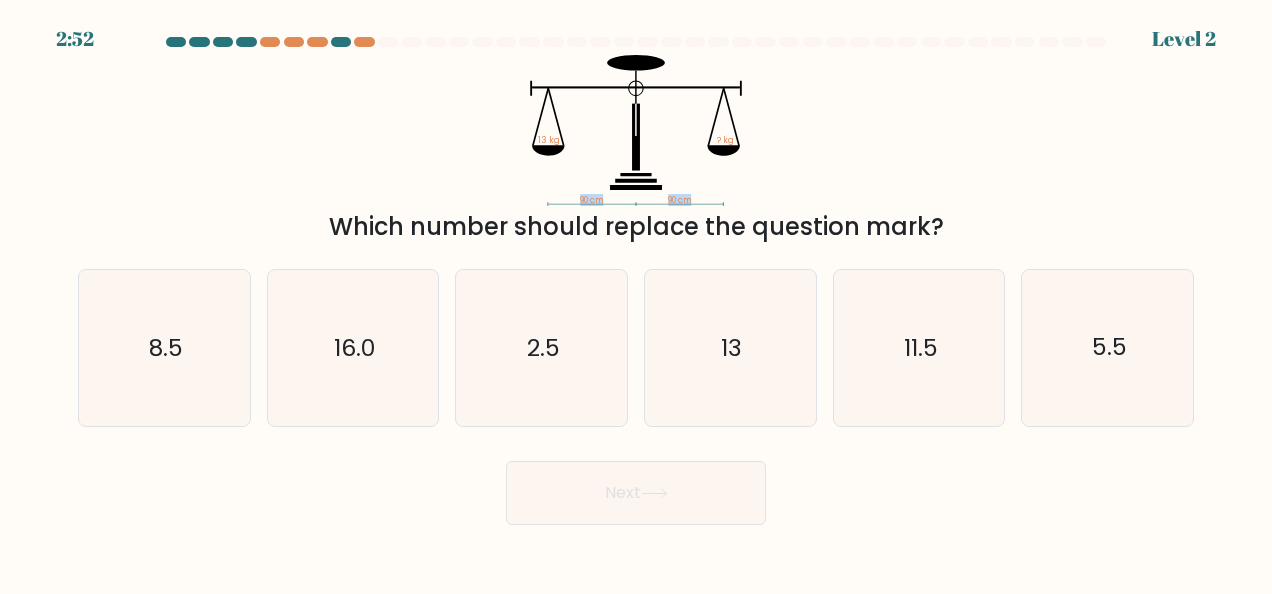 click on "90 cm   90 cm   13 kg   ? kg" at bounding box center [636, 130] 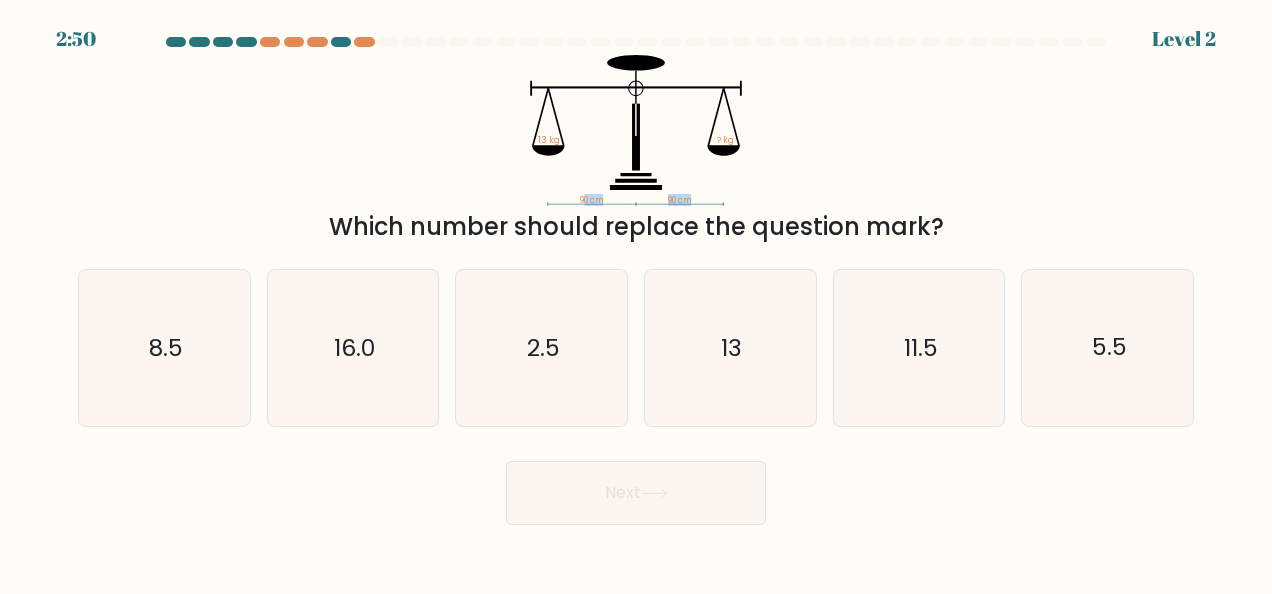 drag, startPoint x: 540, startPoint y: 134, endPoint x: 582, endPoint y: 182, distance: 63.780876 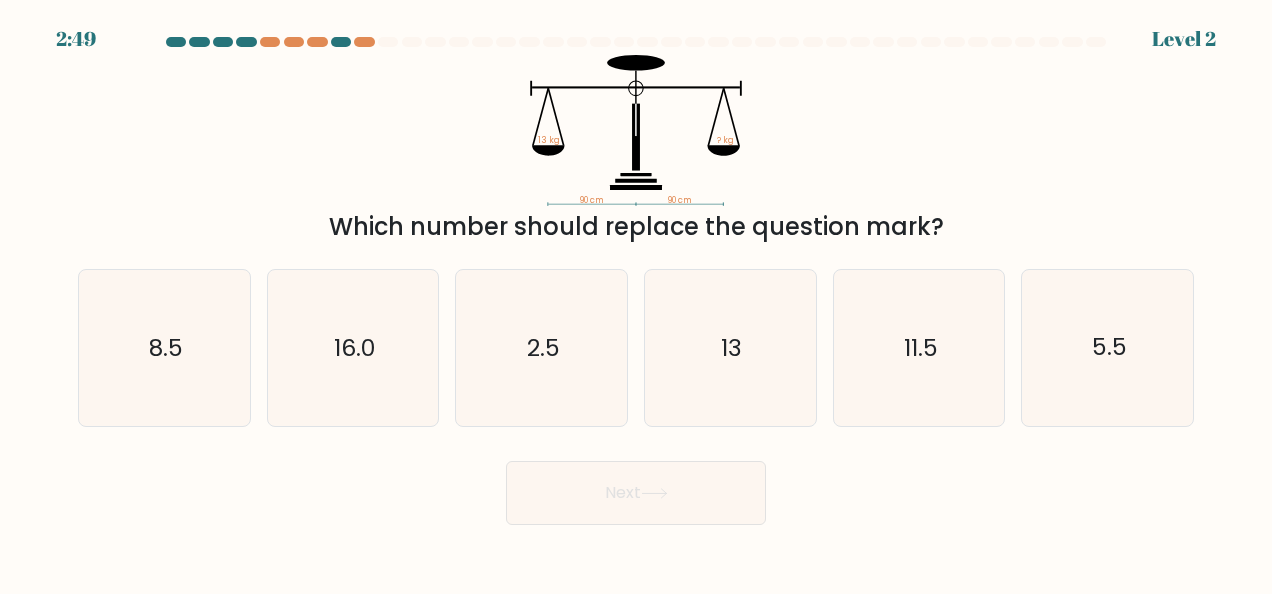 click on "90 cm   90 cm   13 kg   ? kg" at bounding box center [636, 130] 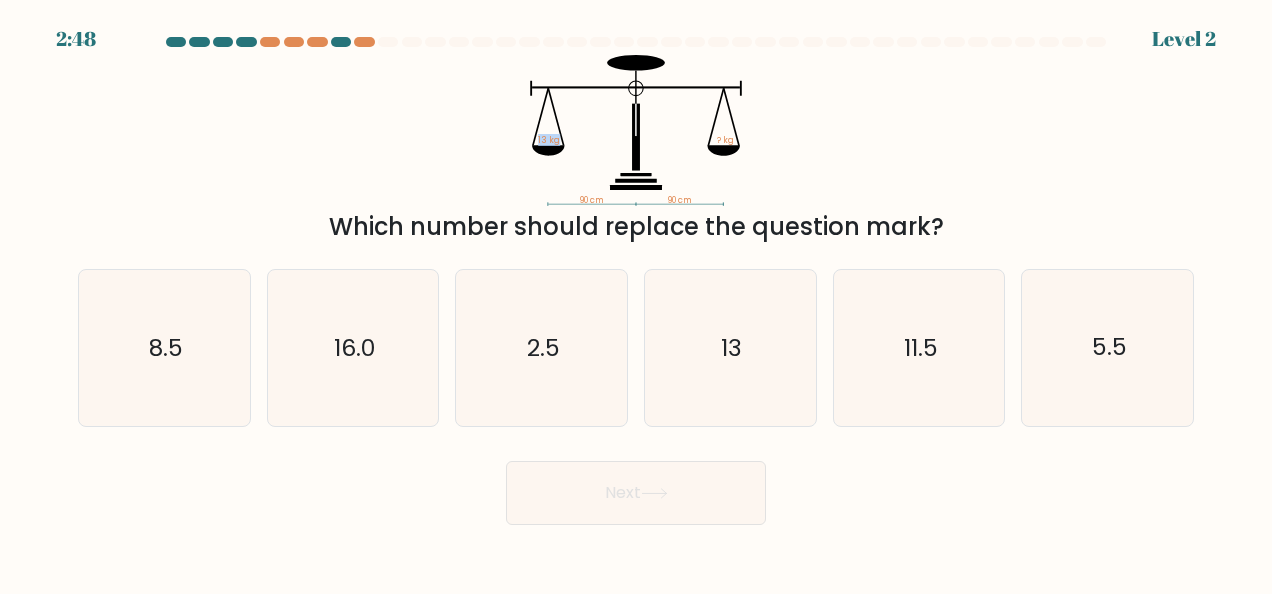 drag, startPoint x: 534, startPoint y: 134, endPoint x: 684, endPoint y: 154, distance: 151.32745 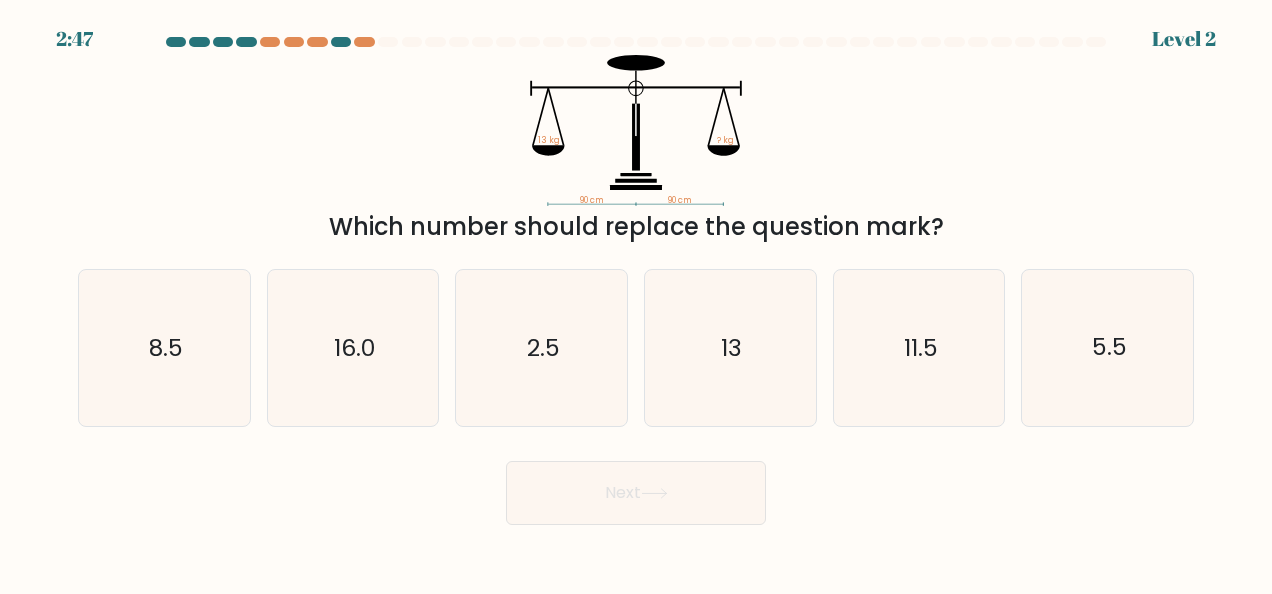 drag, startPoint x: 684, startPoint y: 154, endPoint x: 749, endPoint y: 212, distance: 87.11487 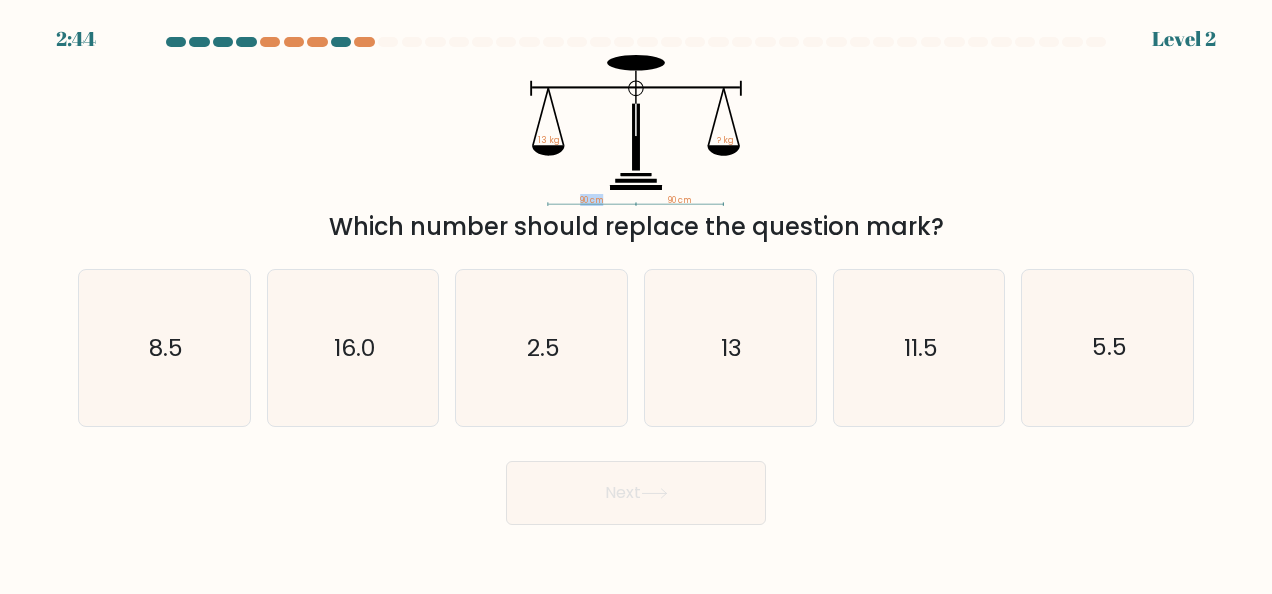 drag, startPoint x: 562, startPoint y: 198, endPoint x: 677, endPoint y: 192, distance: 115.15642 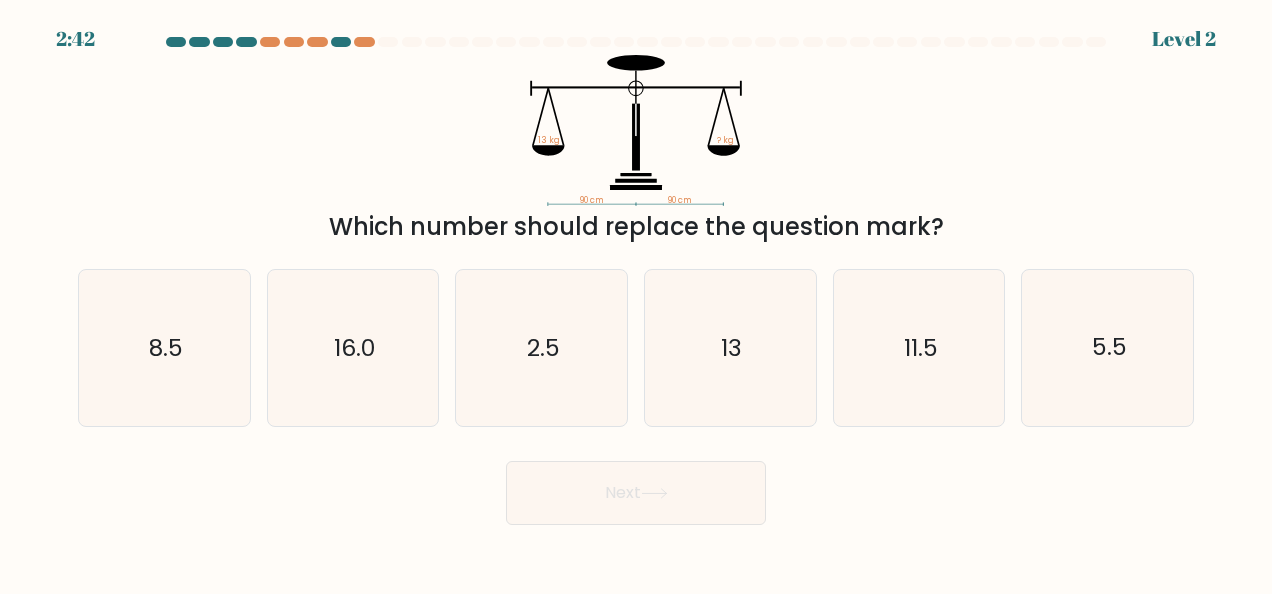 click on "90 cm   90 cm   13 kg   ? kg" at bounding box center (636, 130) 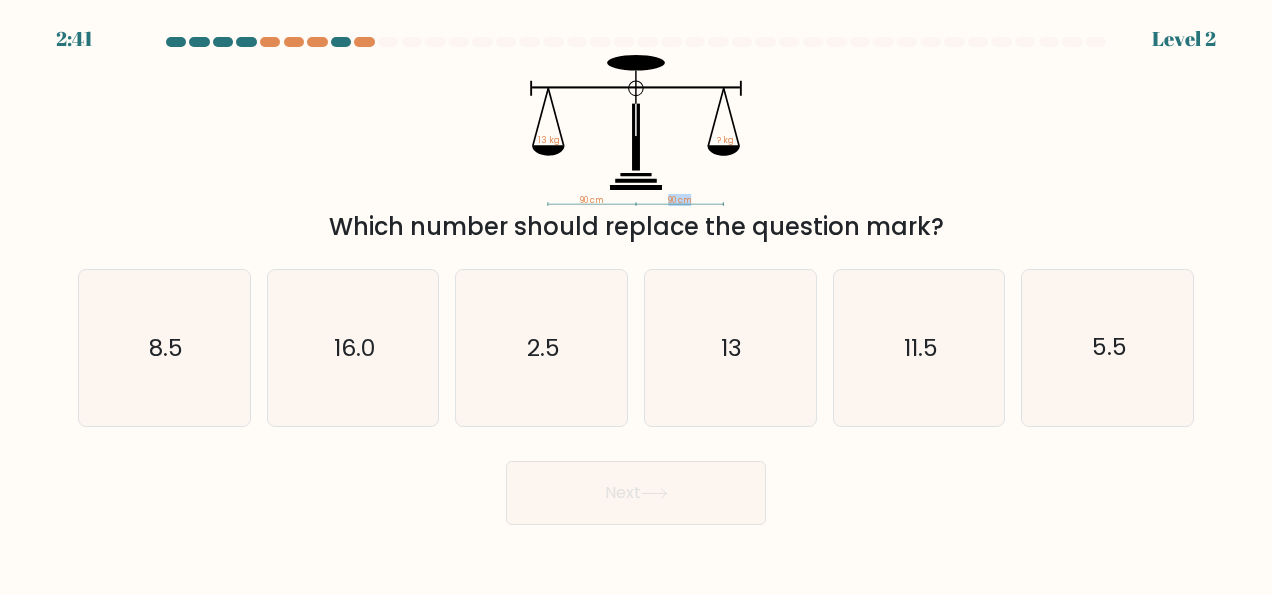drag, startPoint x: 707, startPoint y: 197, endPoint x: 621, endPoint y: 198, distance: 86.00581 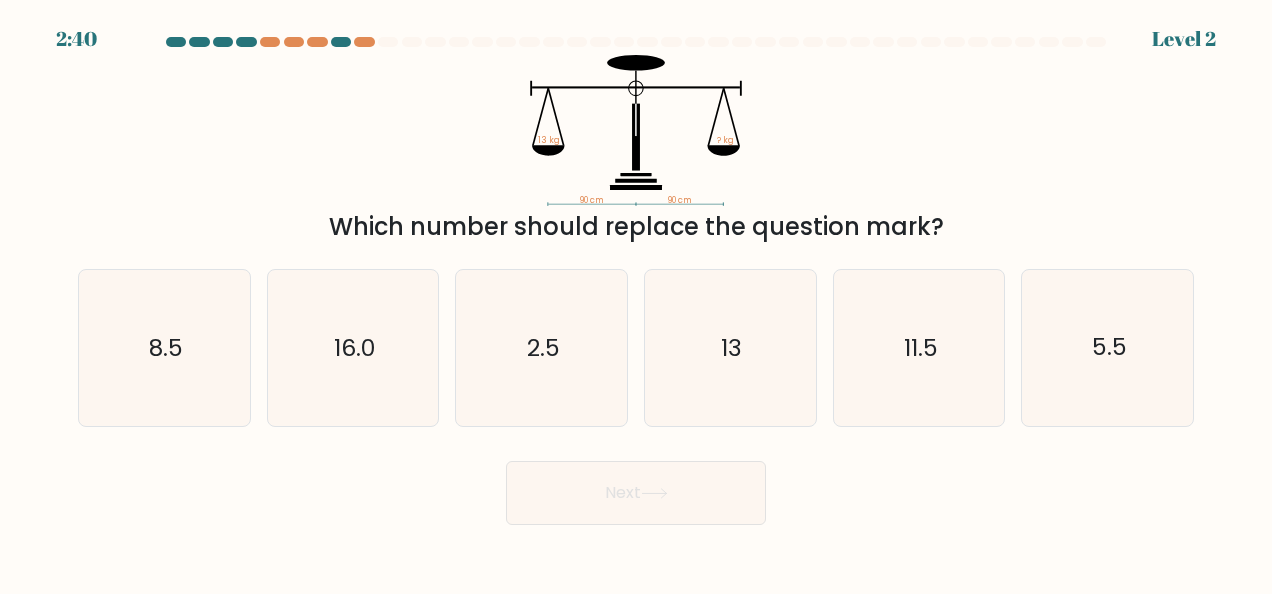 click on "90 cm   90 cm   13 kg   ? kg" at bounding box center (636, 130) 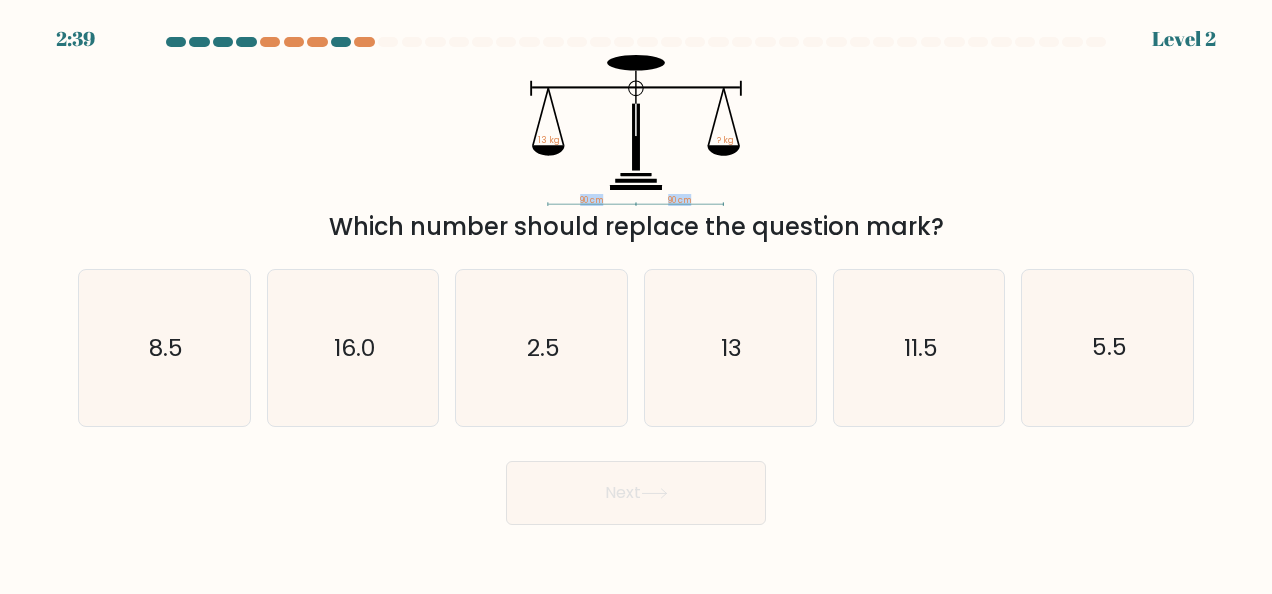 copy on "90 cm   90 cm" 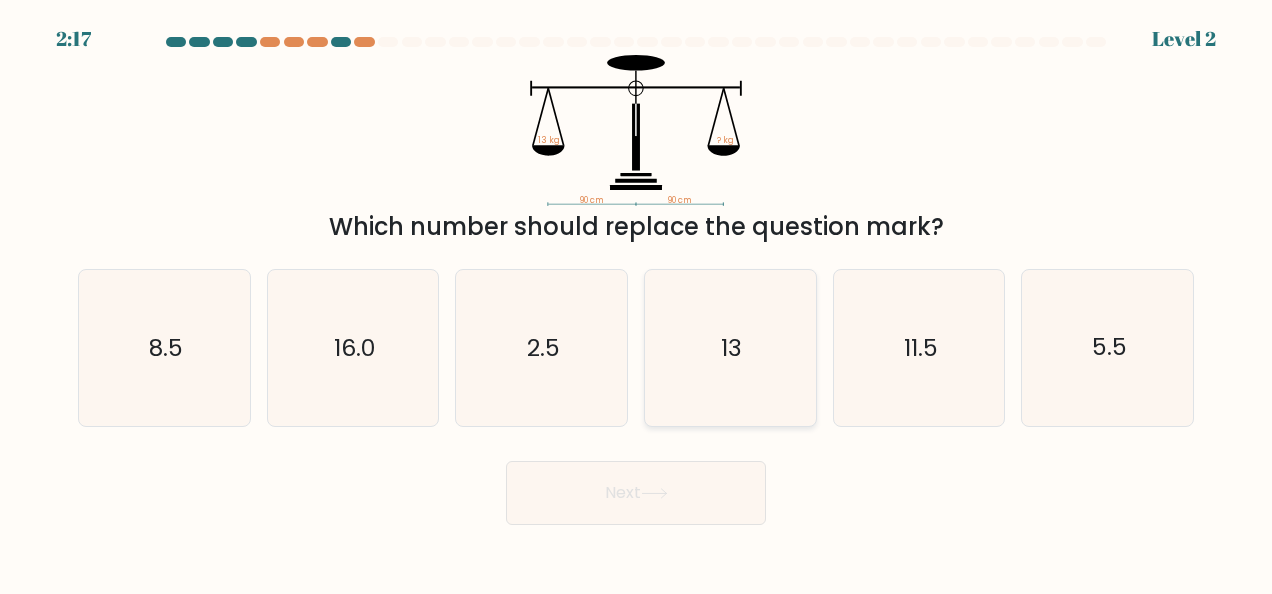 click on "13" at bounding box center (730, 348) 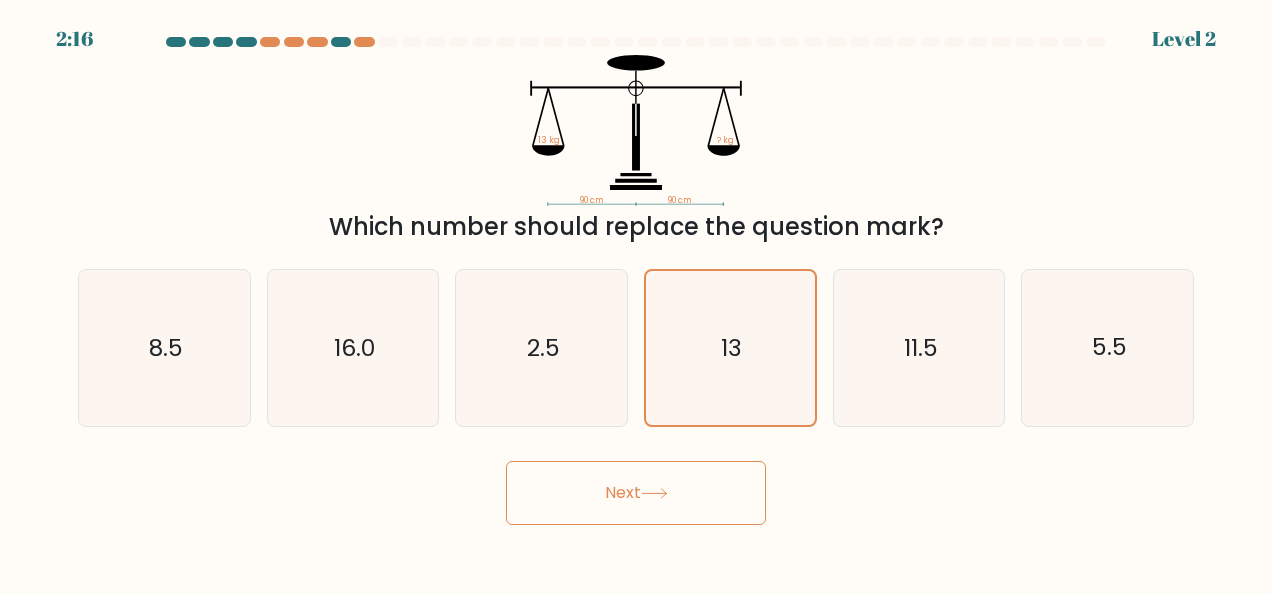 click on "Next" at bounding box center [636, 493] 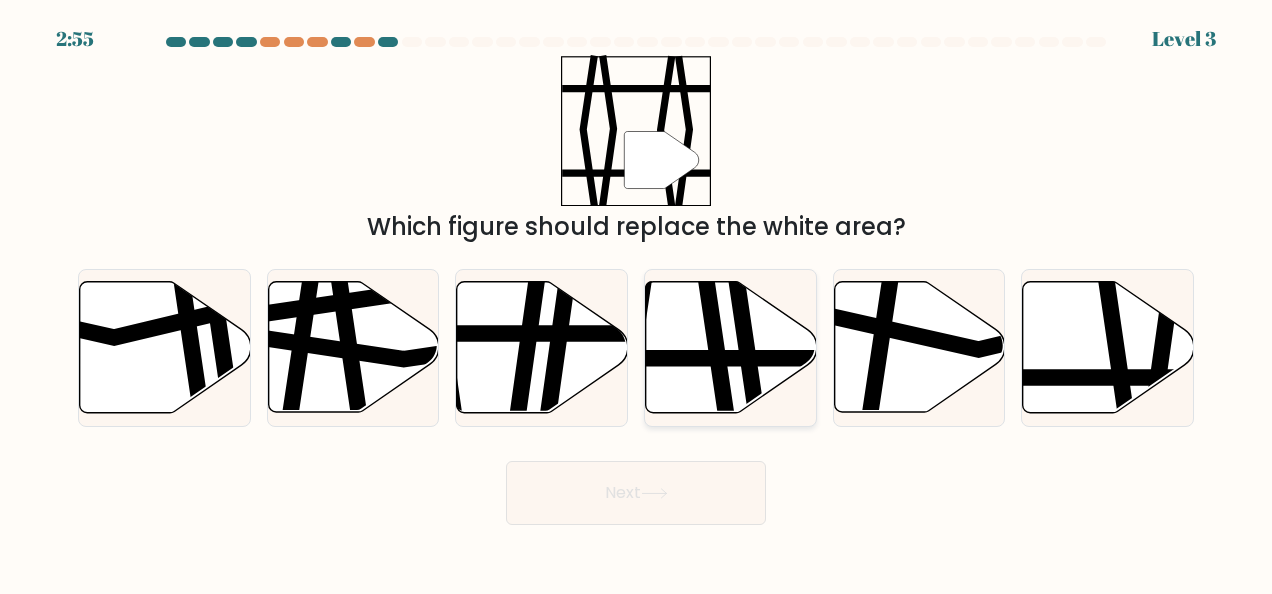 click at bounding box center (744, 420) 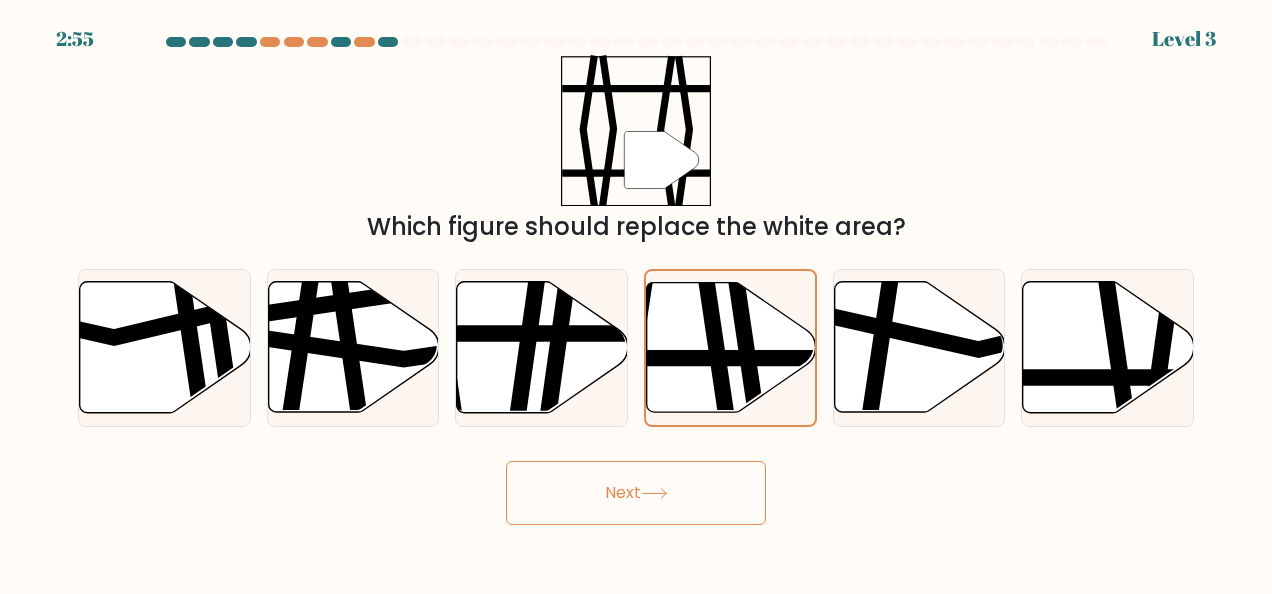 click on "Next" at bounding box center (636, 493) 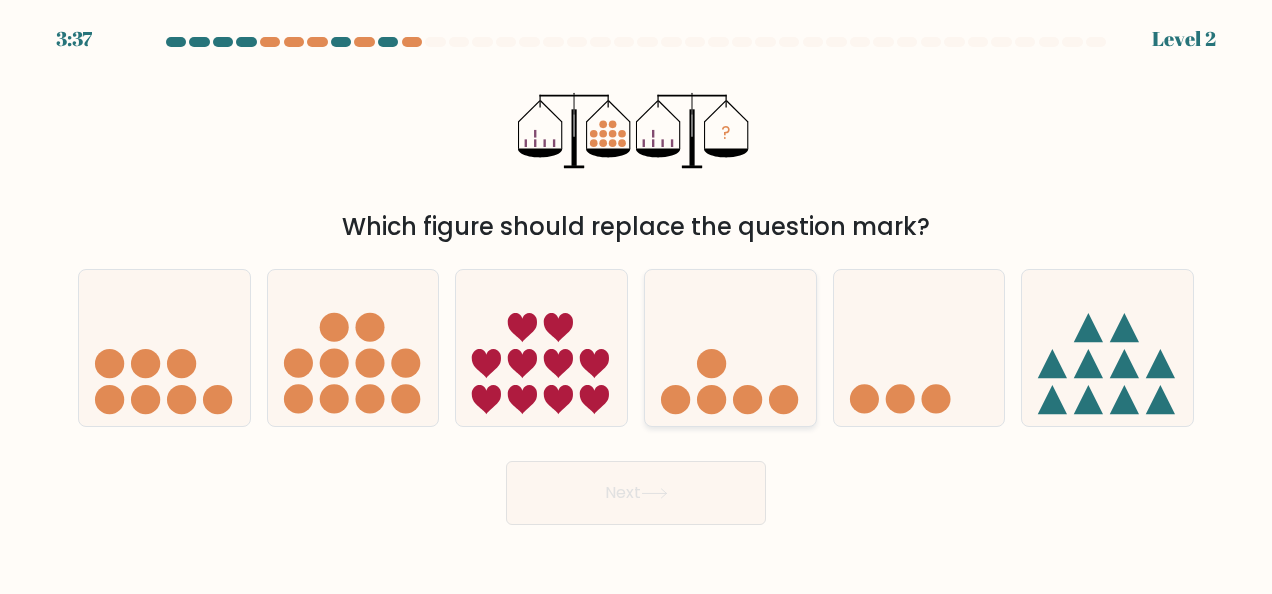 click at bounding box center (730, 347) 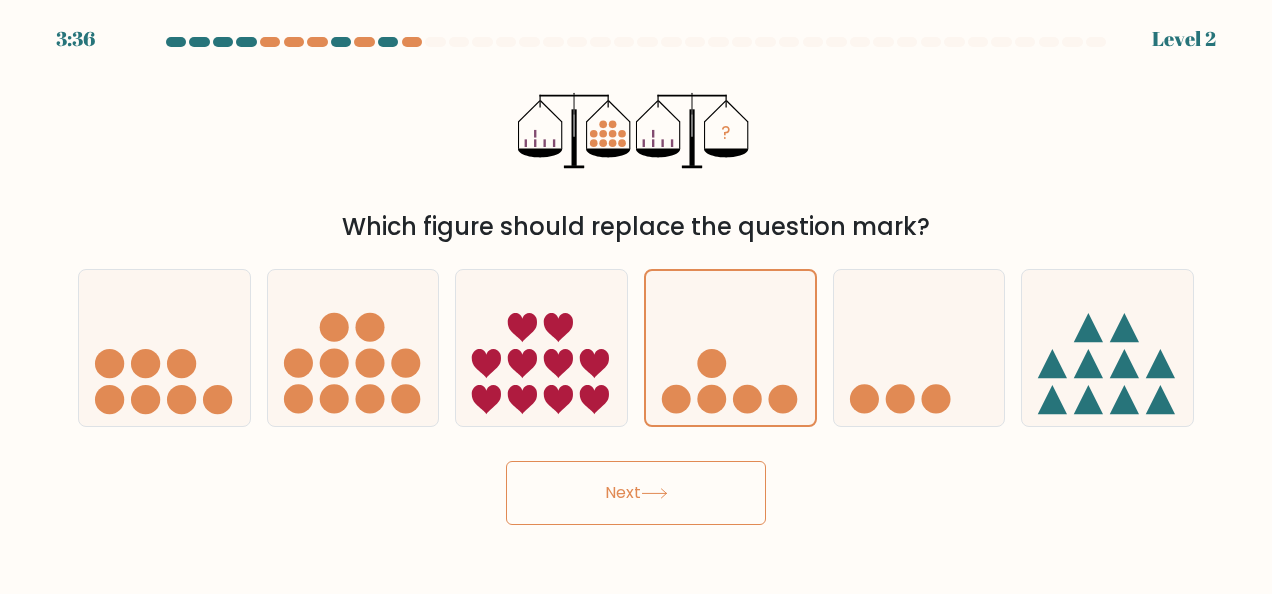click at bounding box center (654, 493) 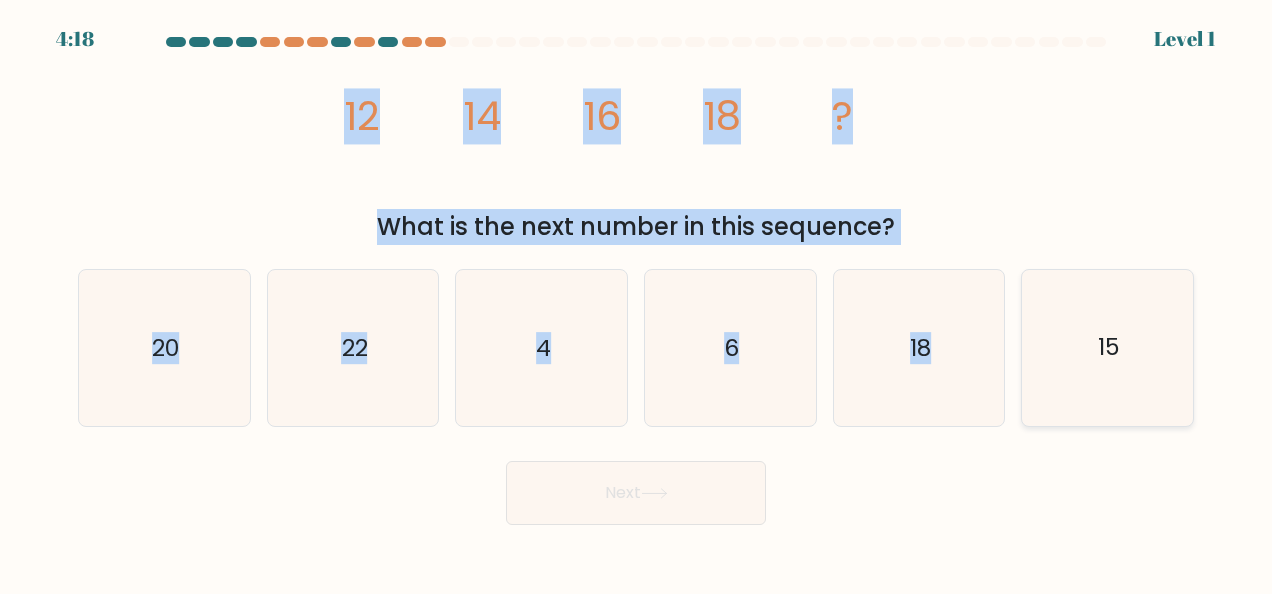 copy on "12
14
16
18
?
What is the next number in this sequence?
a.
20
b.
22
c.
4
d.
6
e.
18
f.
15" 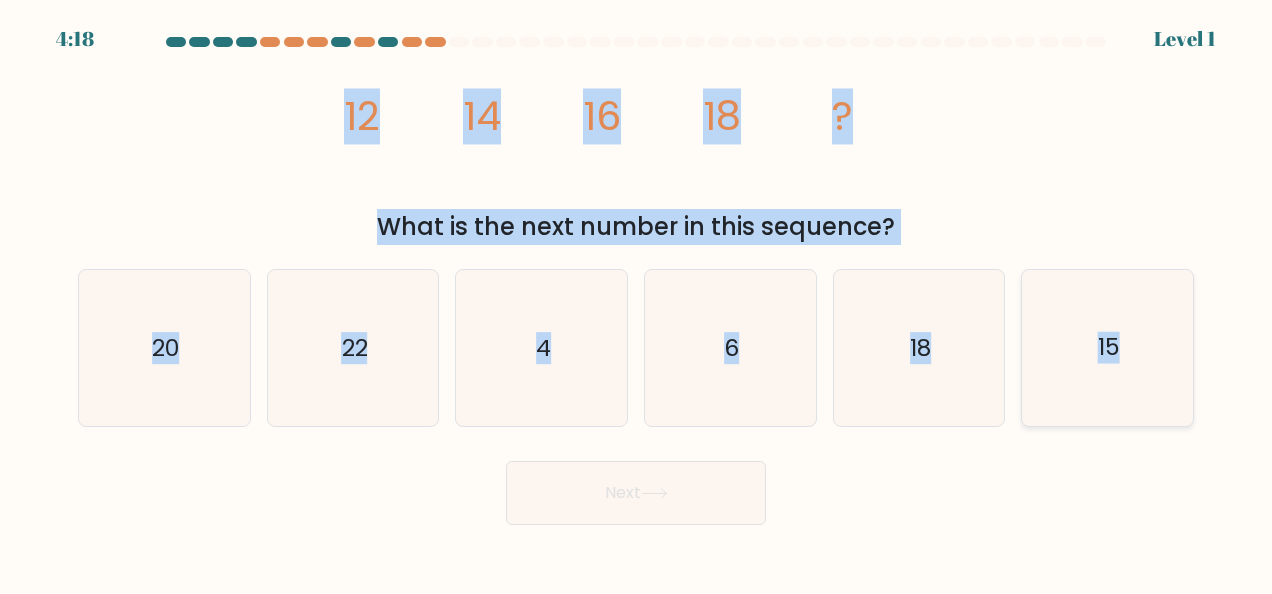 drag, startPoint x: 350, startPoint y: 108, endPoint x: 1134, endPoint y: 366, distance: 825.36053 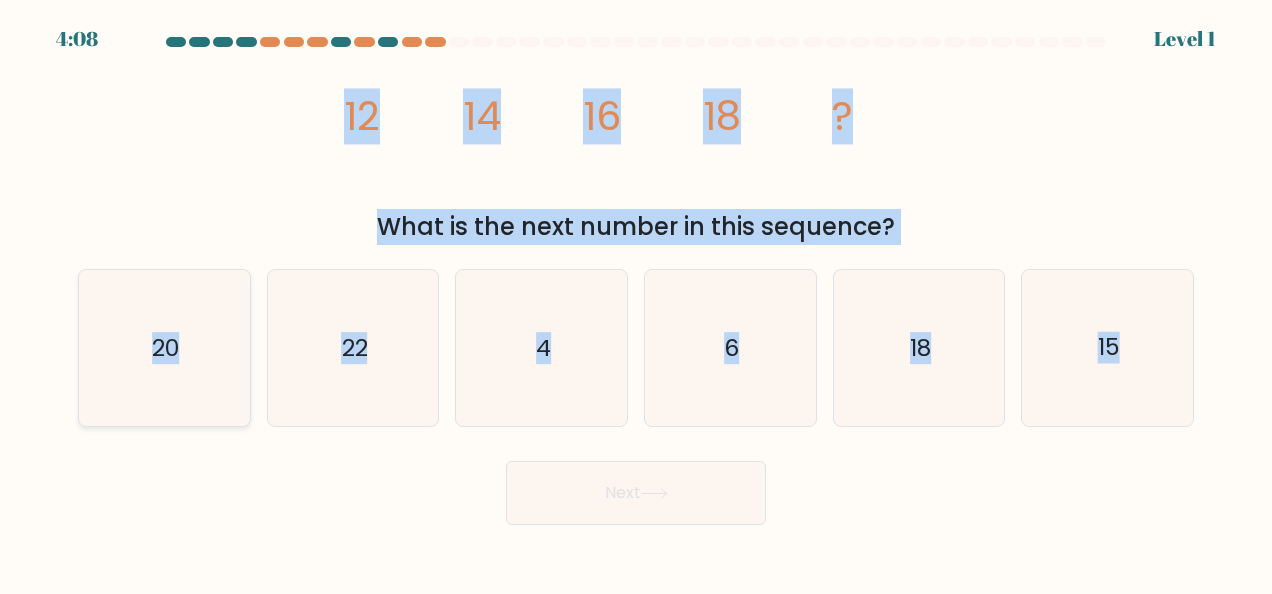 click on "20" at bounding box center (164, 348) 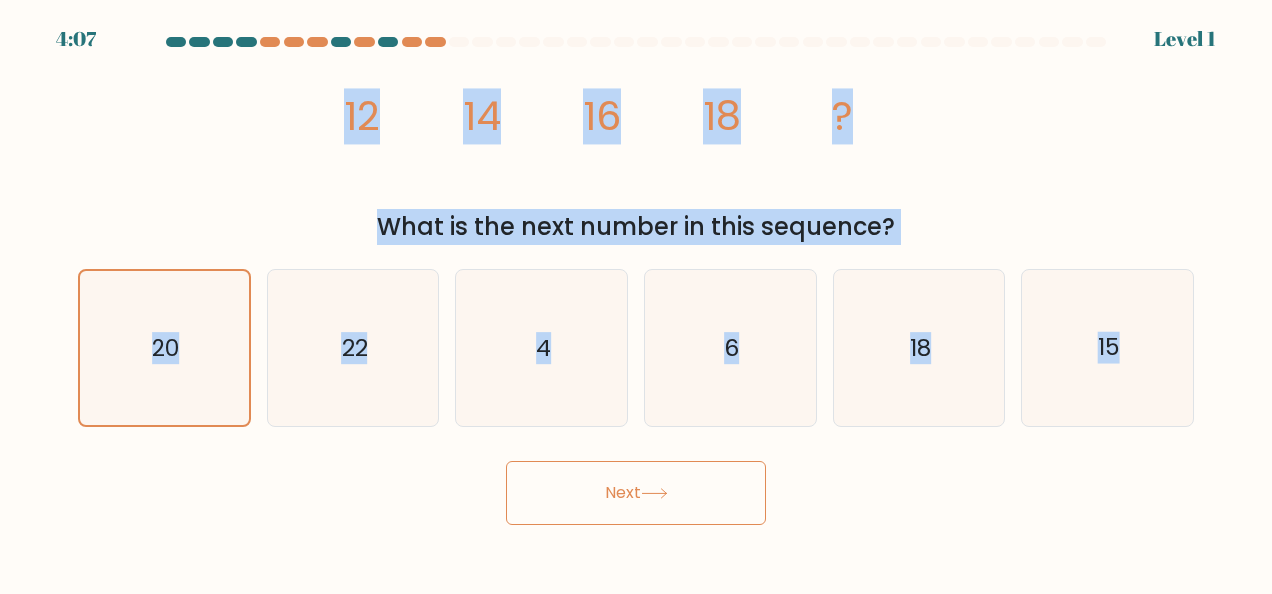 click on "Next" at bounding box center (636, 493) 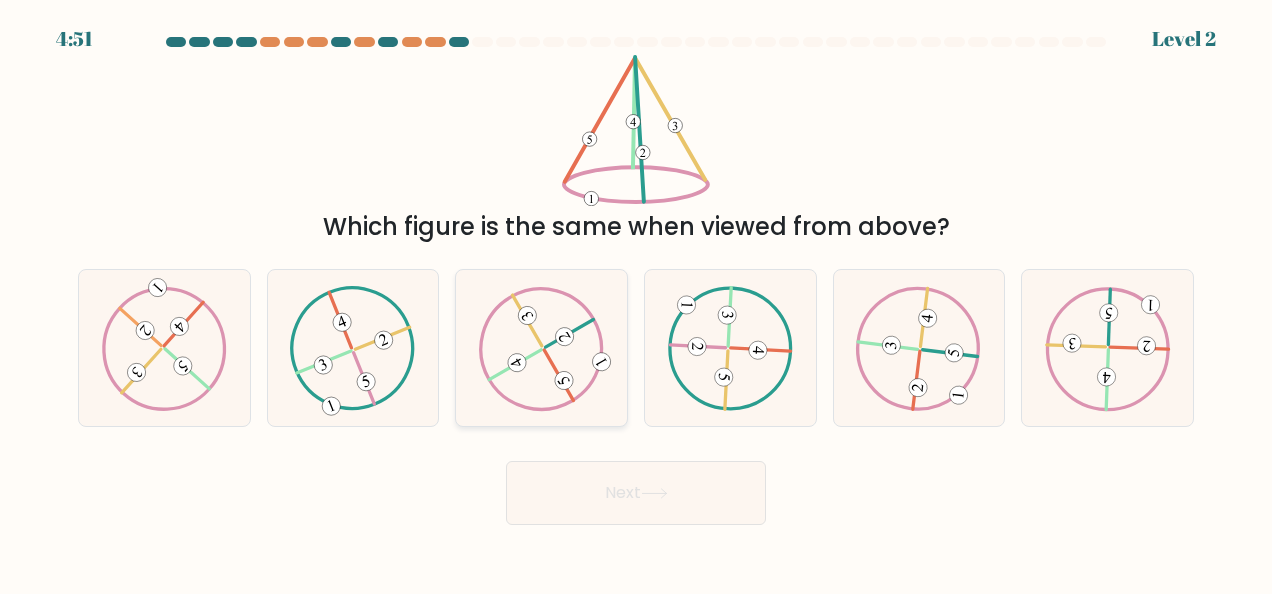 click at bounding box center [542, 348] 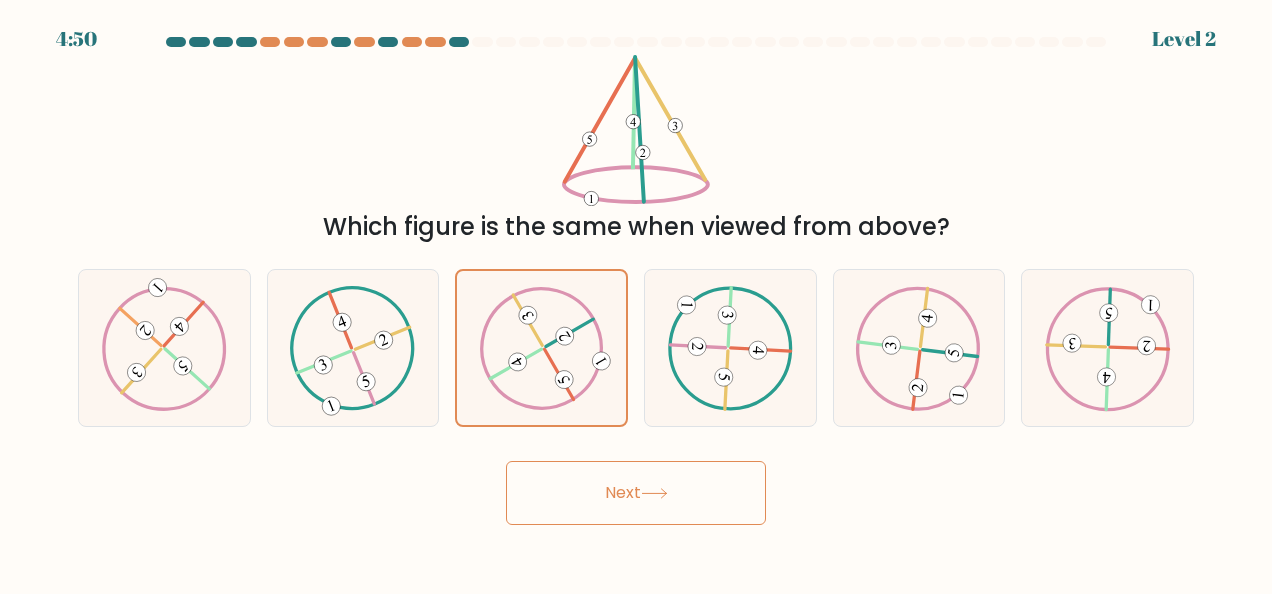 click on "Which figure is the same when viewed from above?" at bounding box center [636, 150] 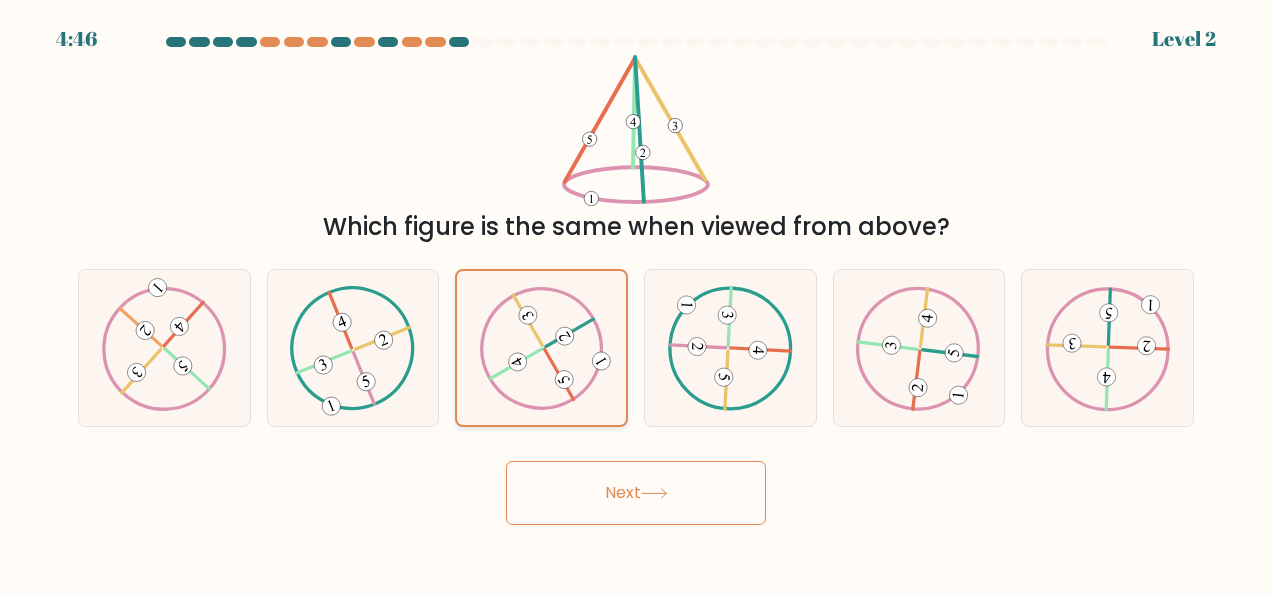 click at bounding box center [542, 347] 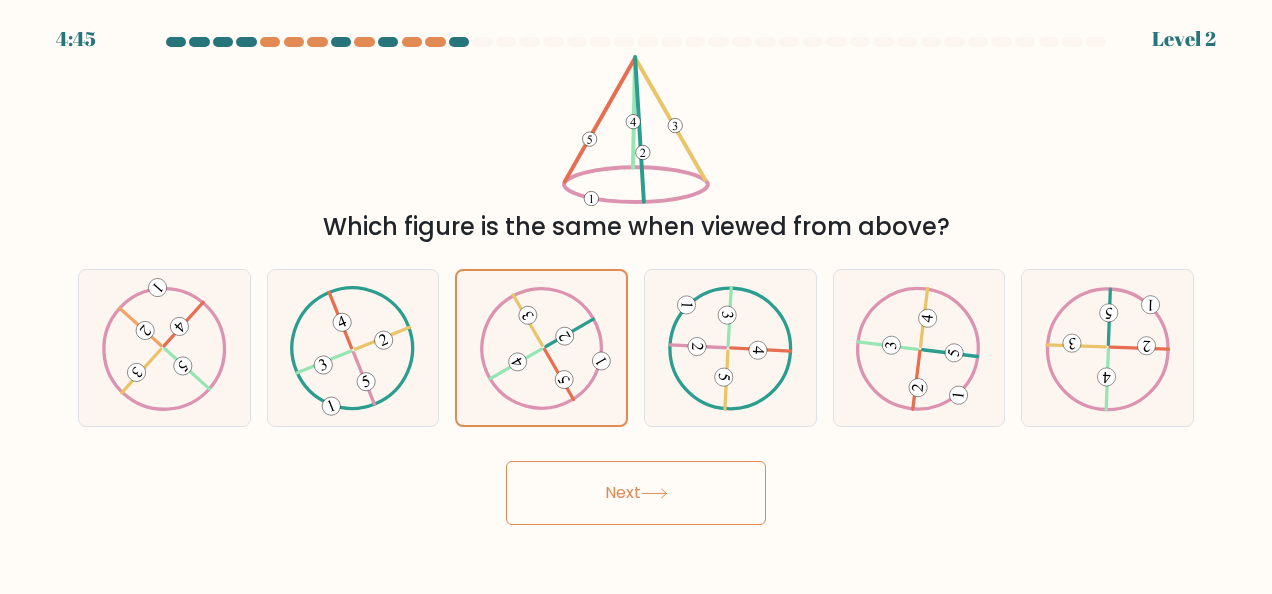 click on "Next" at bounding box center [636, 493] 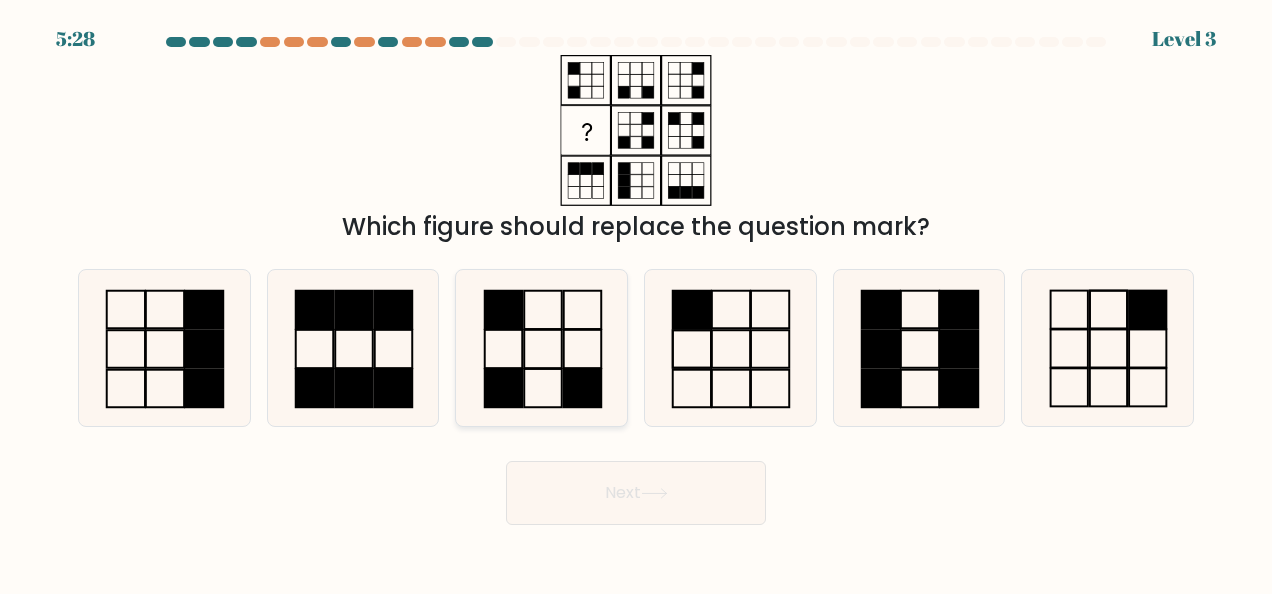 click at bounding box center [502, 388] 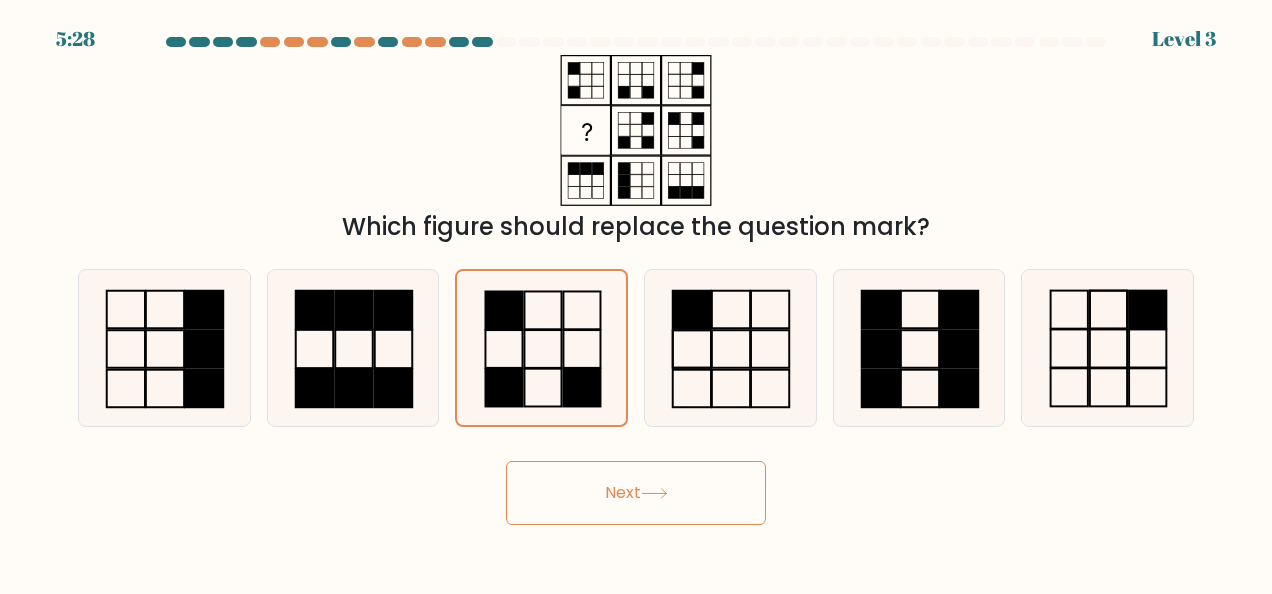 click on "Next" at bounding box center (636, 493) 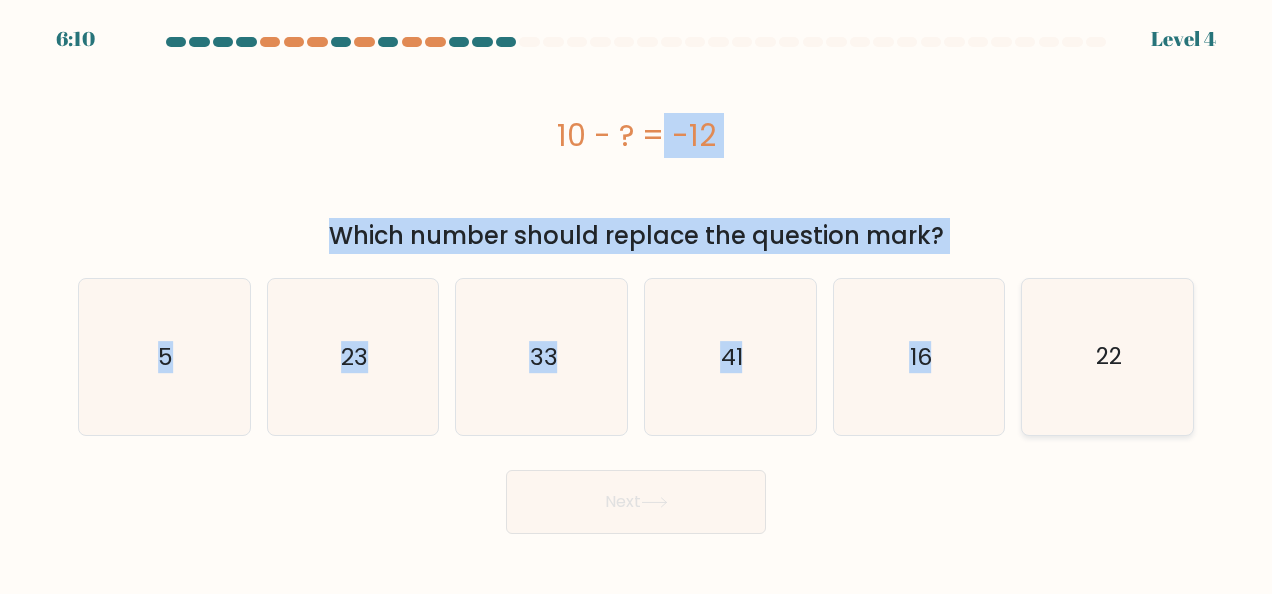 copy on "10 - ?  = -12
Which number should replace the question mark?
a.
5
b.
23
c.
33
d.
41
e.
16
f.
22" 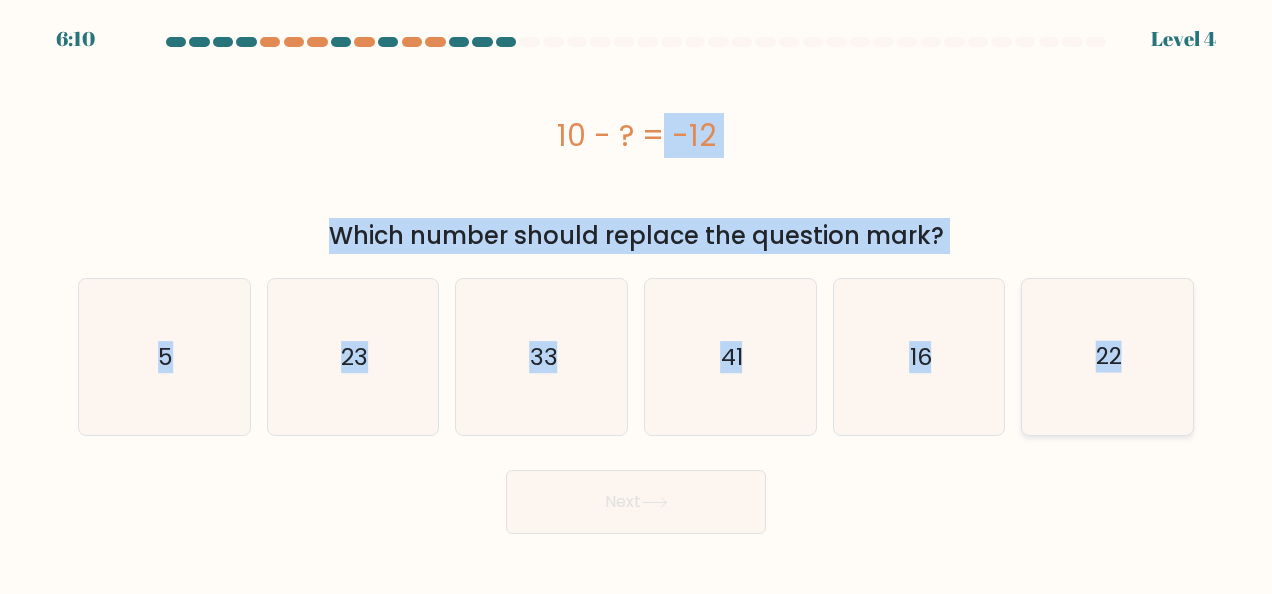 drag, startPoint x: 560, startPoint y: 123, endPoint x: 1137, endPoint y: 358, distance: 623.0201 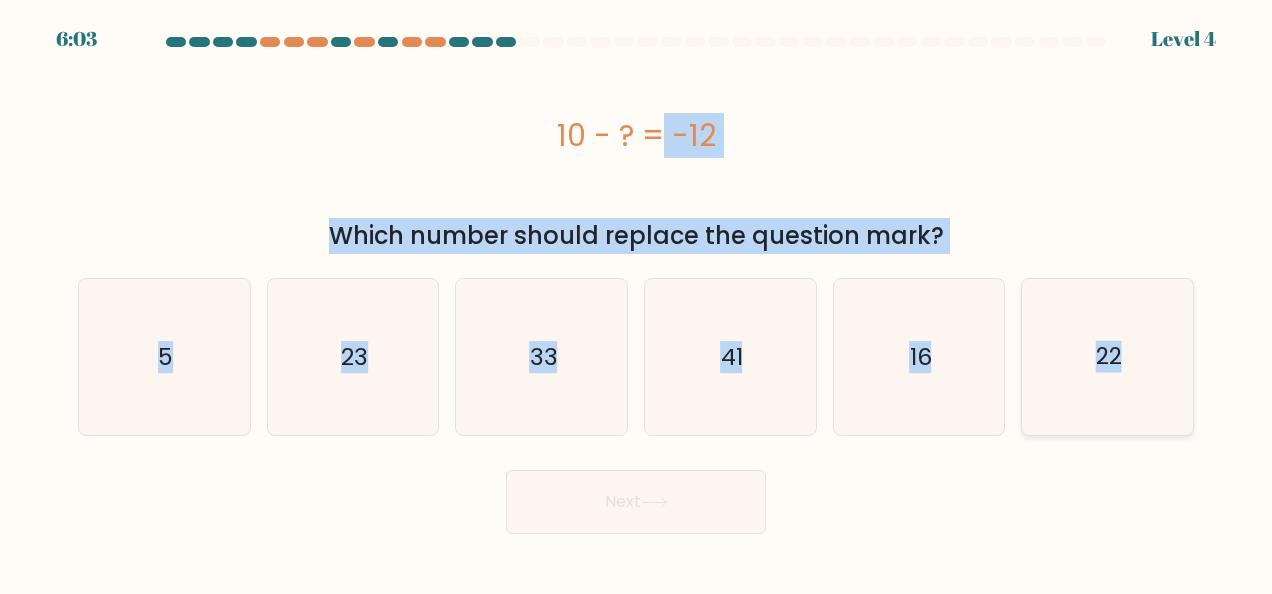 click on "22" at bounding box center (1108, 357) 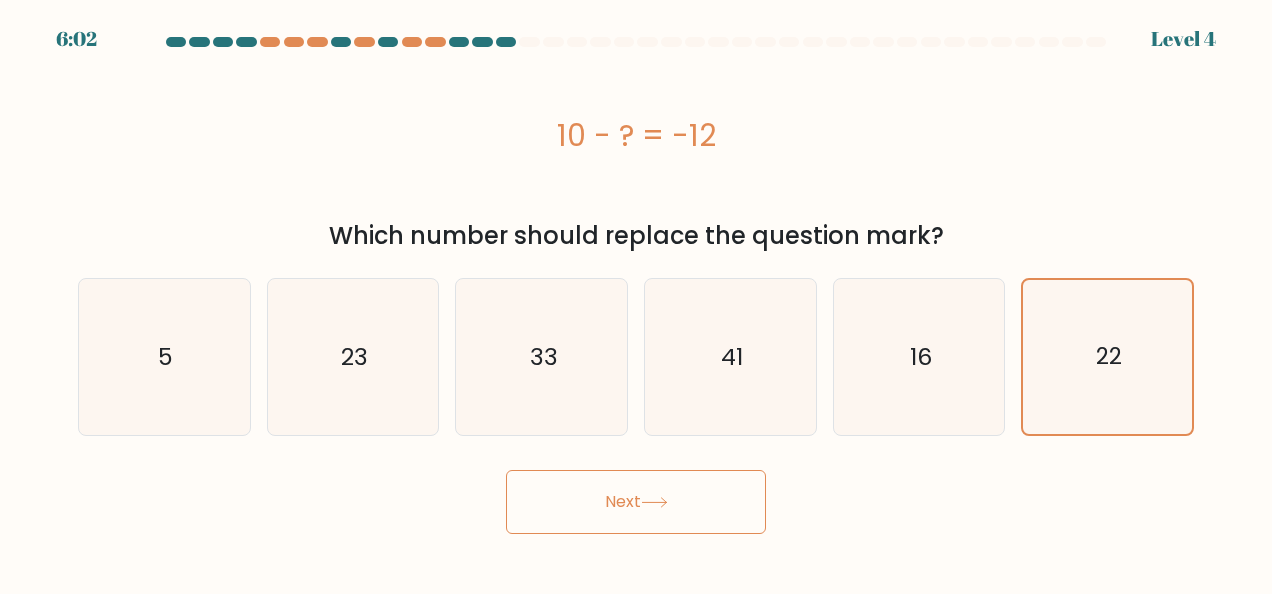 click on "Next" at bounding box center (636, 502) 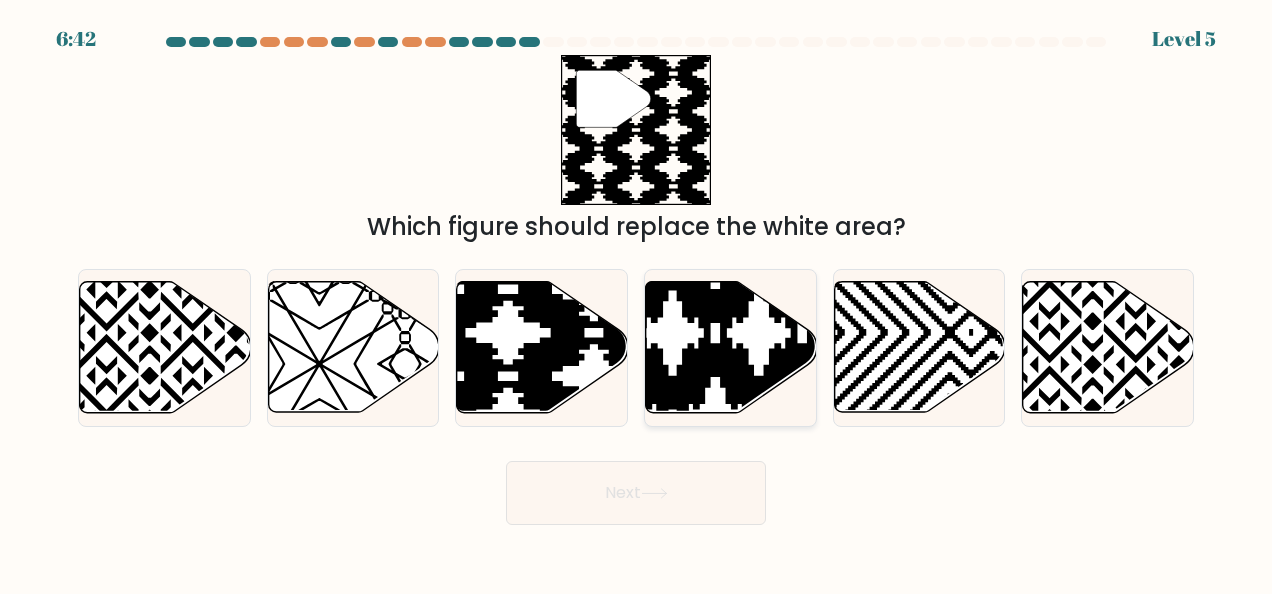 click at bounding box center (673, 419) 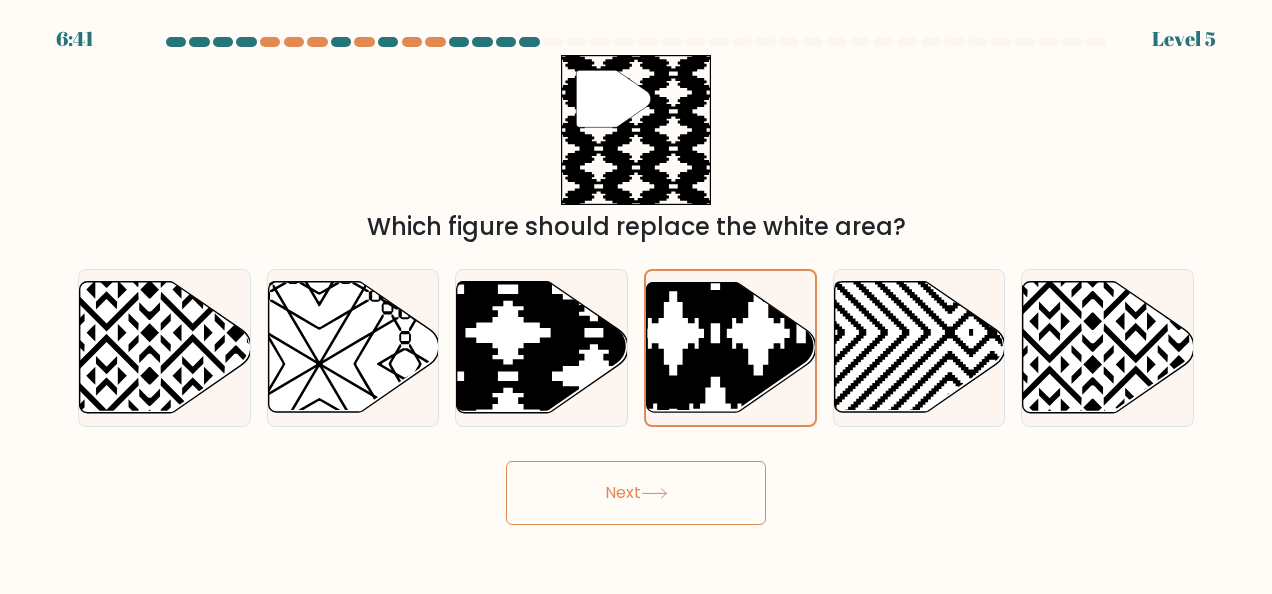 click on "Next" at bounding box center (636, 493) 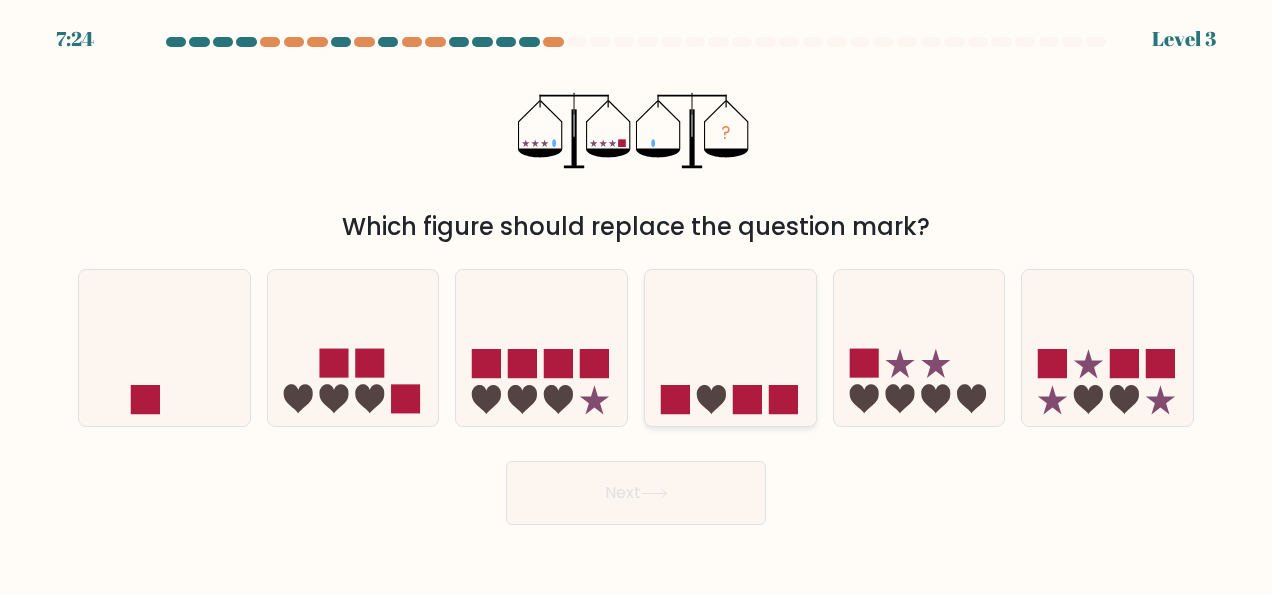 click at bounding box center [747, 399] 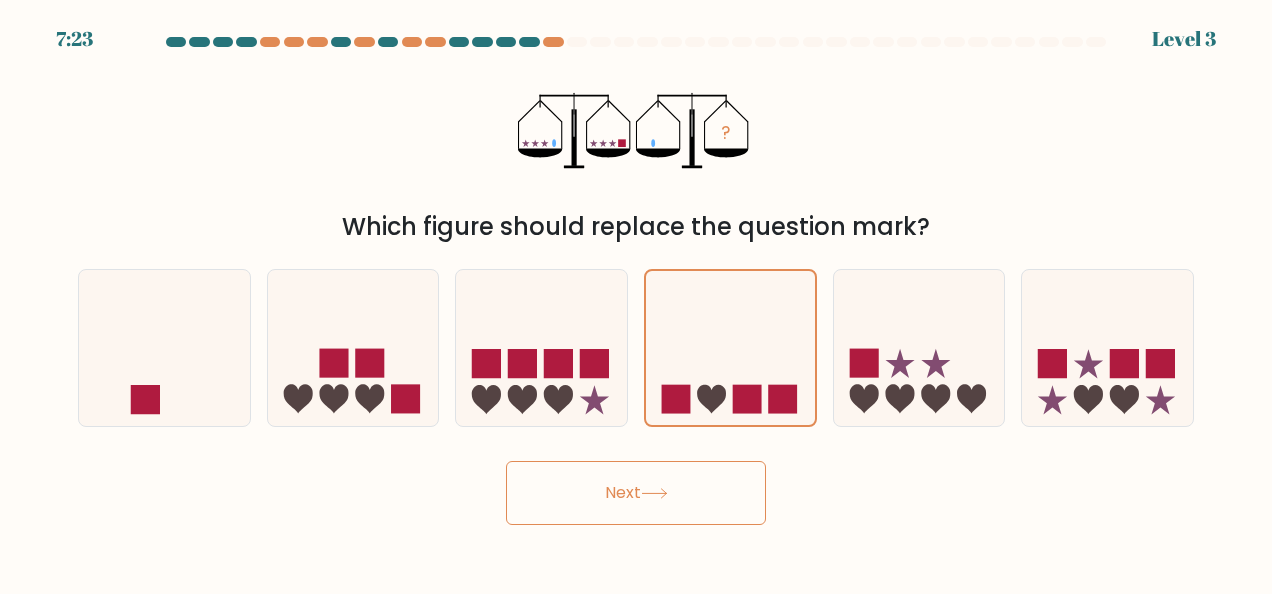 click on "Next" at bounding box center (636, 493) 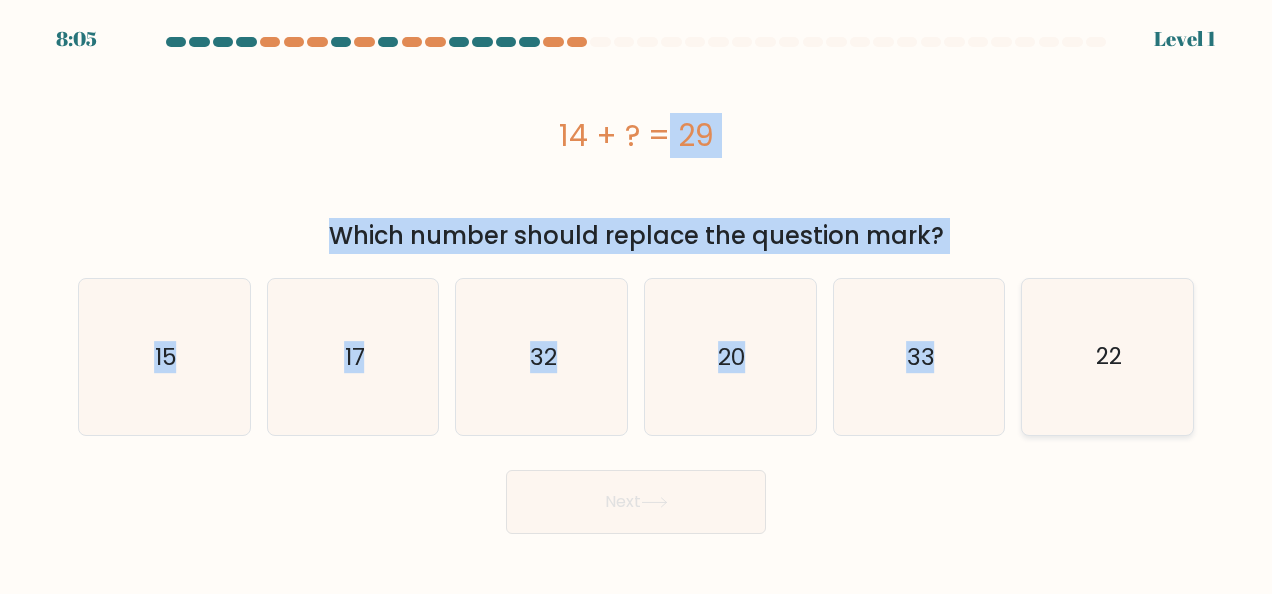 drag, startPoint x: 557, startPoint y: 125, endPoint x: 1122, endPoint y: 348, distance: 607.41583 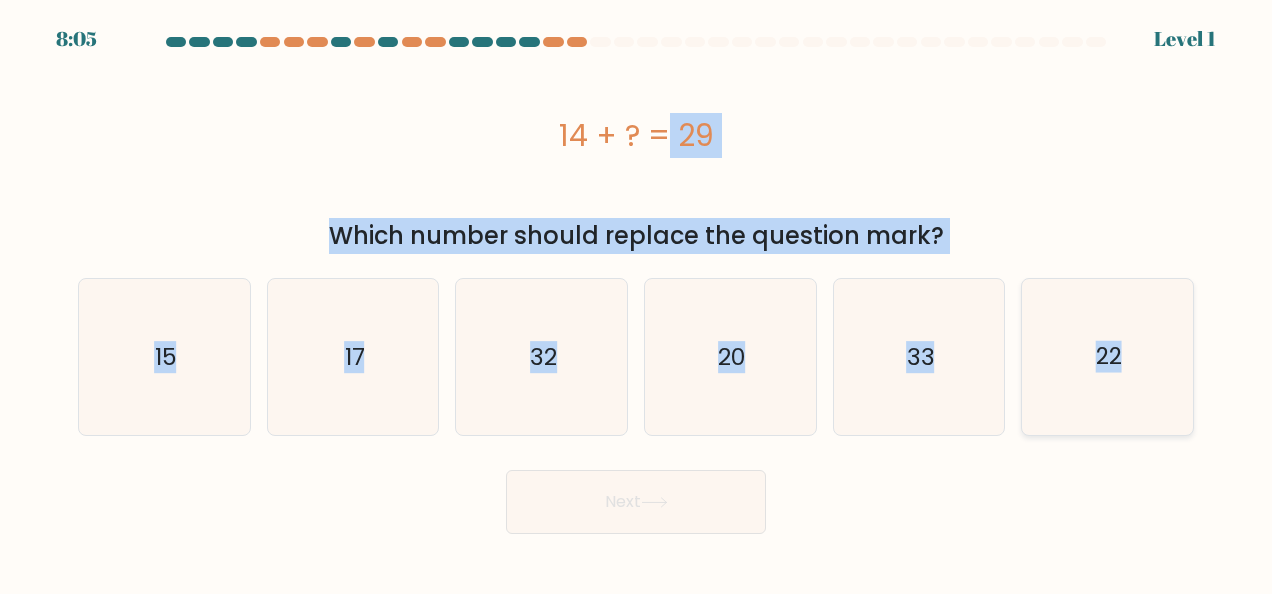 click on "a." at bounding box center [636, 285] 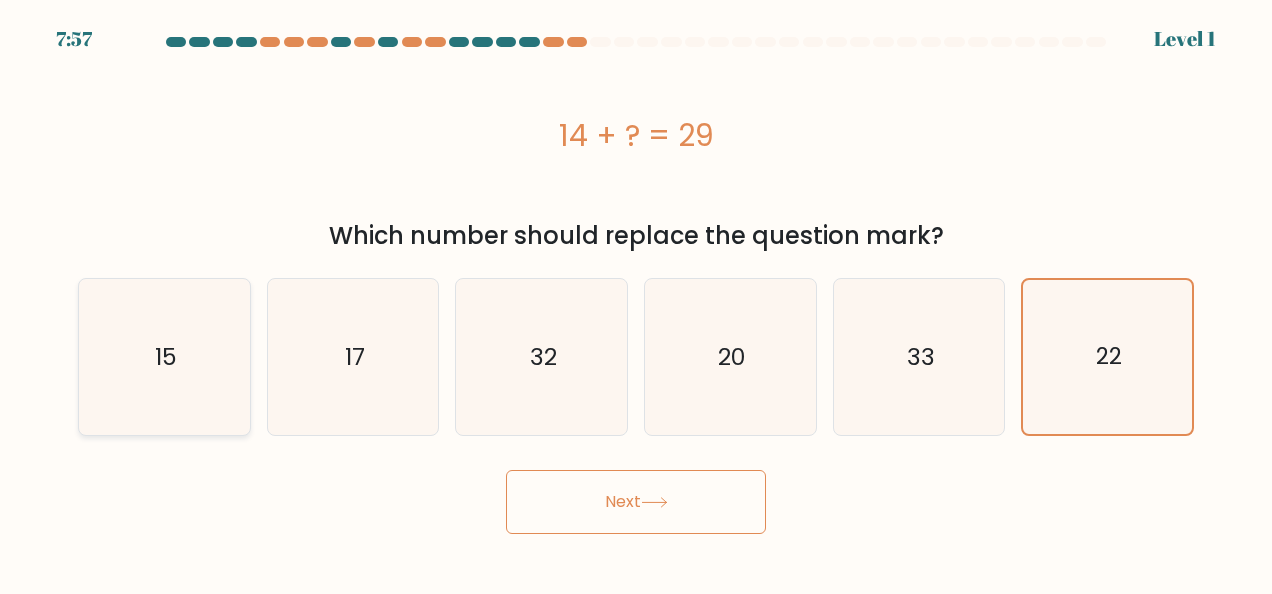 click on "15" at bounding box center (164, 357) 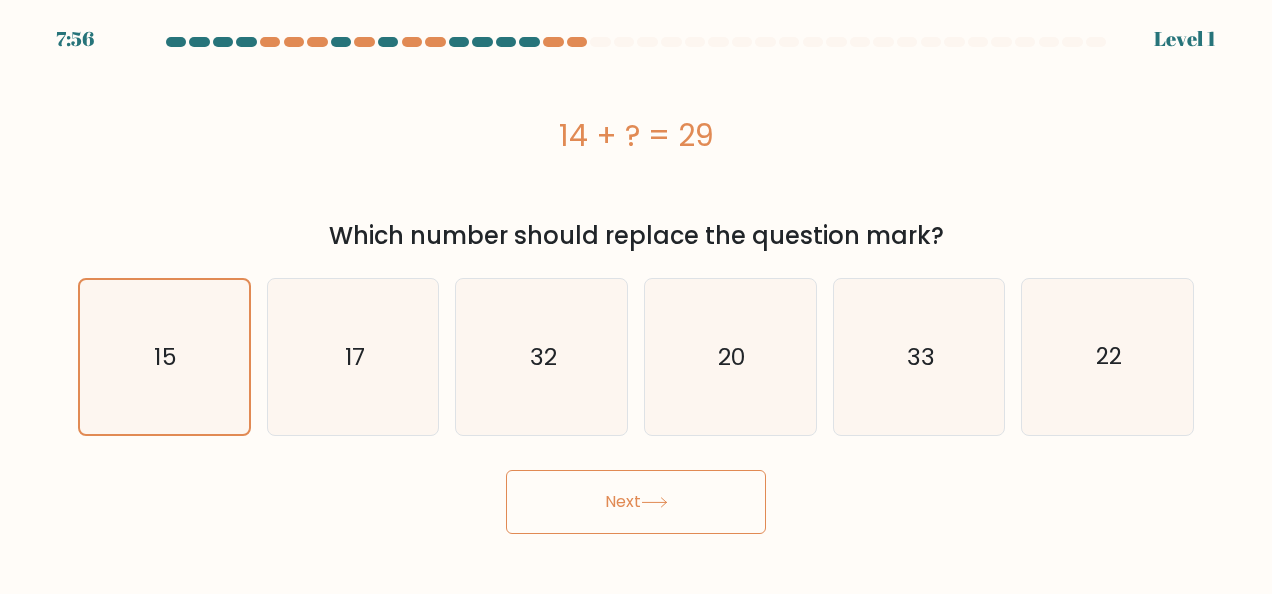 click on "Next" at bounding box center (636, 502) 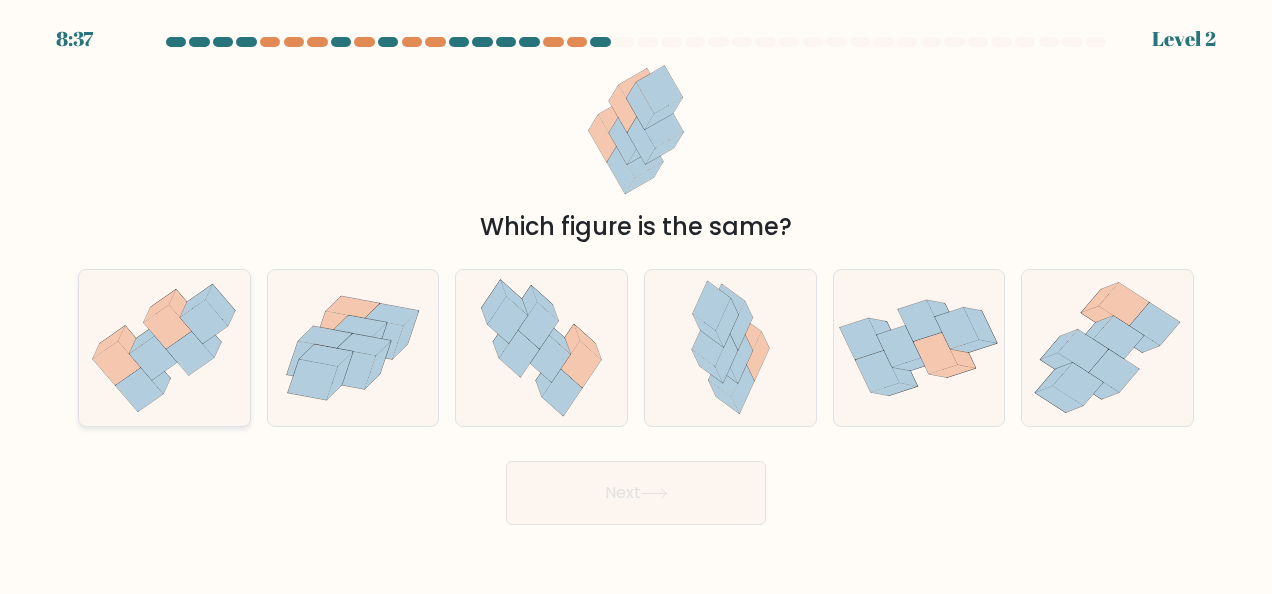 click at bounding box center [191, 353] 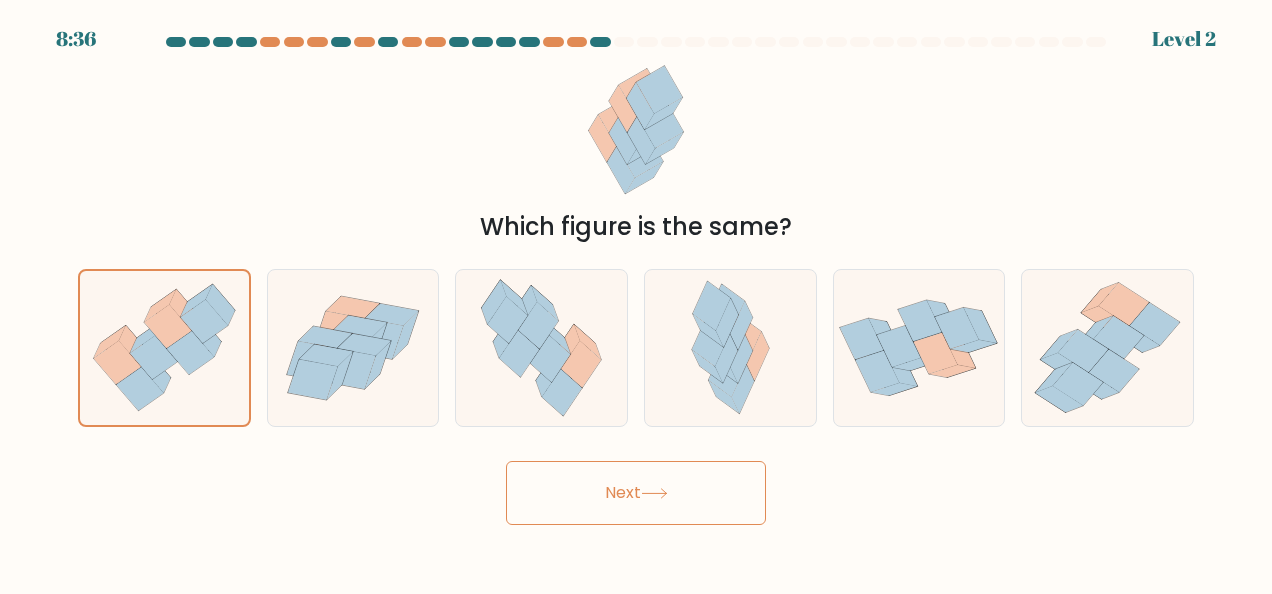 click on "Next" at bounding box center (636, 493) 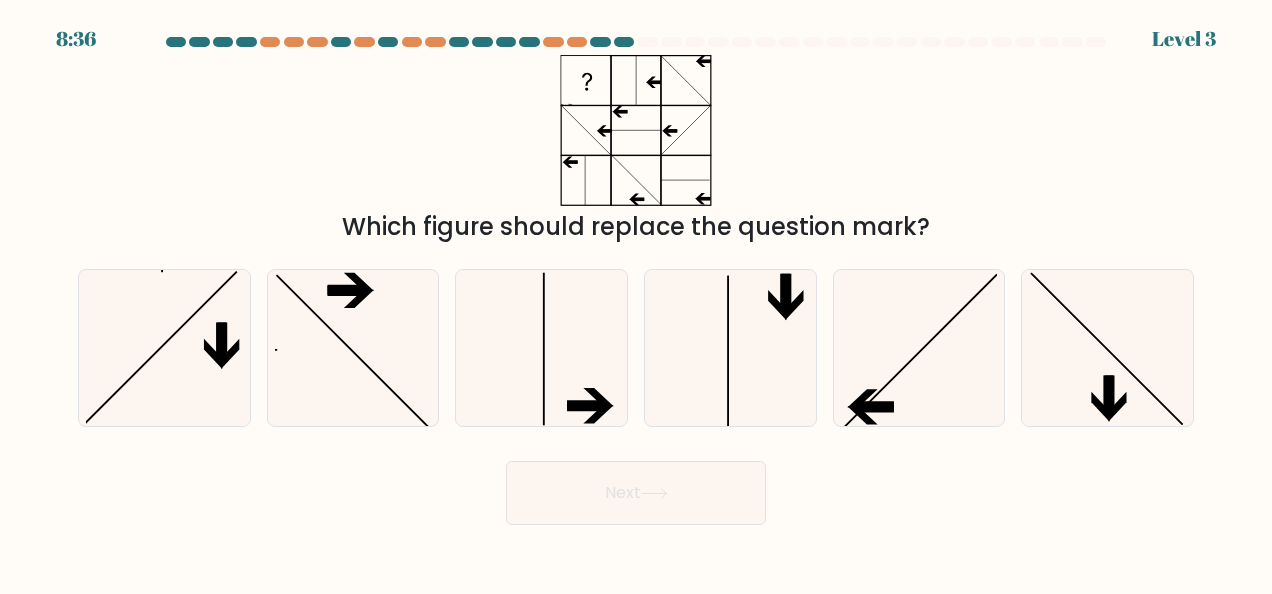 click on "Next" at bounding box center (636, 493) 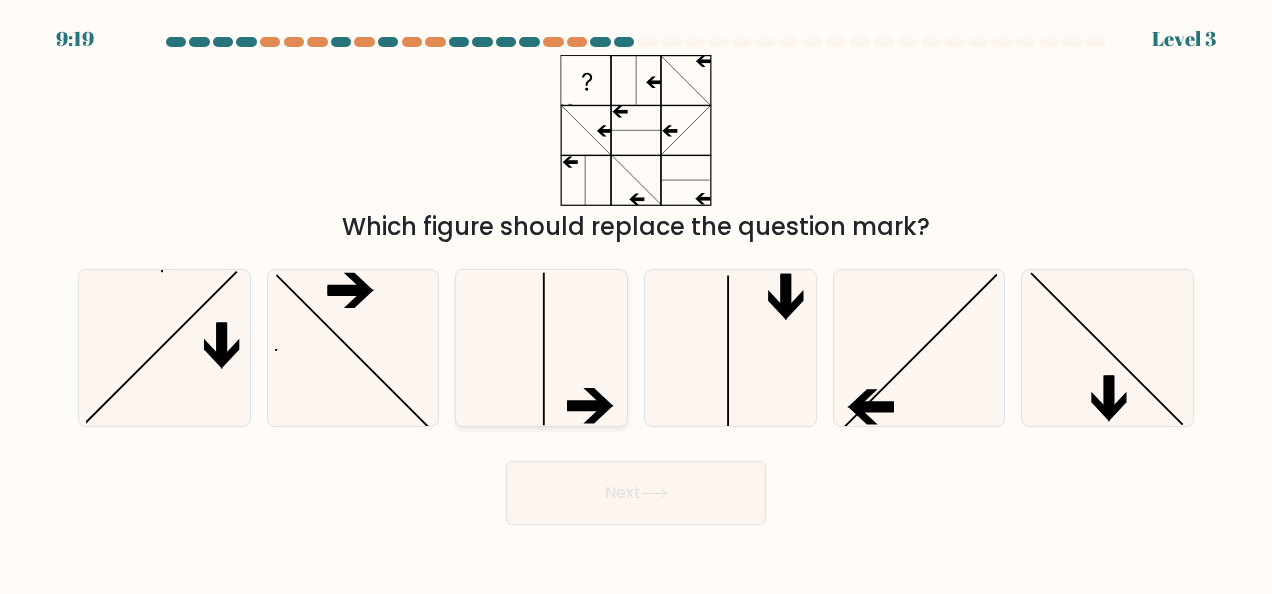 click at bounding box center [542, 348] 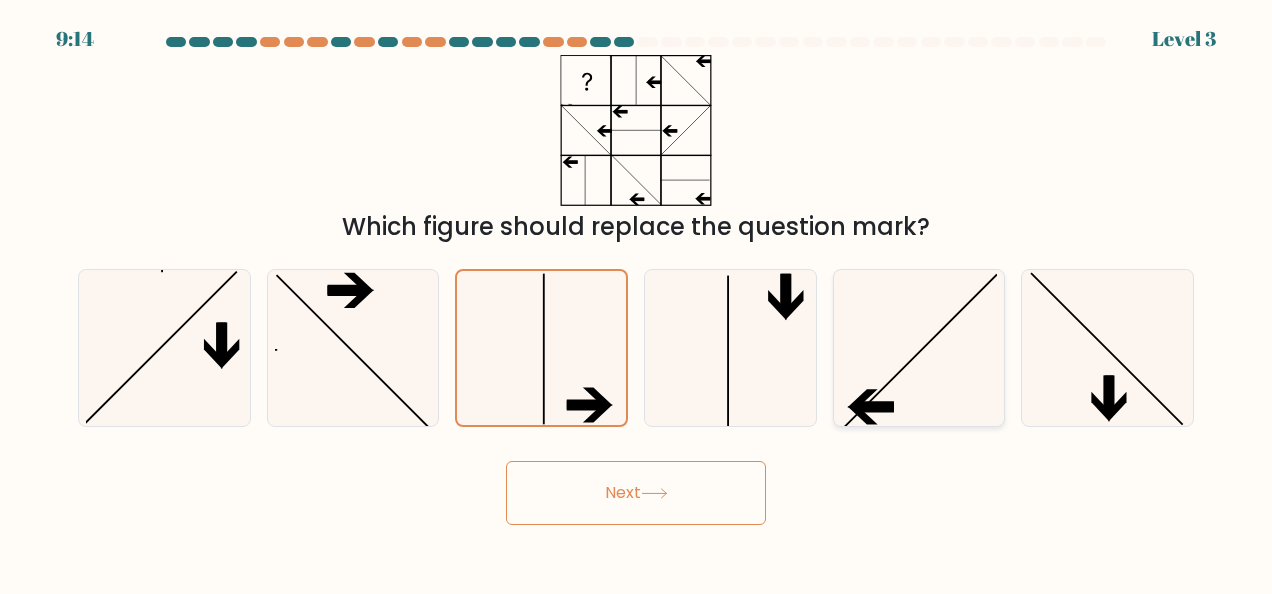 click at bounding box center (919, 348) 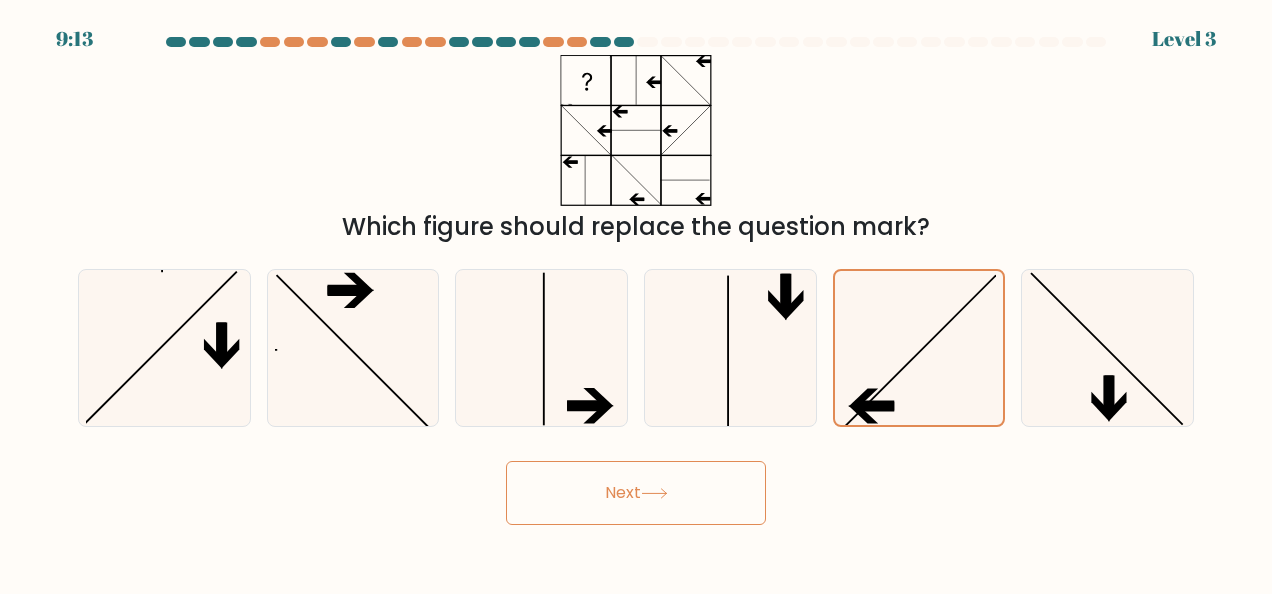 click on "Next" at bounding box center [636, 493] 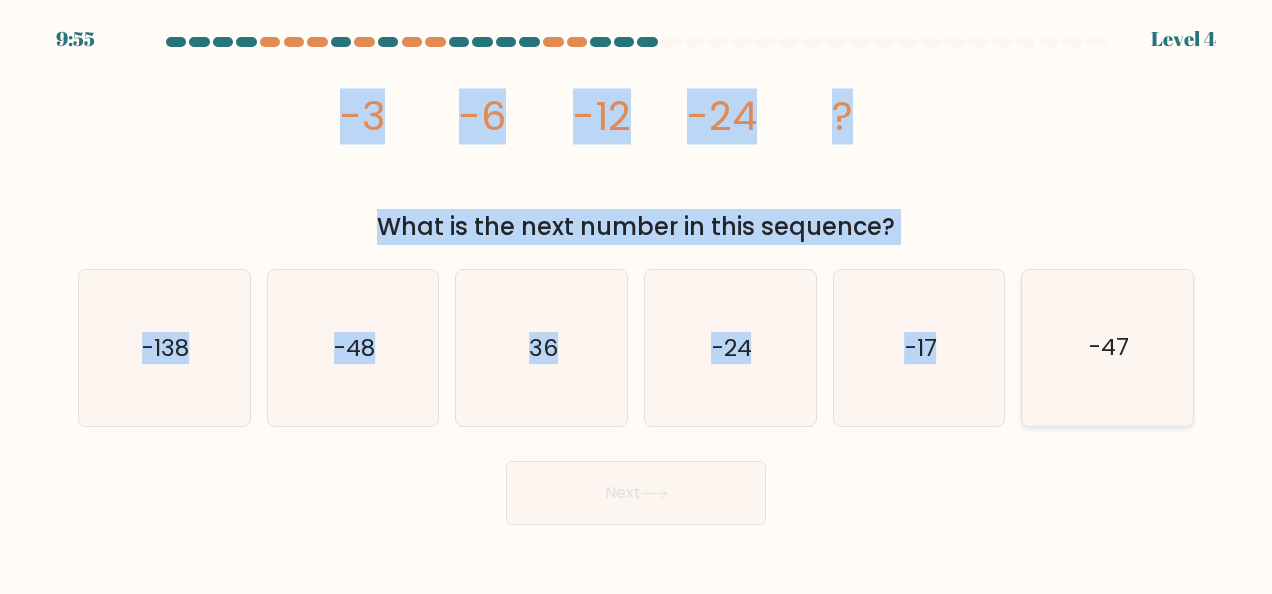 drag, startPoint x: 349, startPoint y: 109, endPoint x: 1129, endPoint y: 369, distance: 822.1922 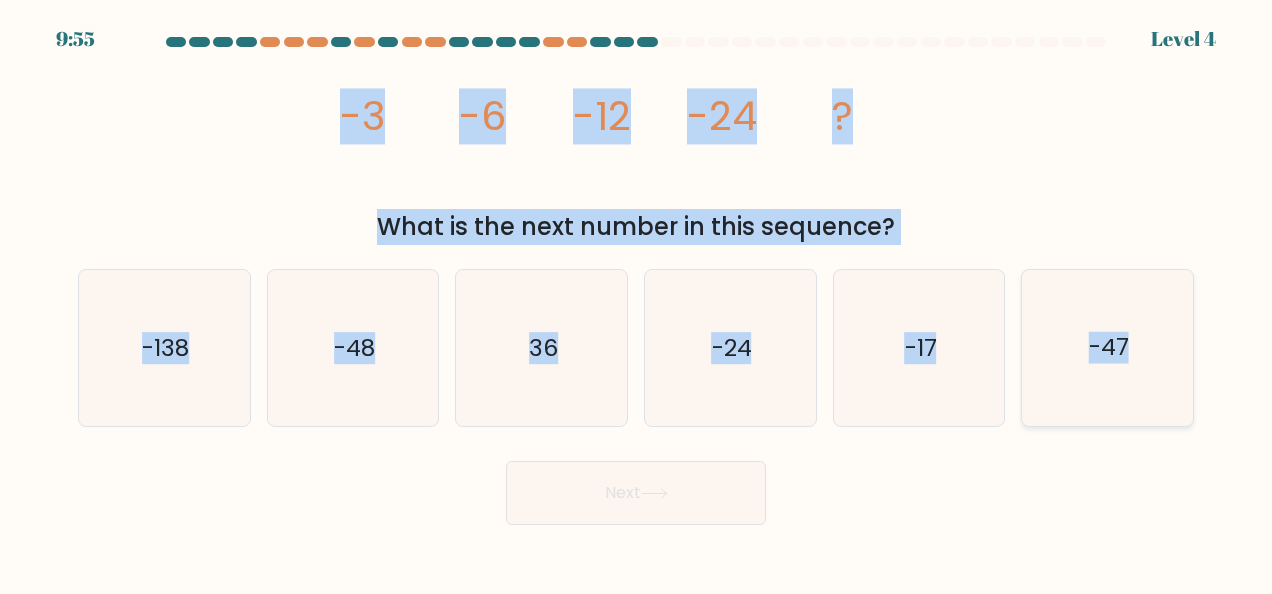 click at bounding box center [636, 281] 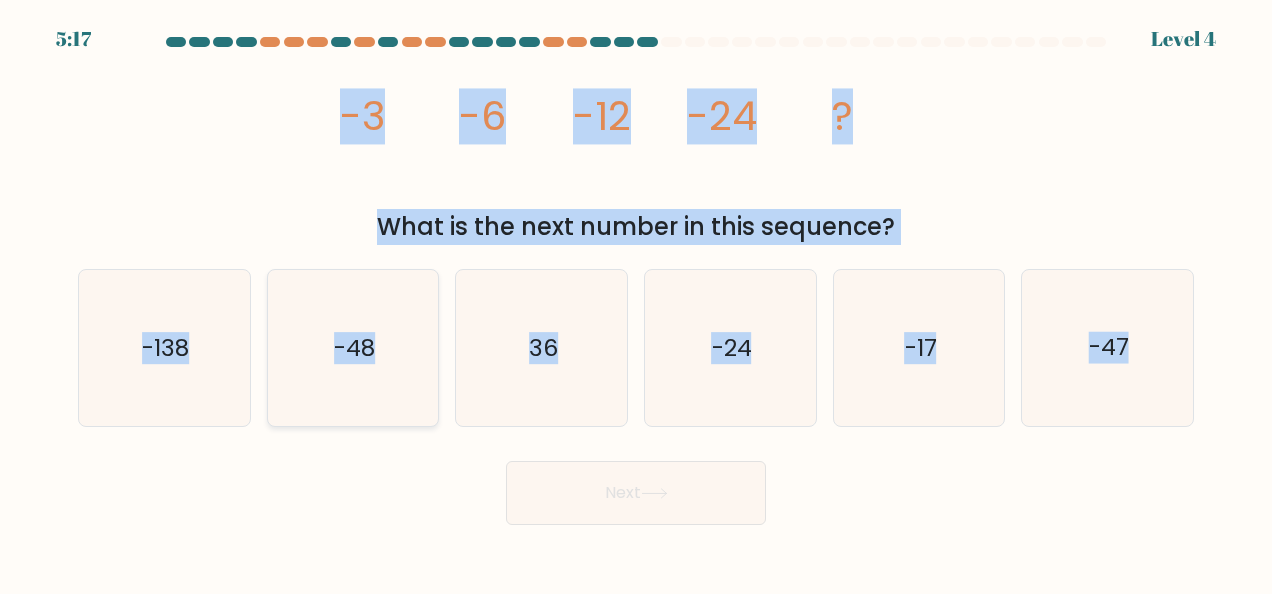 click on "-48" at bounding box center [353, 348] 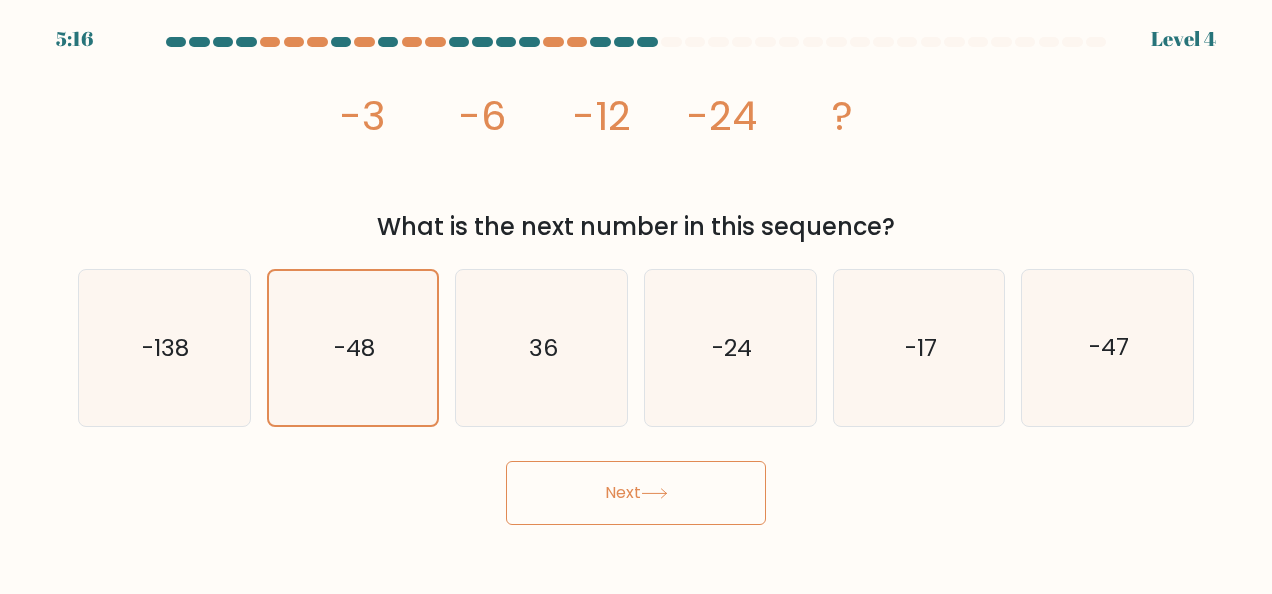 click on "Next" at bounding box center [636, 493] 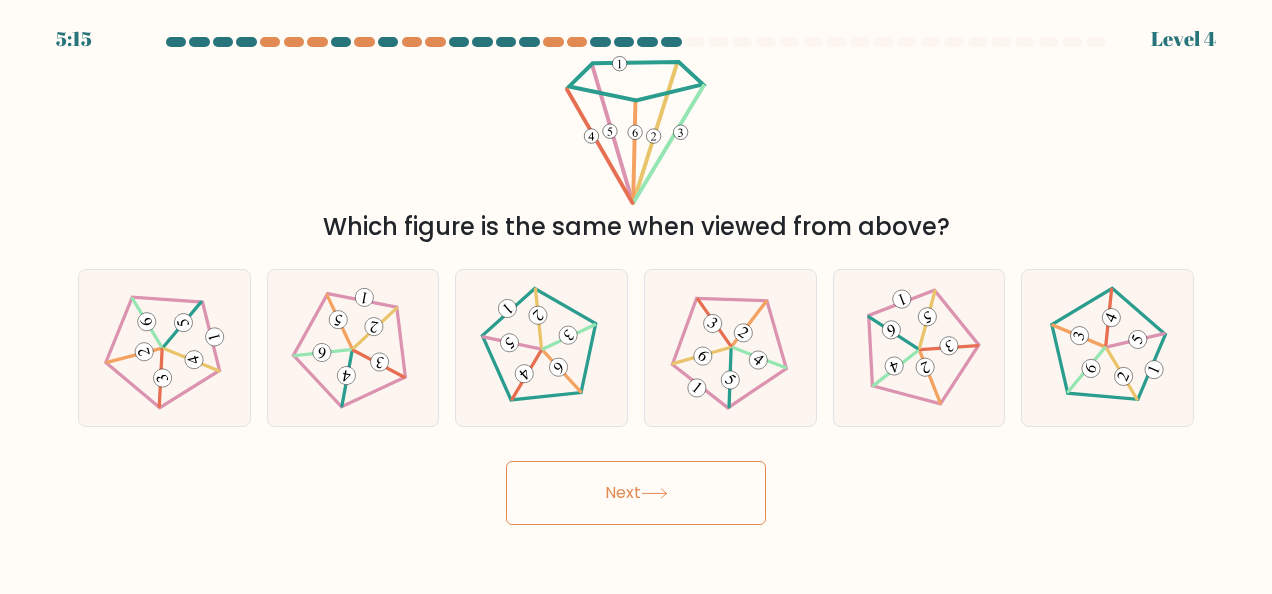 click on "Next" at bounding box center (636, 493) 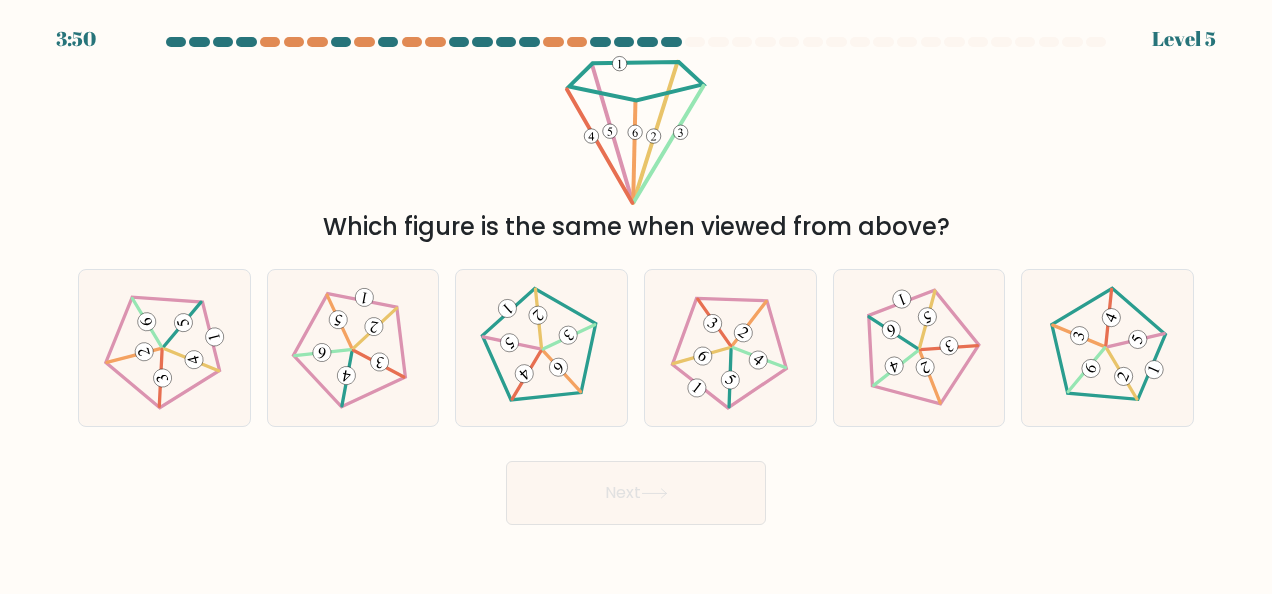 click on "Which figure is the same when viewed from above?" at bounding box center [636, 150] 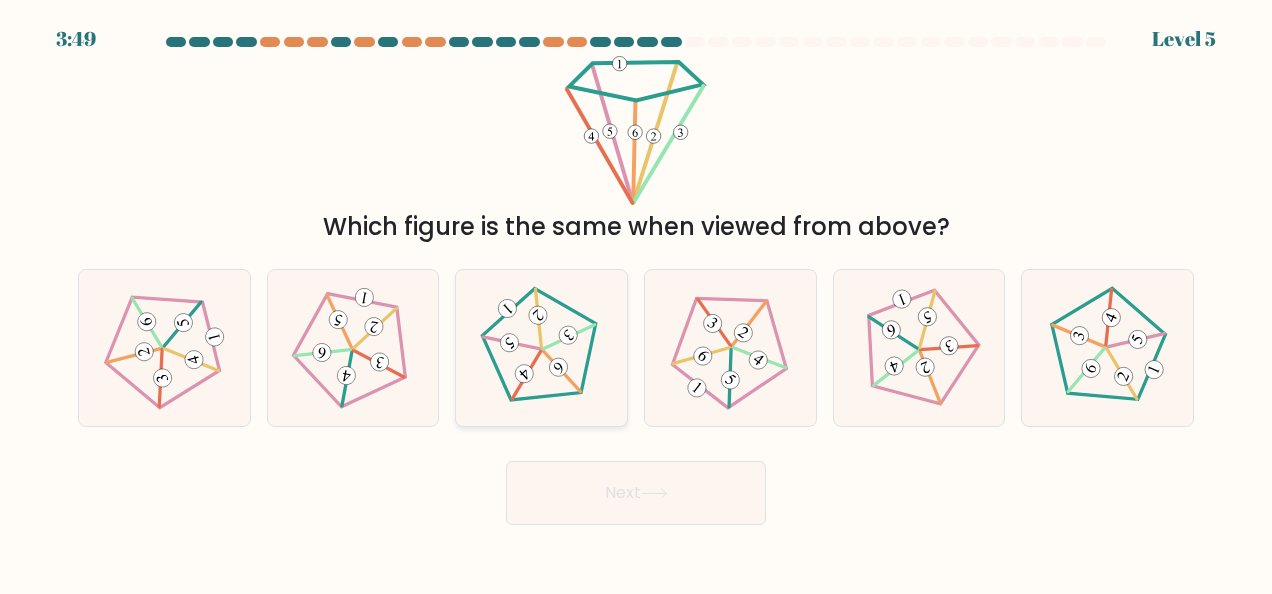 click at bounding box center [541, 348] 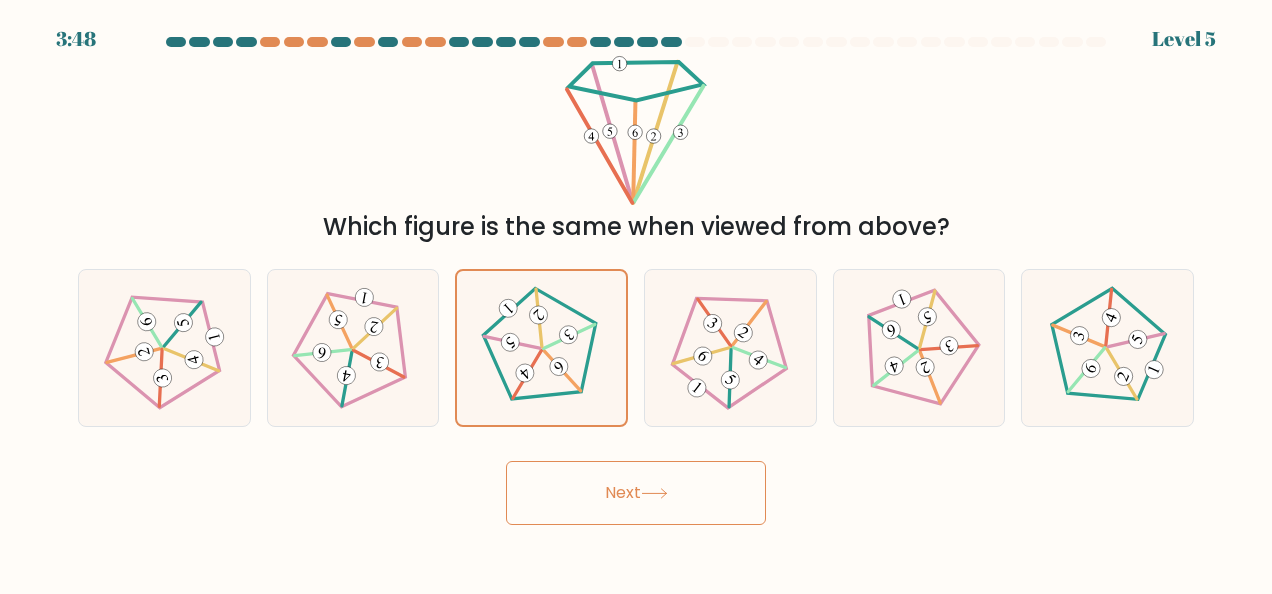 click on "Next" at bounding box center (636, 493) 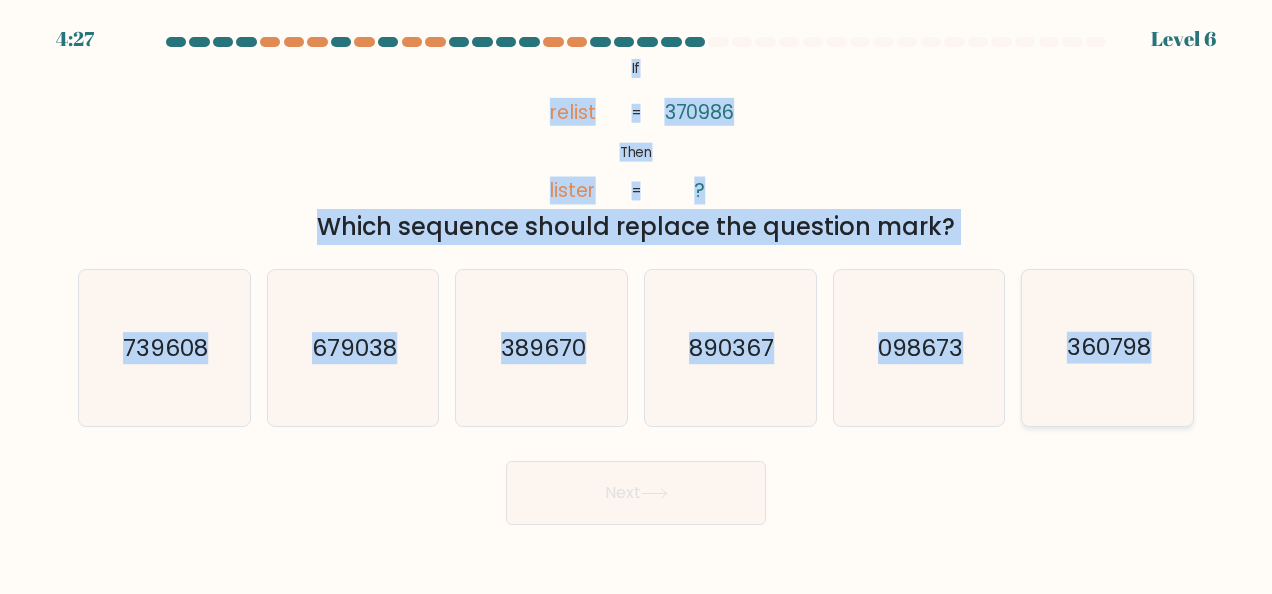 drag, startPoint x: 630, startPoint y: 66, endPoint x: 1188, endPoint y: 364, distance: 632.5883 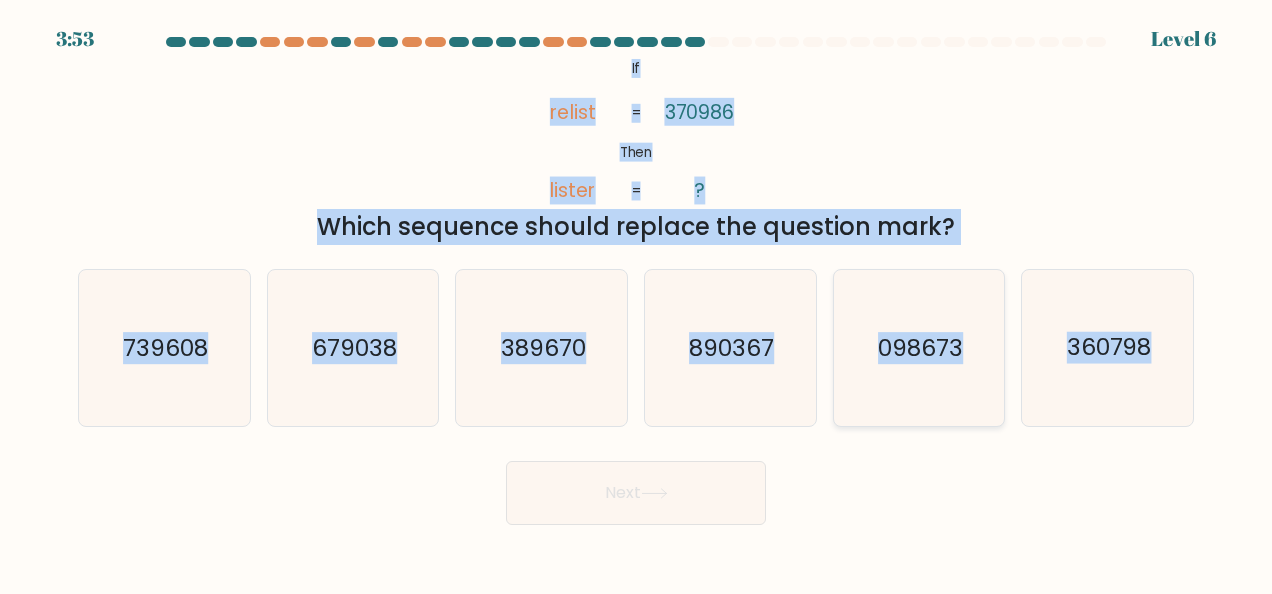 click on "098673" at bounding box center [919, 348] 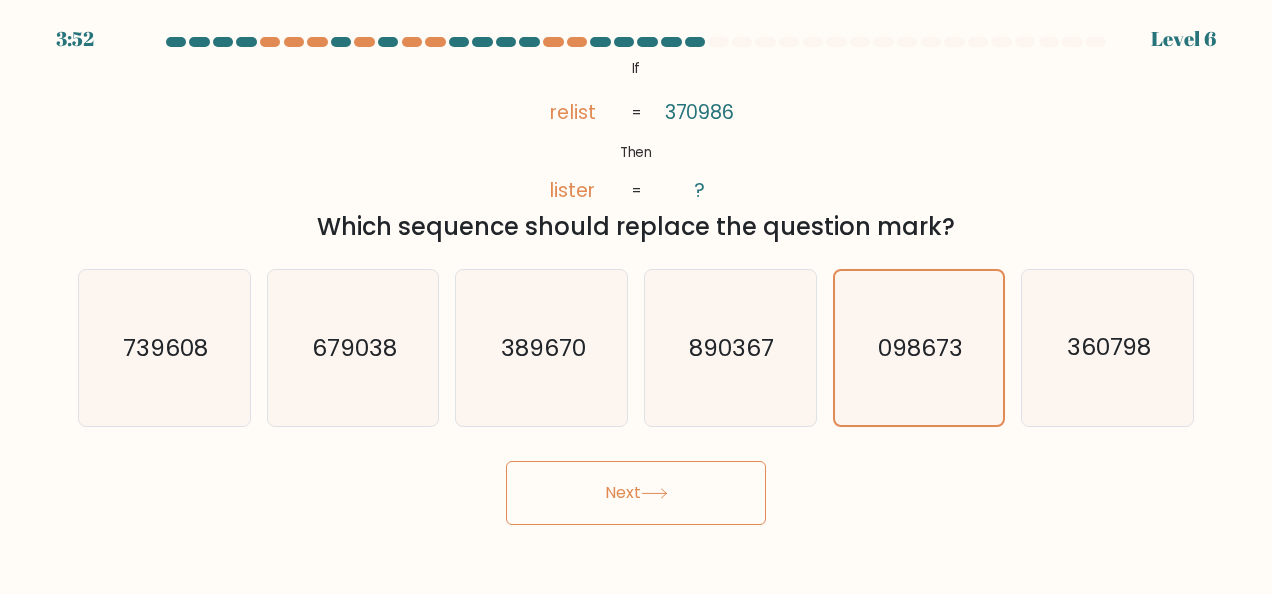 click on "Next" at bounding box center [636, 493] 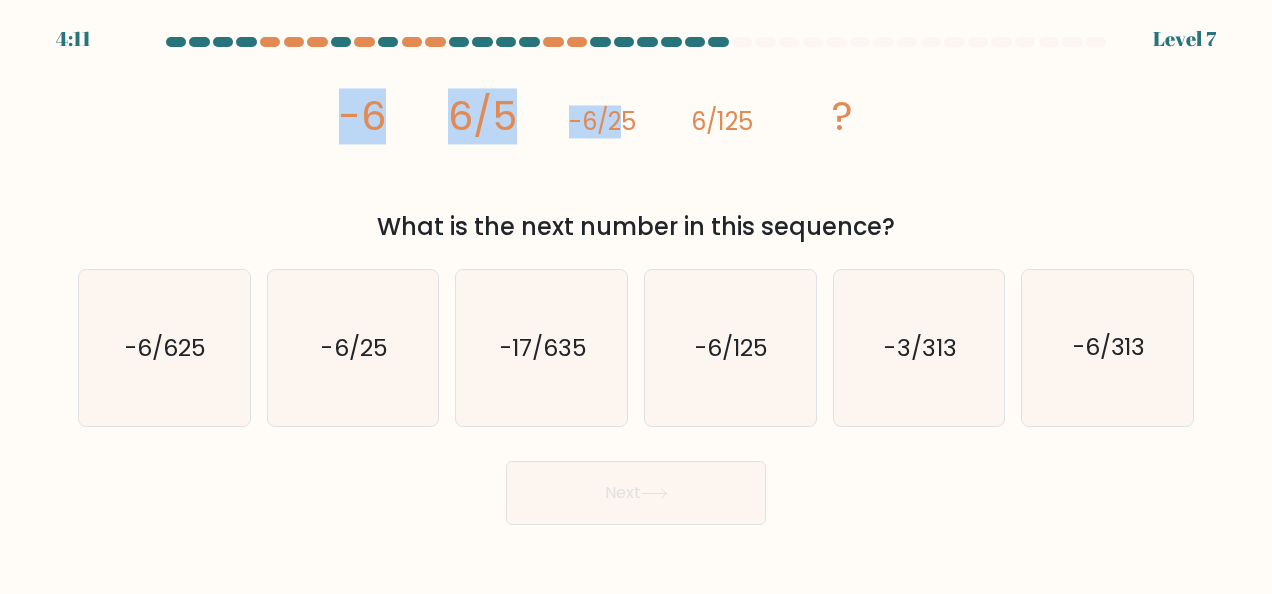 drag, startPoint x: 322, startPoint y: 112, endPoint x: 701, endPoint y: 198, distance: 388.6348 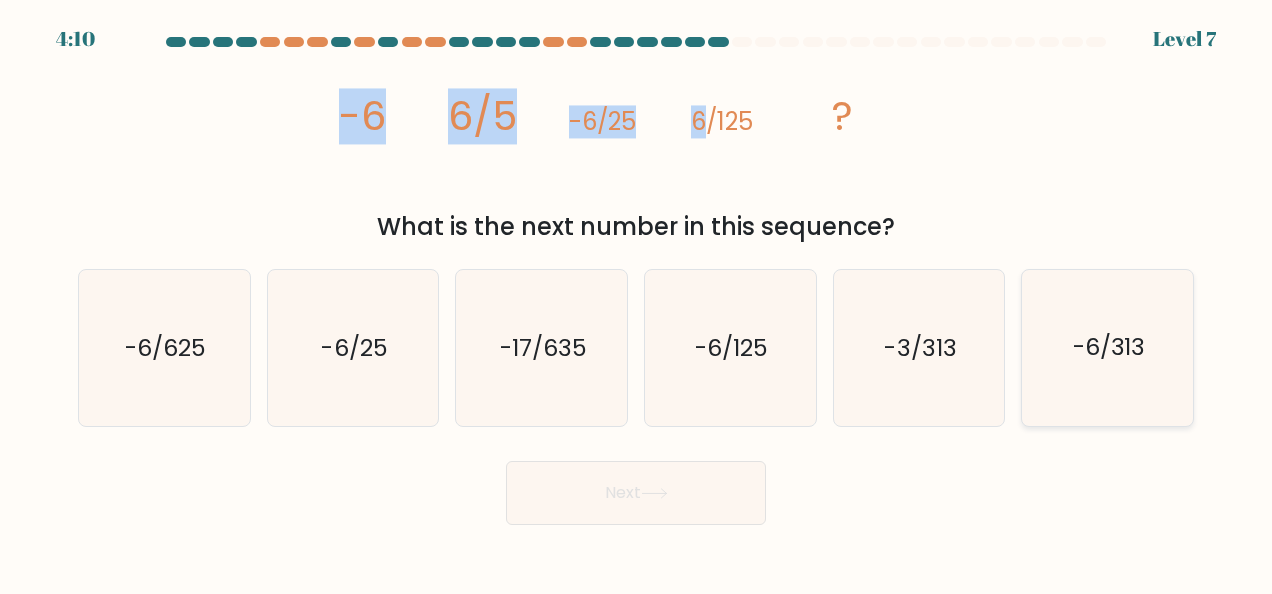 drag, startPoint x: 701, startPoint y: 198, endPoint x: 1160, endPoint y: 362, distance: 487.4187 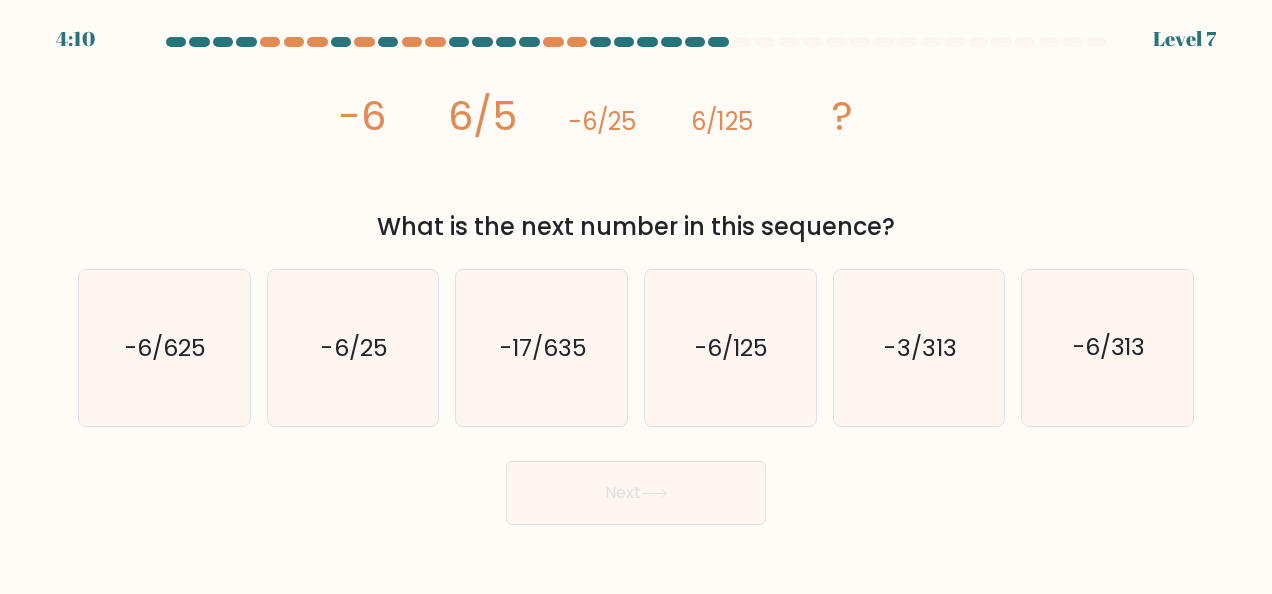 click on "image/svg+xml
-6
6/5
-6/25
6/125
?" at bounding box center [636, 130] 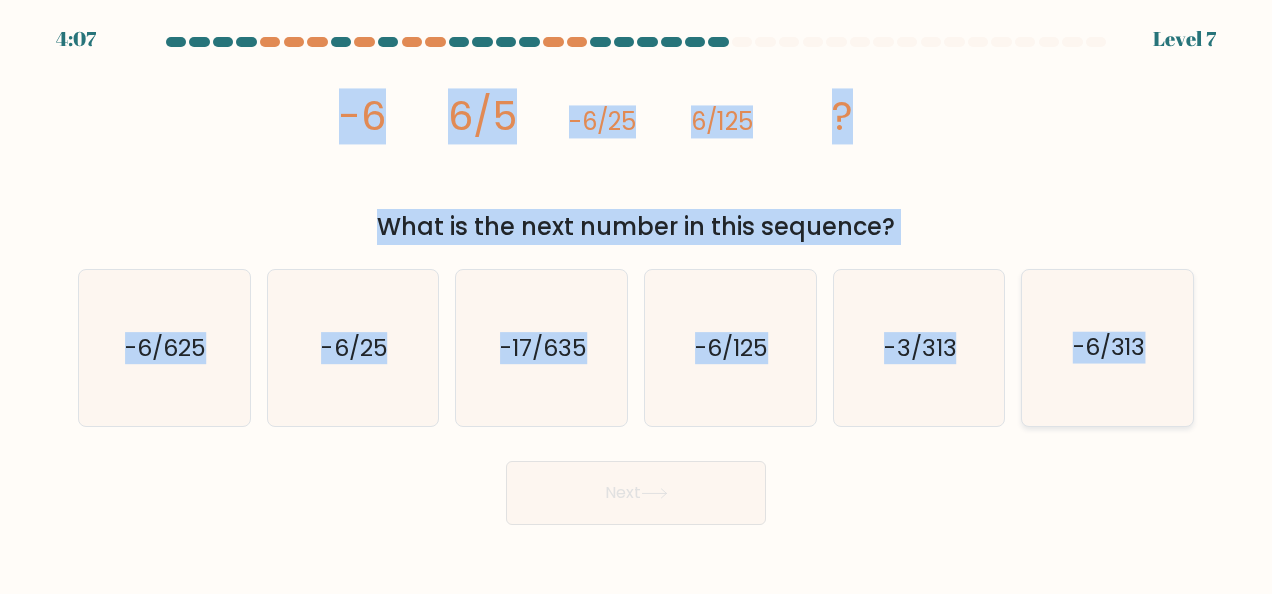 drag, startPoint x: 343, startPoint y: 113, endPoint x: 1168, endPoint y: 361, distance: 861.4691 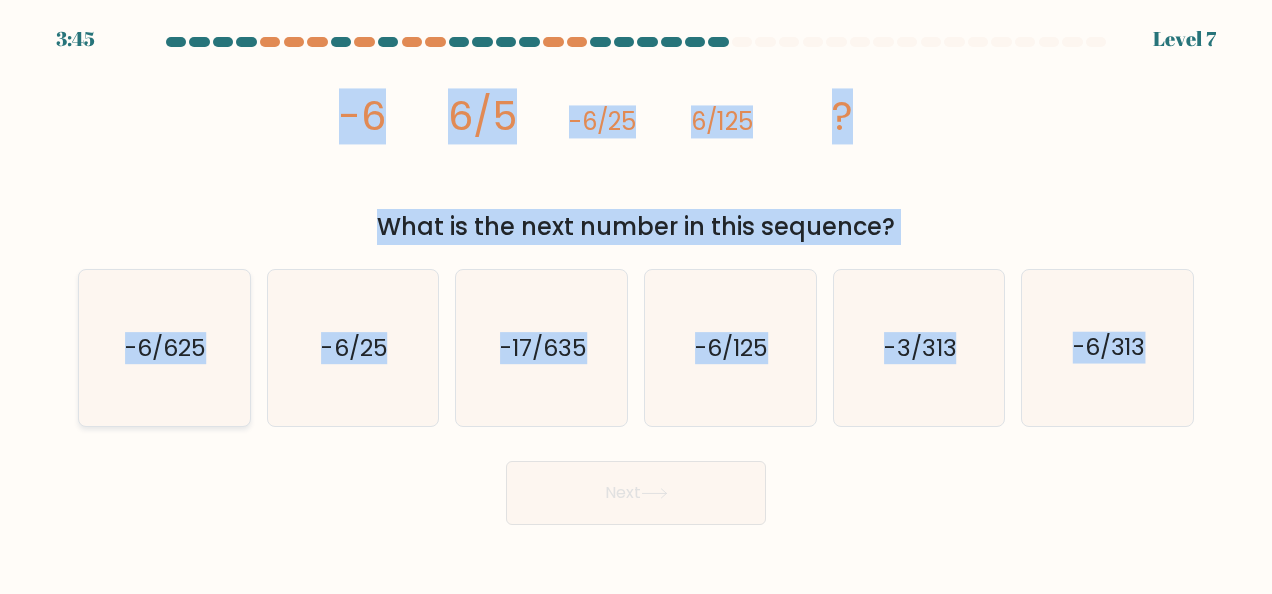 click on "-6/625" at bounding box center [165, 348] 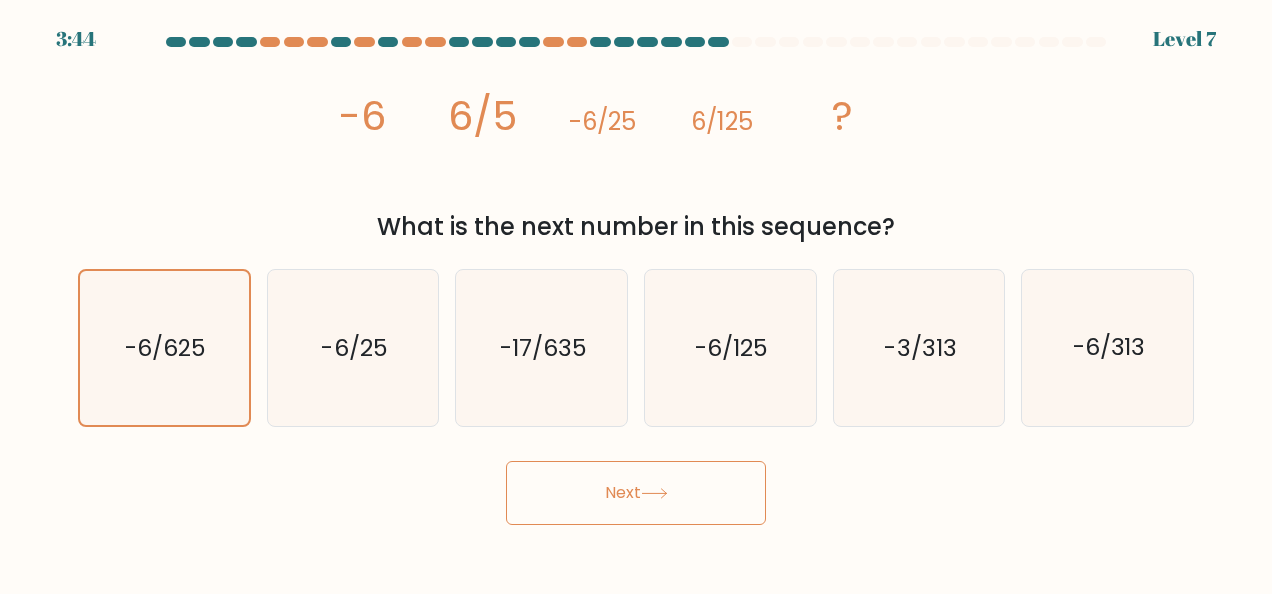 click on "Next" at bounding box center (636, 493) 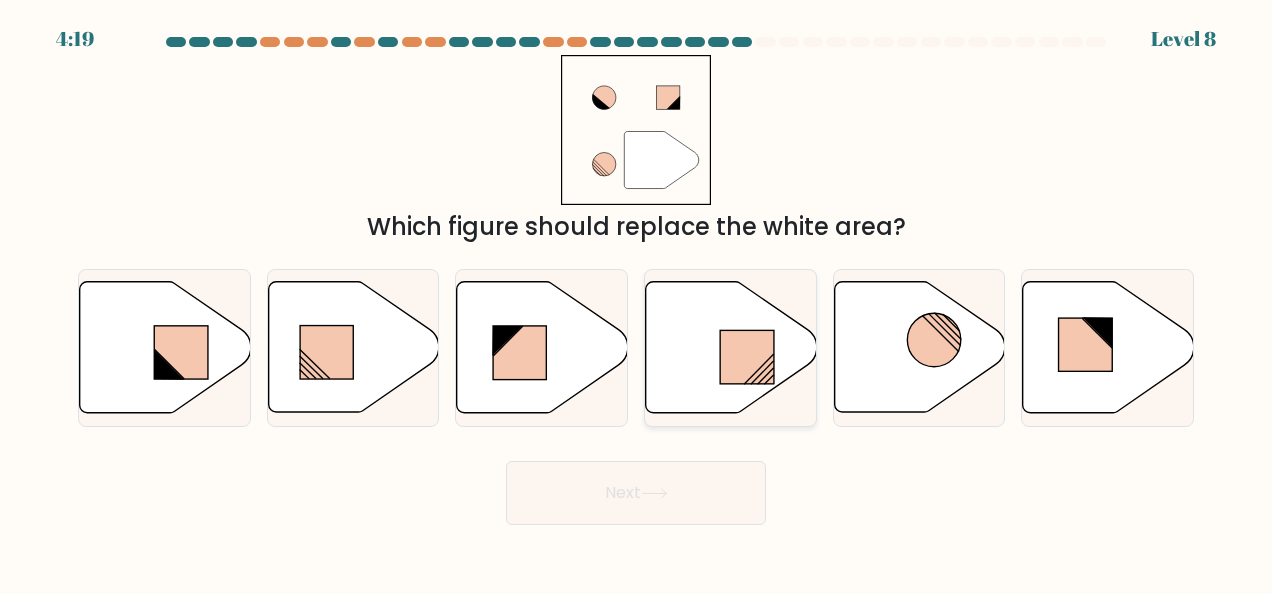 click at bounding box center (731, 347) 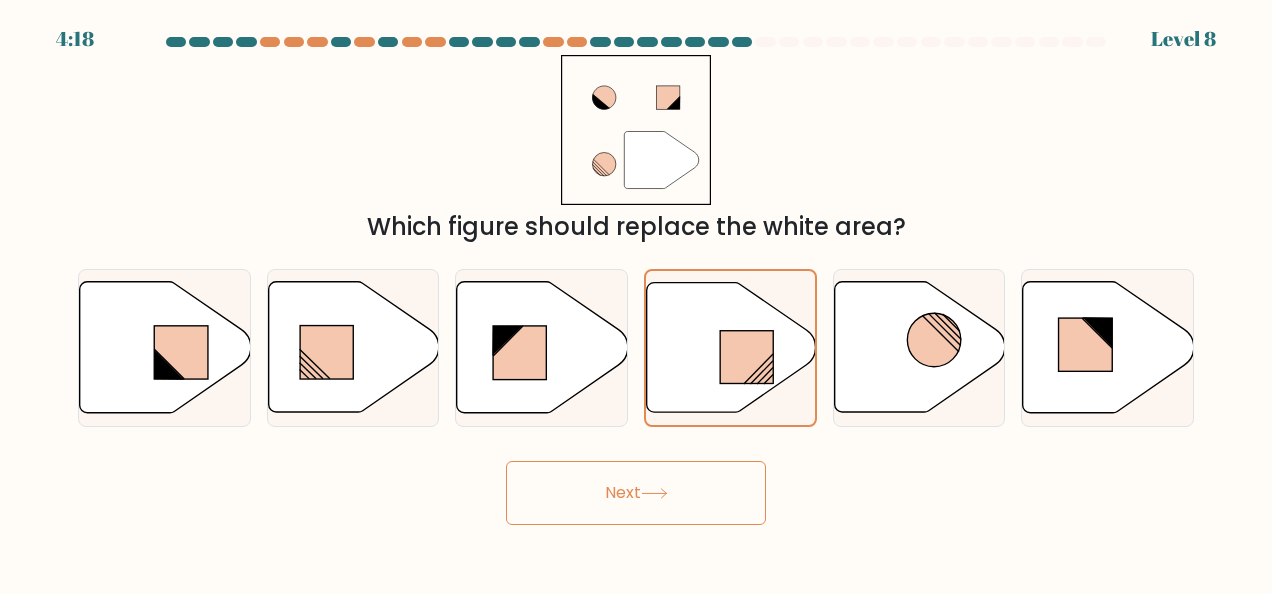 click on "Next" at bounding box center (636, 493) 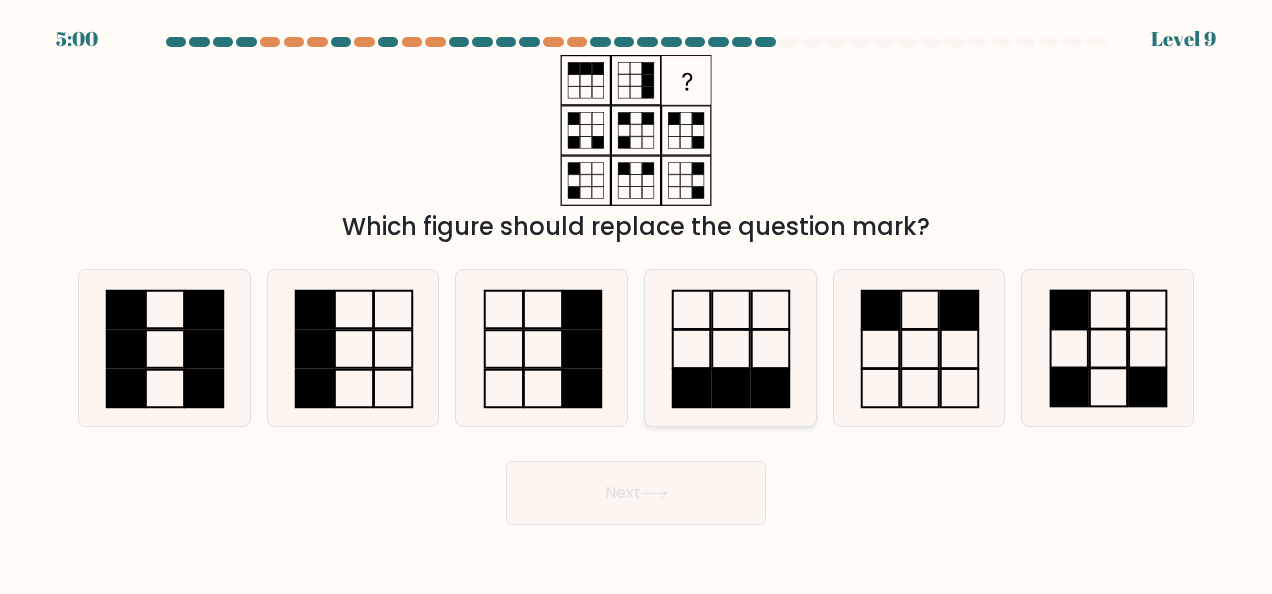 click at bounding box center (731, 349) 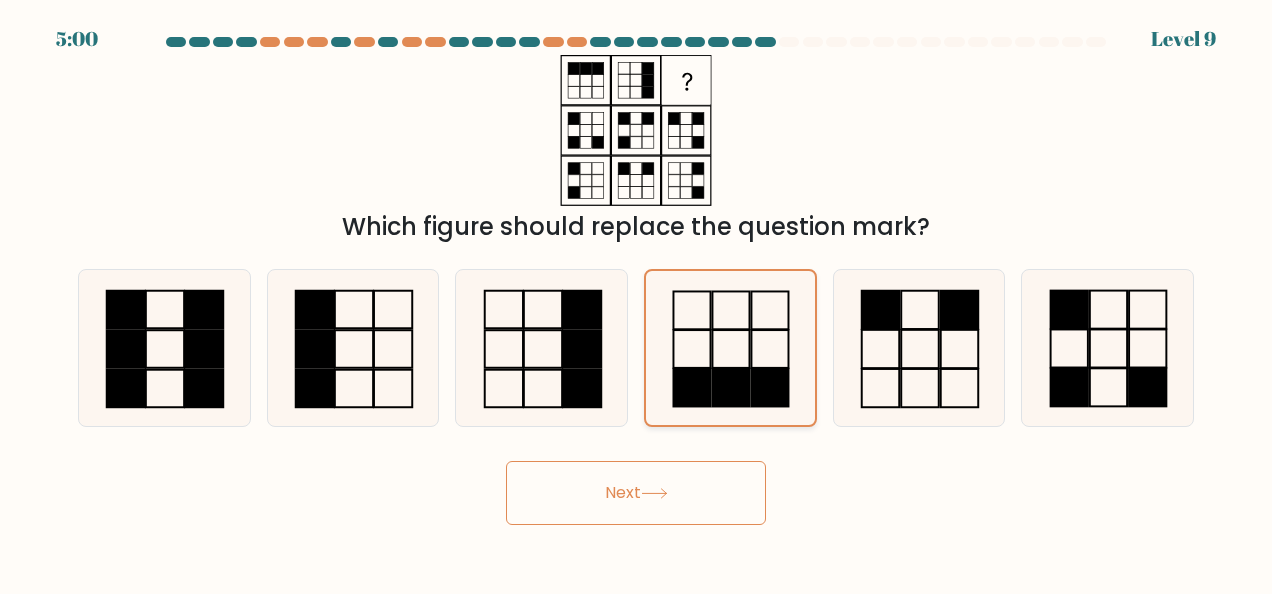 click at bounding box center (731, 349) 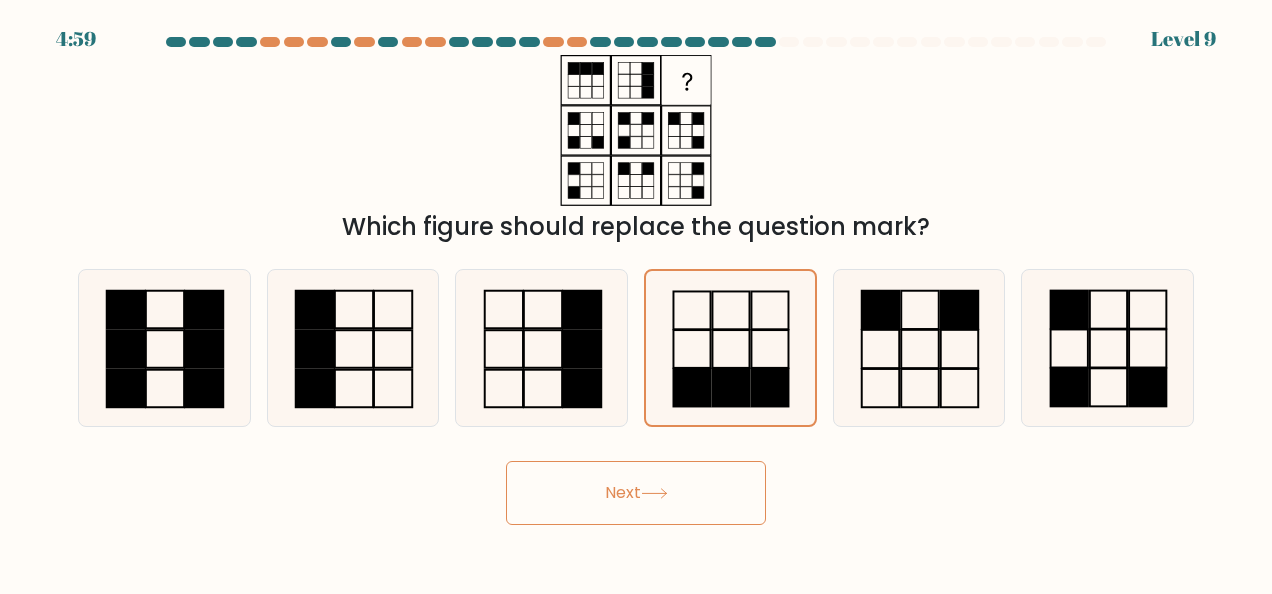 drag, startPoint x: 745, startPoint y: 367, endPoint x: 711, endPoint y: 486, distance: 123.76187 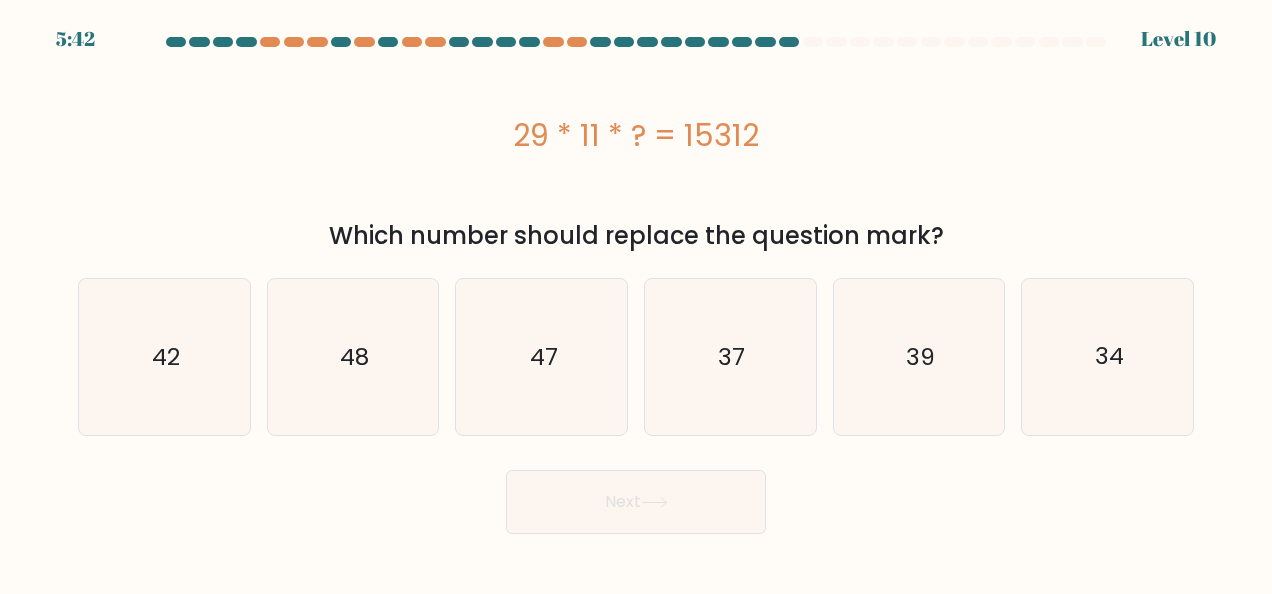 drag, startPoint x: 525, startPoint y: 132, endPoint x: 588, endPoint y: 152, distance: 66.09841 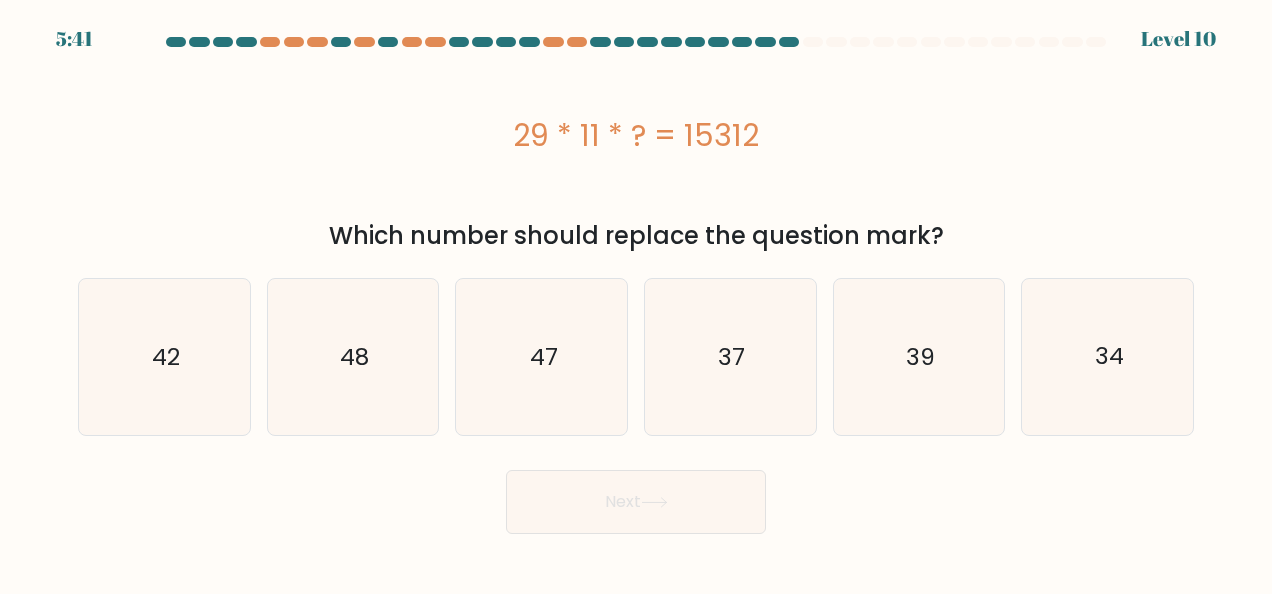 drag, startPoint x: 588, startPoint y: 152, endPoint x: 846, endPoint y: 238, distance: 271.95587 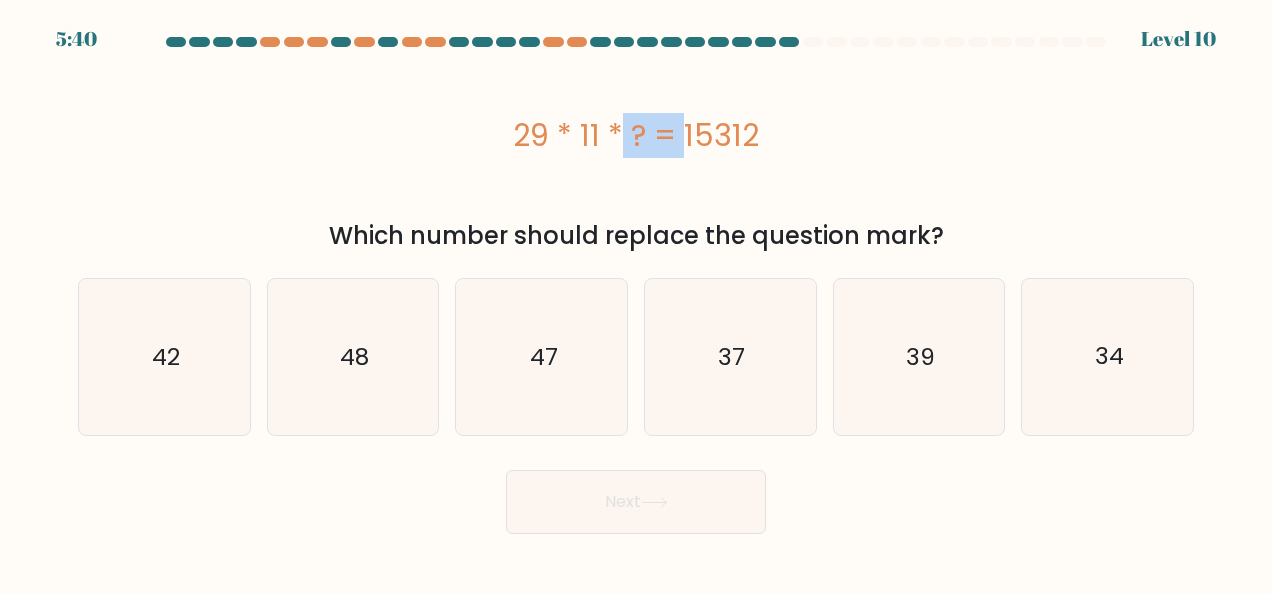 drag, startPoint x: 502, startPoint y: 126, endPoint x: 586, endPoint y: 146, distance: 86.34813 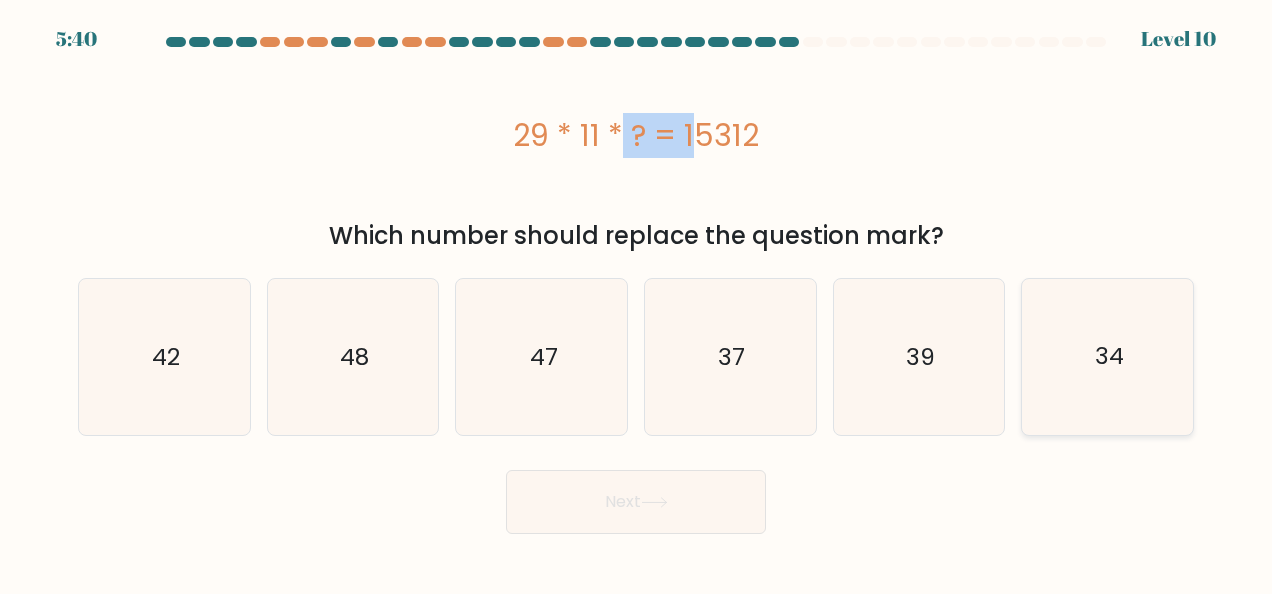 drag, startPoint x: 586, startPoint y: 146, endPoint x: 1187, endPoint y: 360, distance: 637.96313 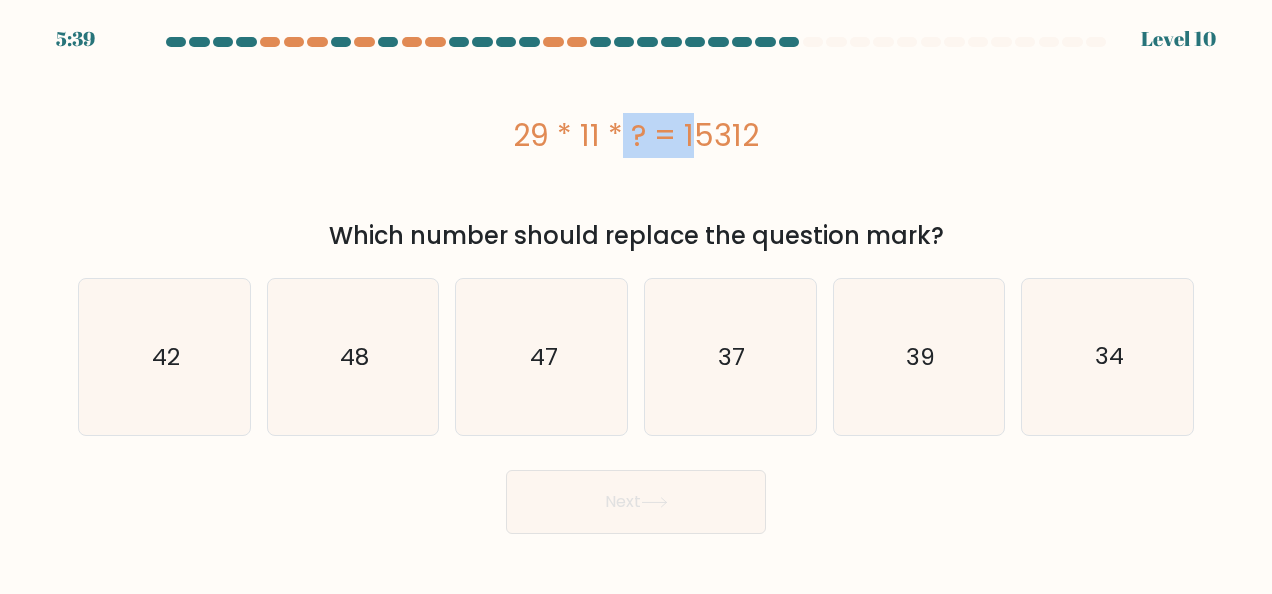 click on "29 * 11 * ? = 15312" at bounding box center [636, 135] 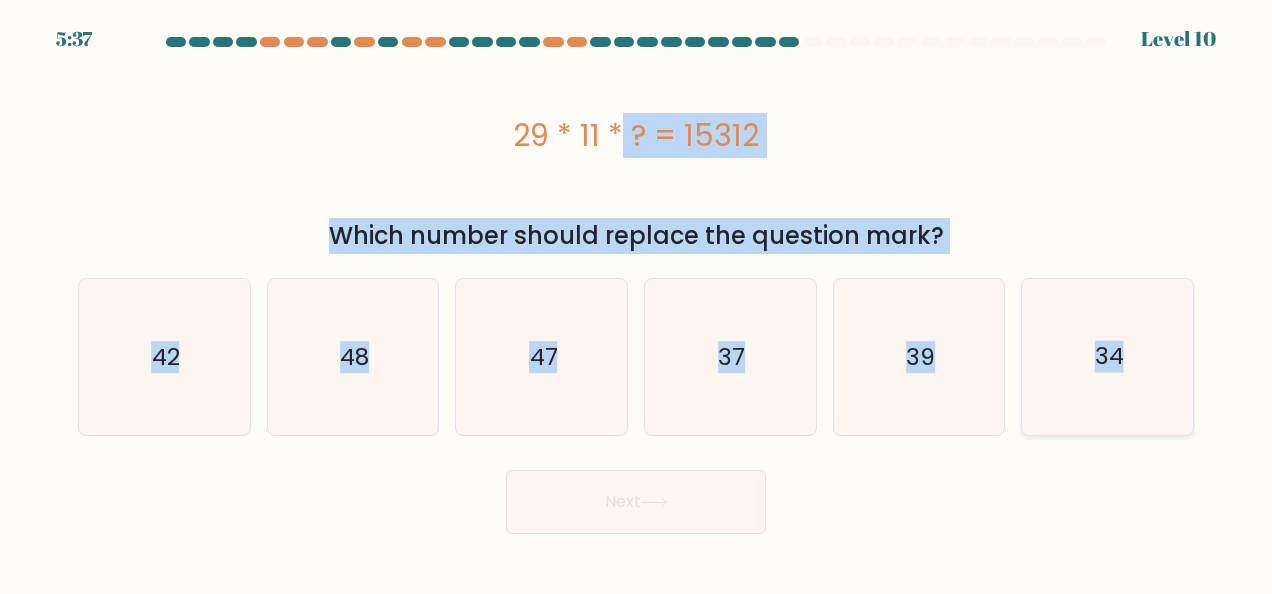 drag, startPoint x: 512, startPoint y: 131, endPoint x: 1102, endPoint y: 341, distance: 626.2587 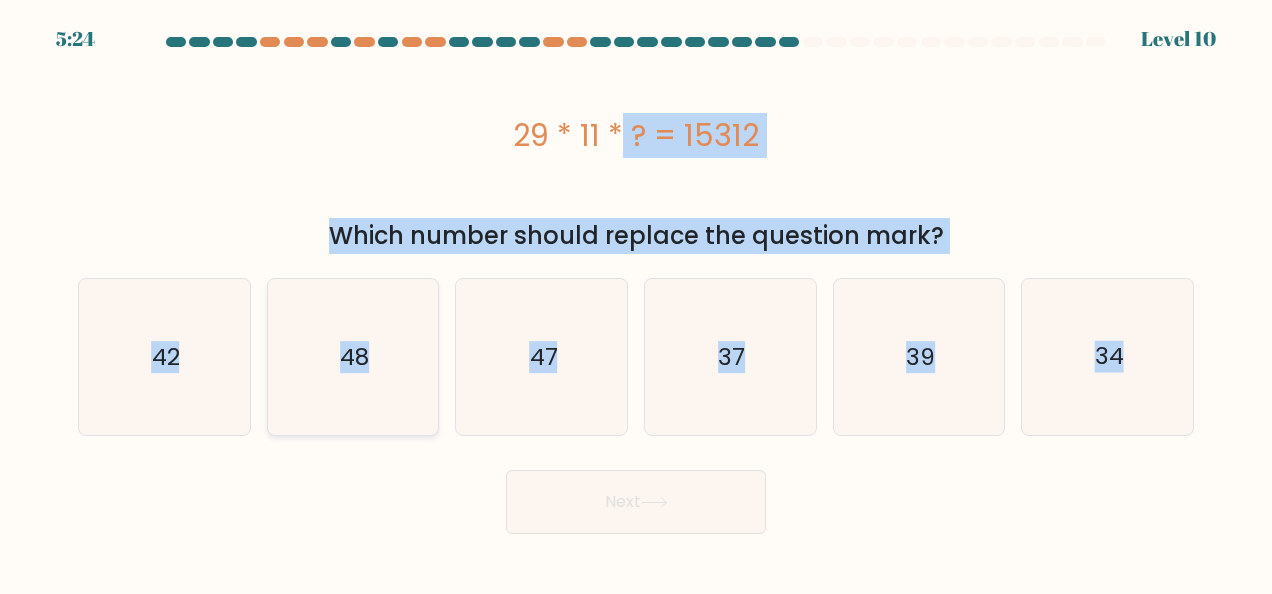 click on "48" at bounding box center [353, 357] 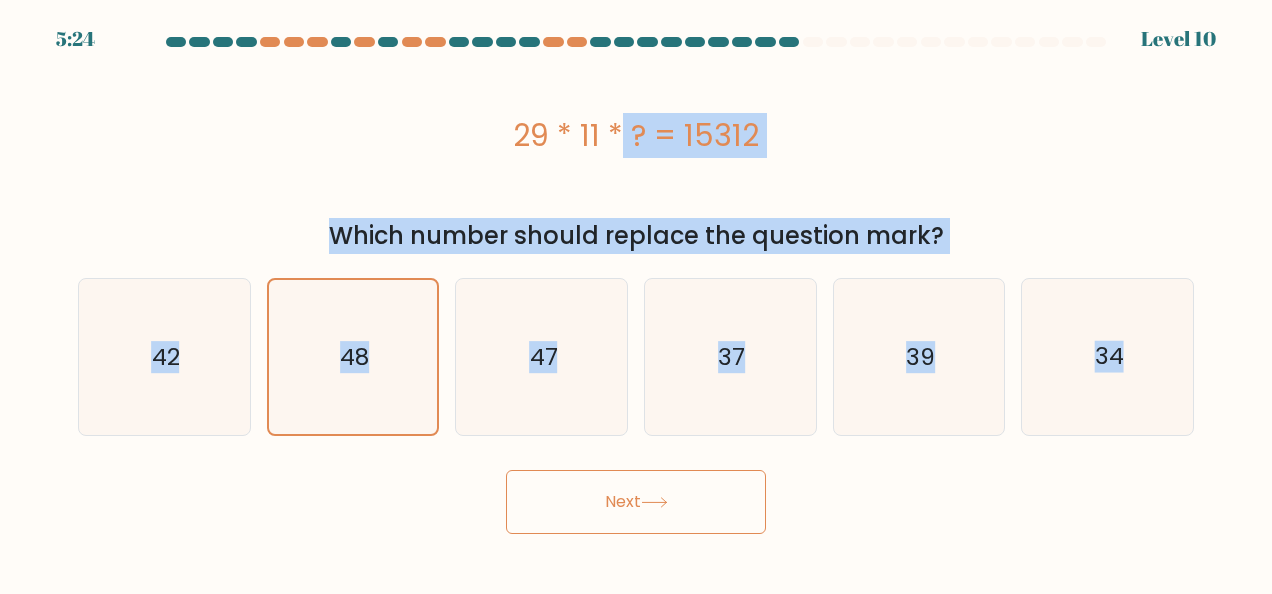 click on "Next" at bounding box center (636, 502) 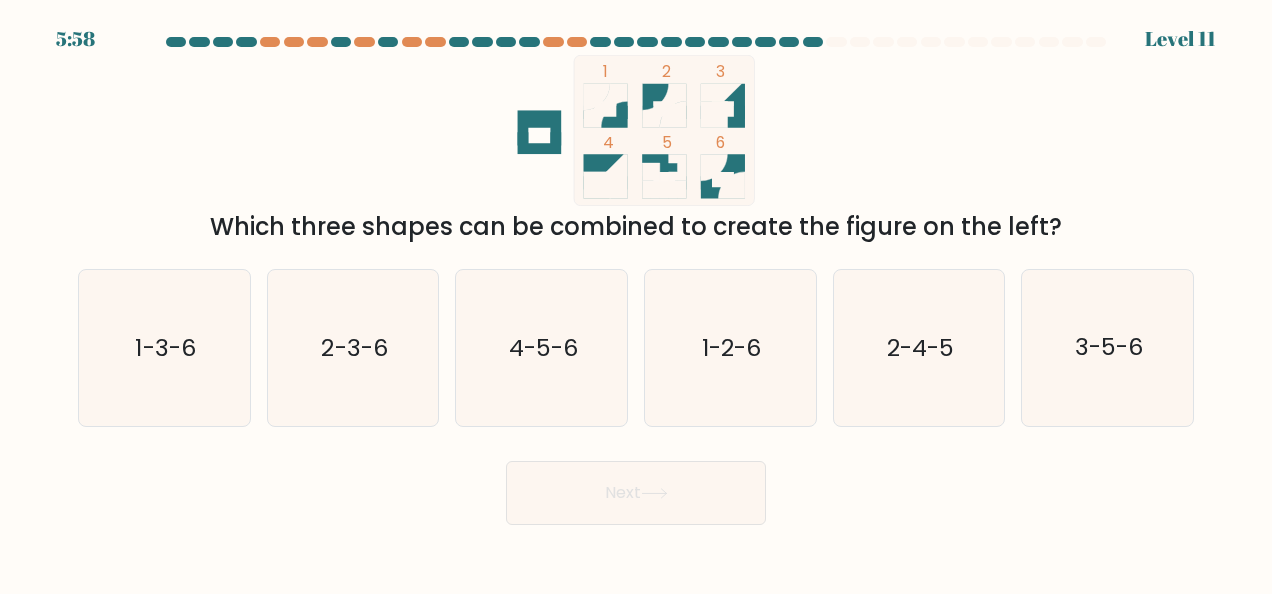 click on "1" at bounding box center (605, 71) 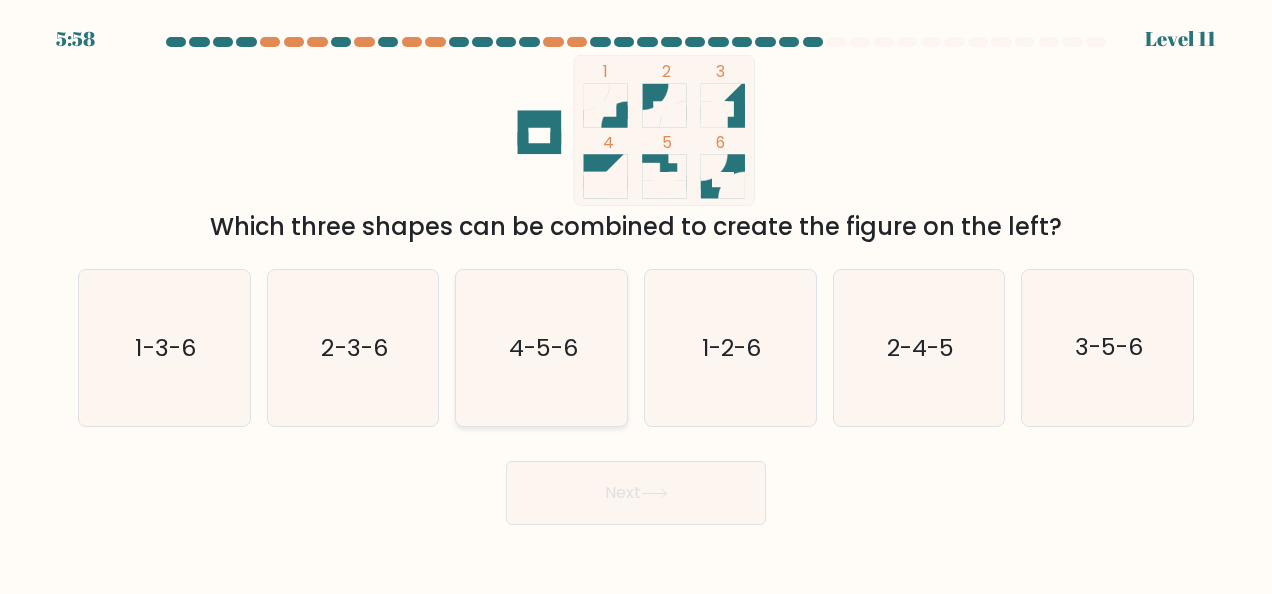 drag, startPoint x: 744, startPoint y: 154, endPoint x: 617, endPoint y: 339, distance: 224.39697 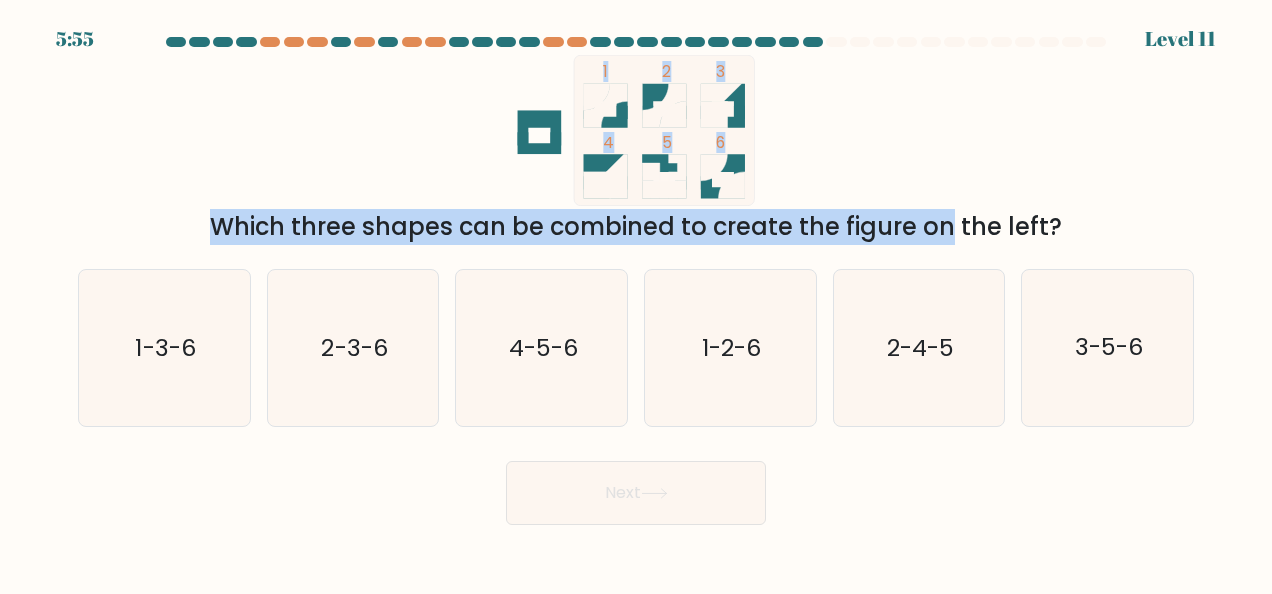 click on "1
2
3
4
5
6
Which three shapes can be combined to create the figure on the left?" at bounding box center (636, 150) 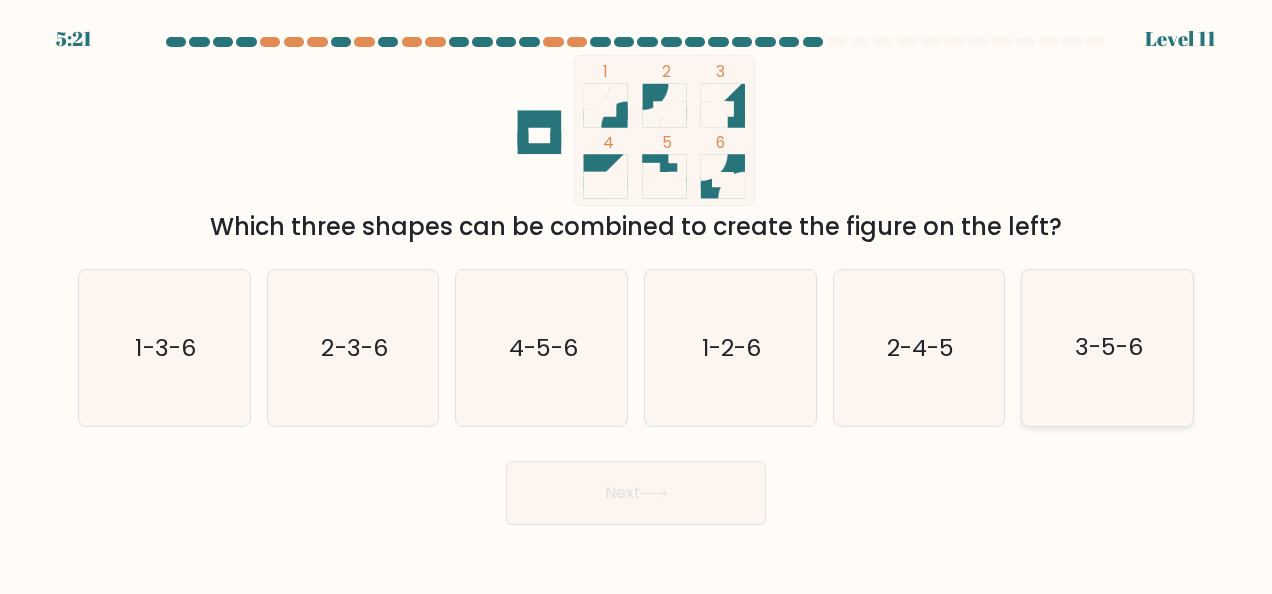 click on "3-5-6" at bounding box center [1109, 348] 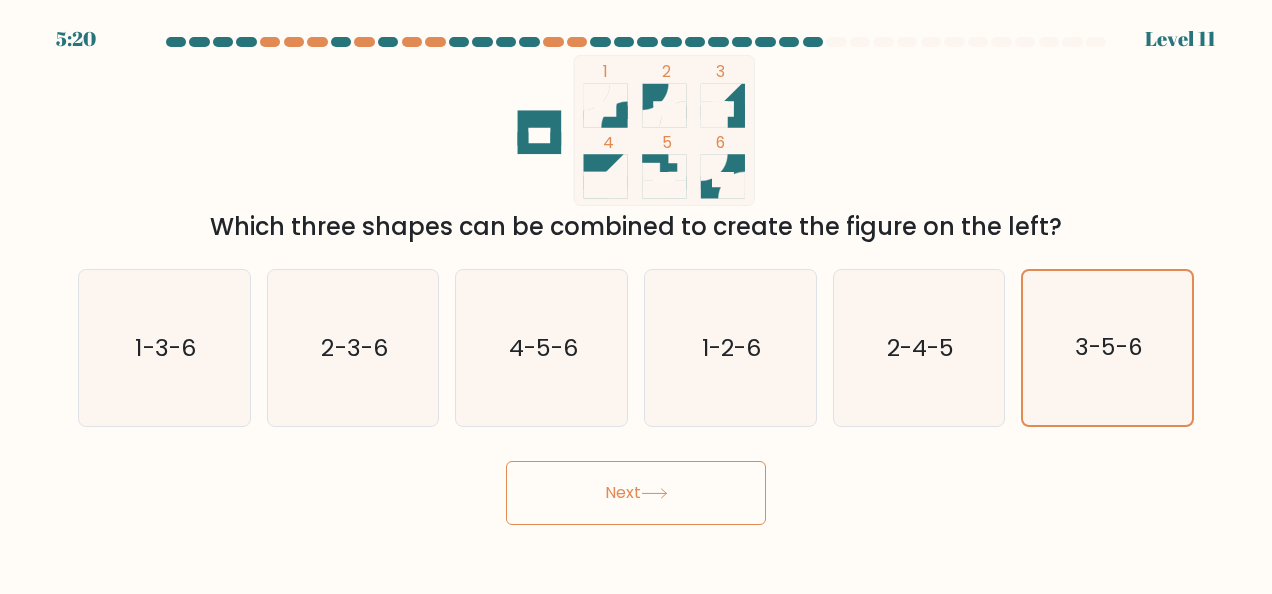 click on "Next" at bounding box center [636, 493] 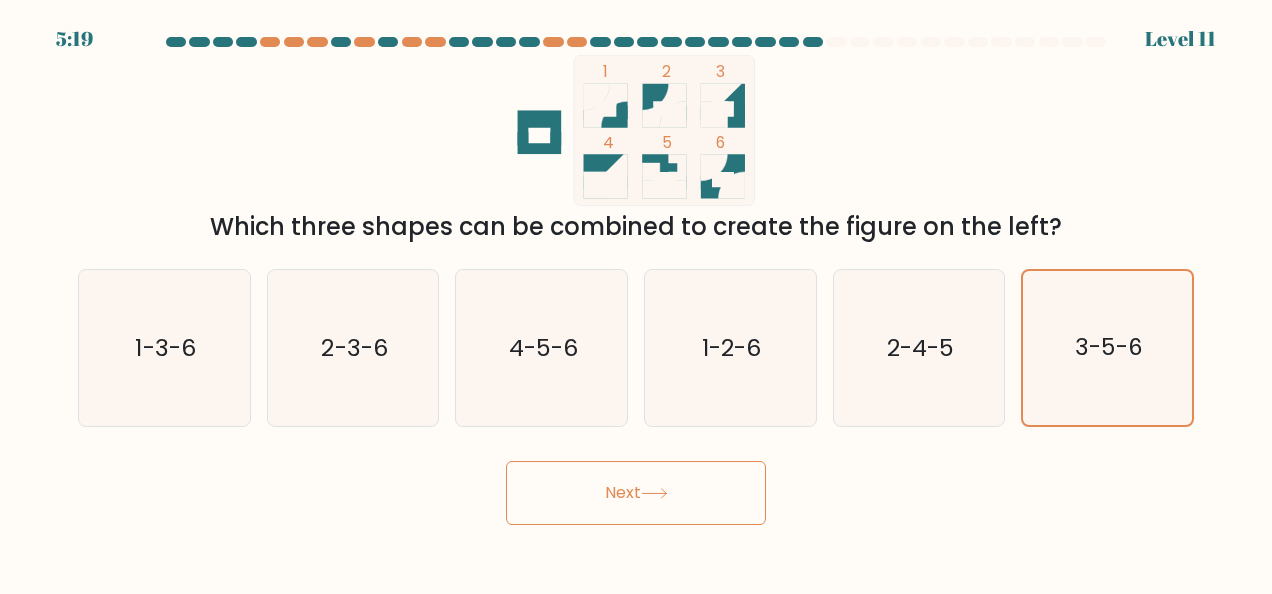 click on "Next" at bounding box center (636, 493) 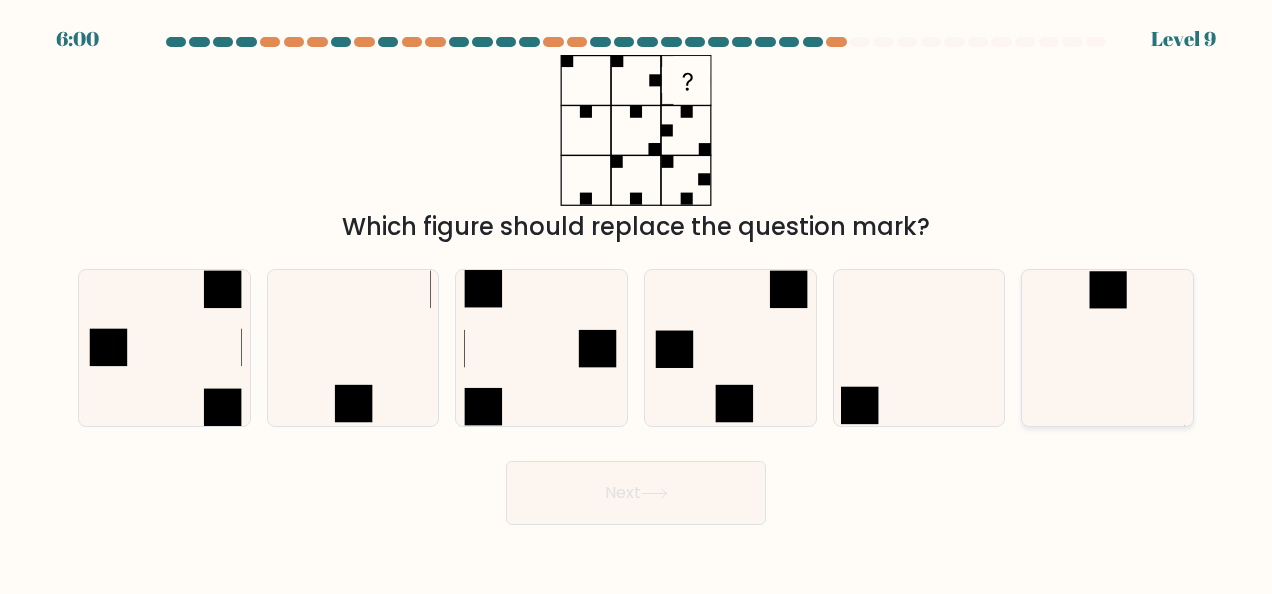 click at bounding box center [1108, 348] 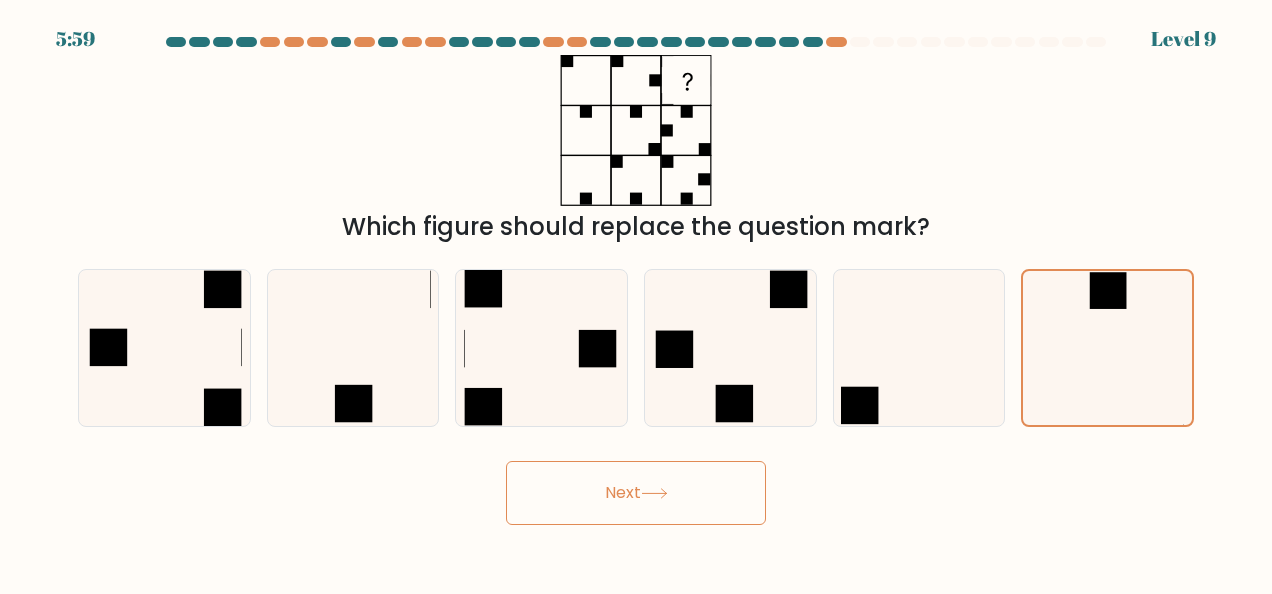 click on "Next" at bounding box center [636, 493] 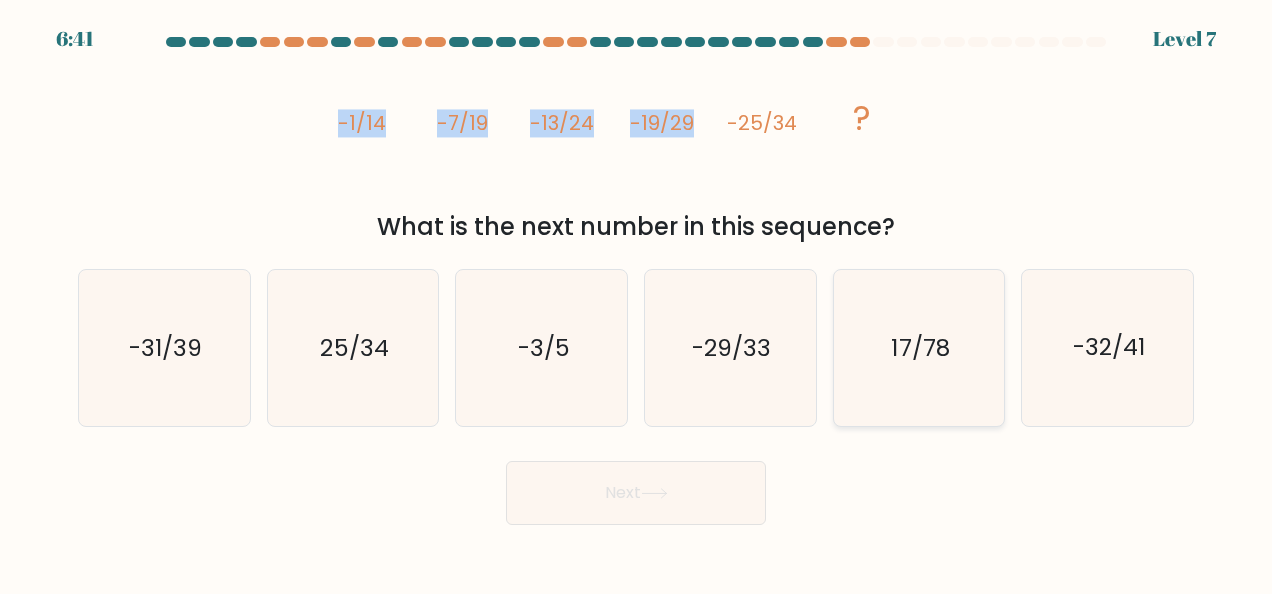 drag, startPoint x: 332, startPoint y: 116, endPoint x: 917, endPoint y: 285, distance: 608.922 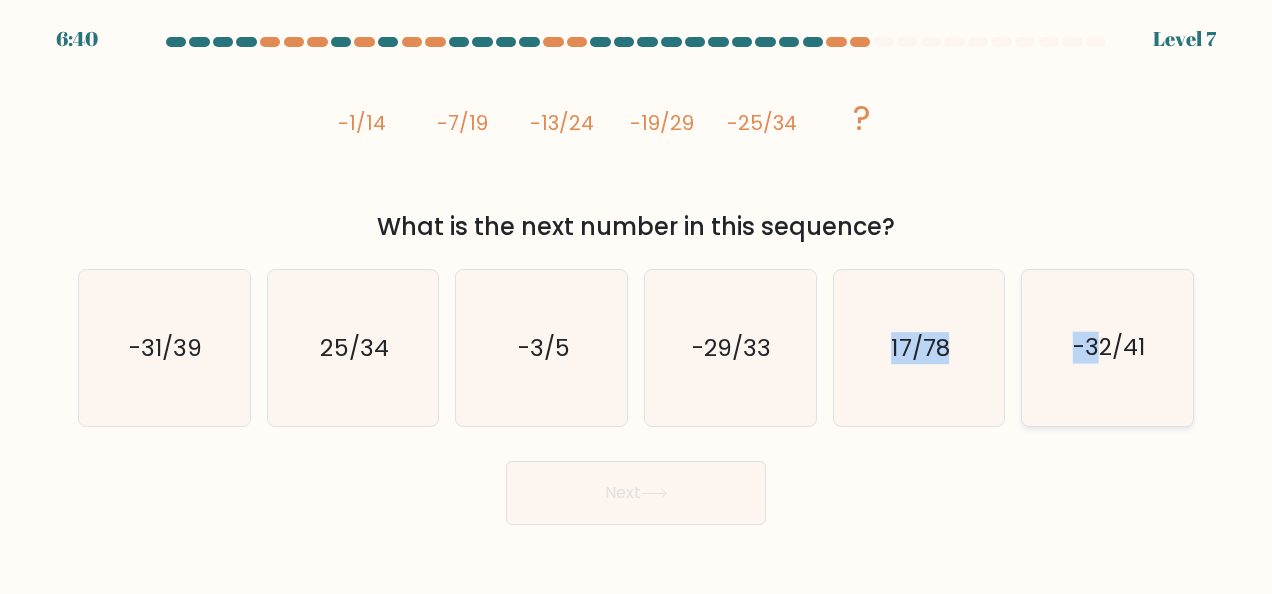 drag, startPoint x: 917, startPoint y: 285, endPoint x: 1096, endPoint y: 334, distance: 185.58556 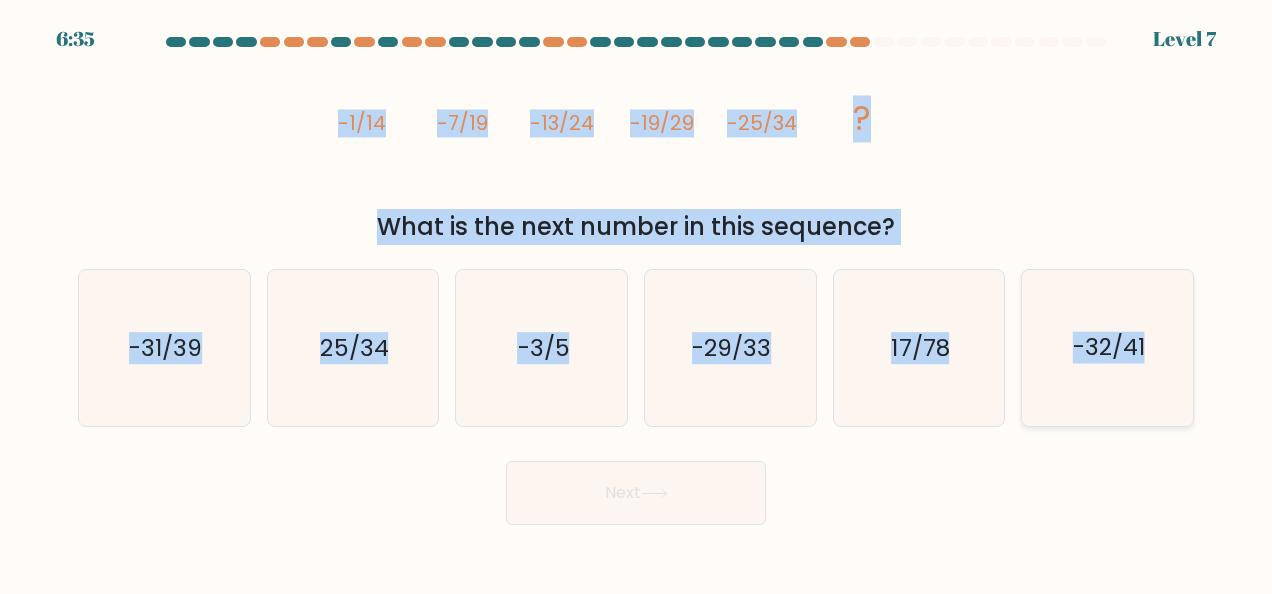 drag, startPoint x: 336, startPoint y: 114, endPoint x: 1144, endPoint y: 345, distance: 840.37195 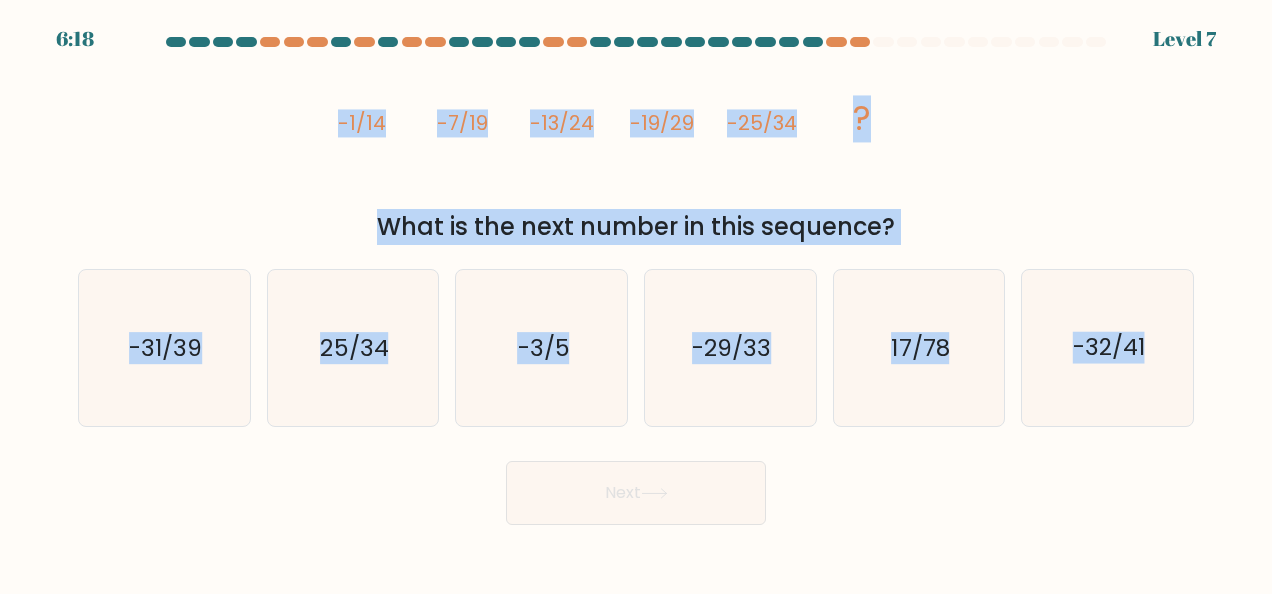 click on "What is the next number in this sequence?" at bounding box center (636, 227) 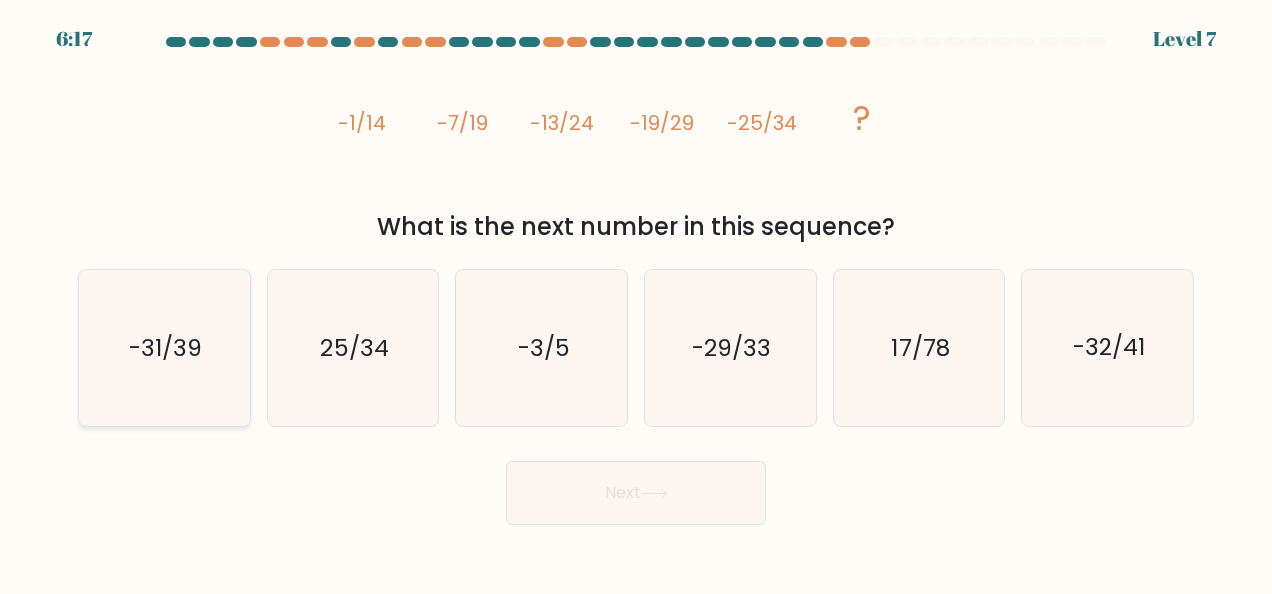 click on "-31/39" at bounding box center (164, 348) 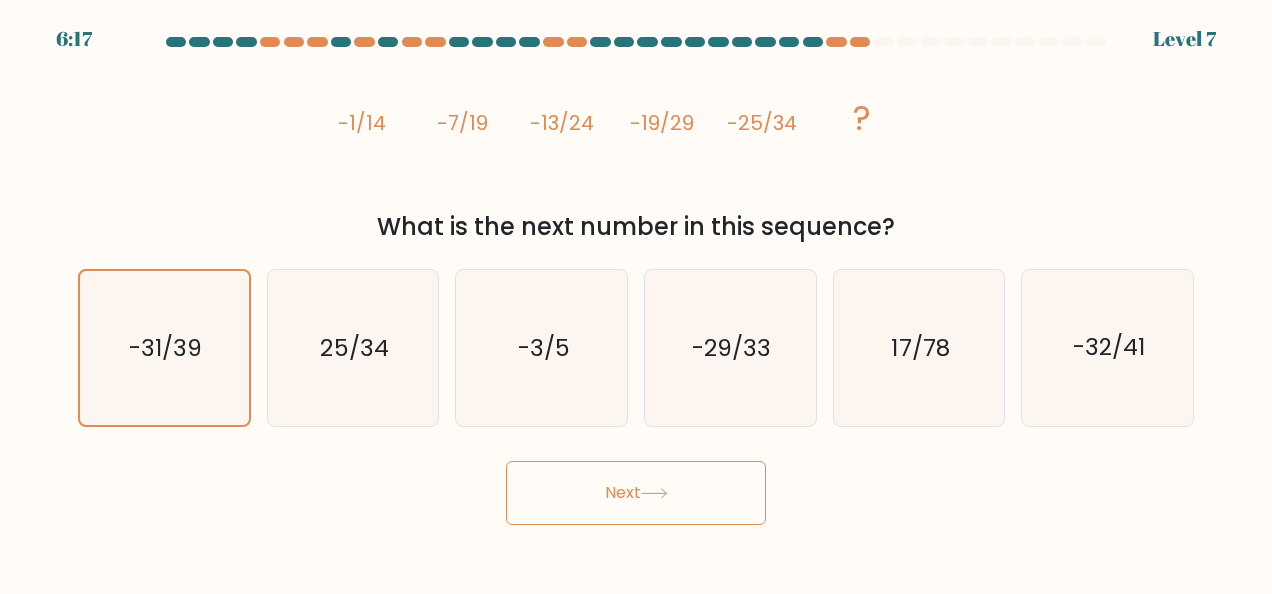 click on "Next" at bounding box center [636, 493] 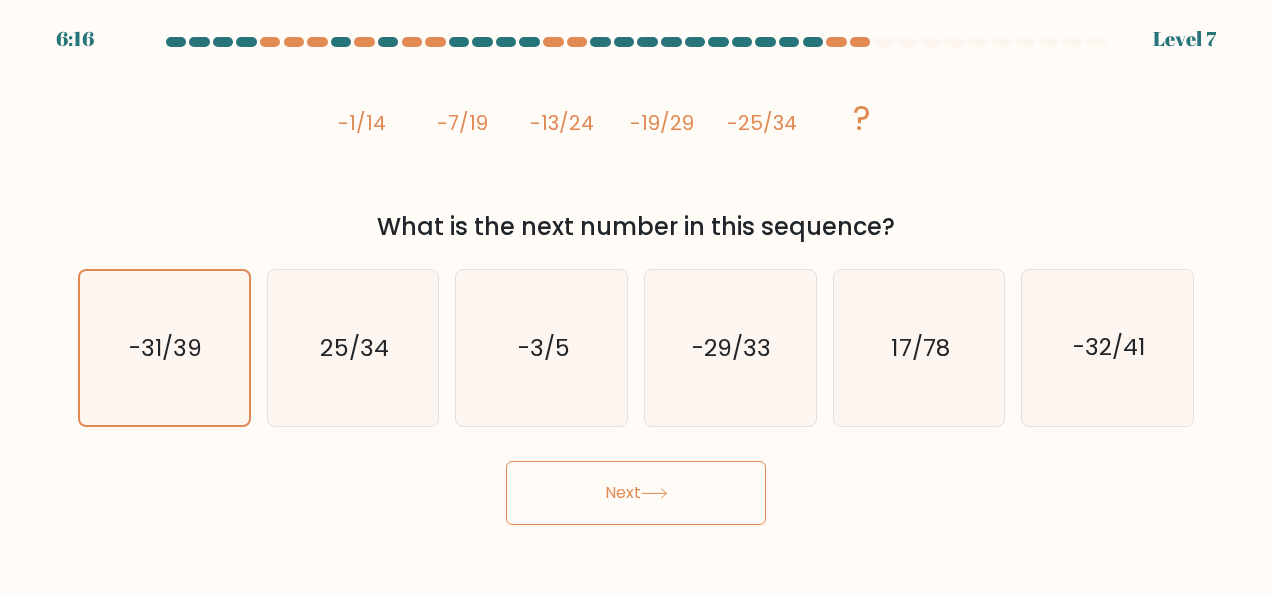 click on "Next" at bounding box center (636, 493) 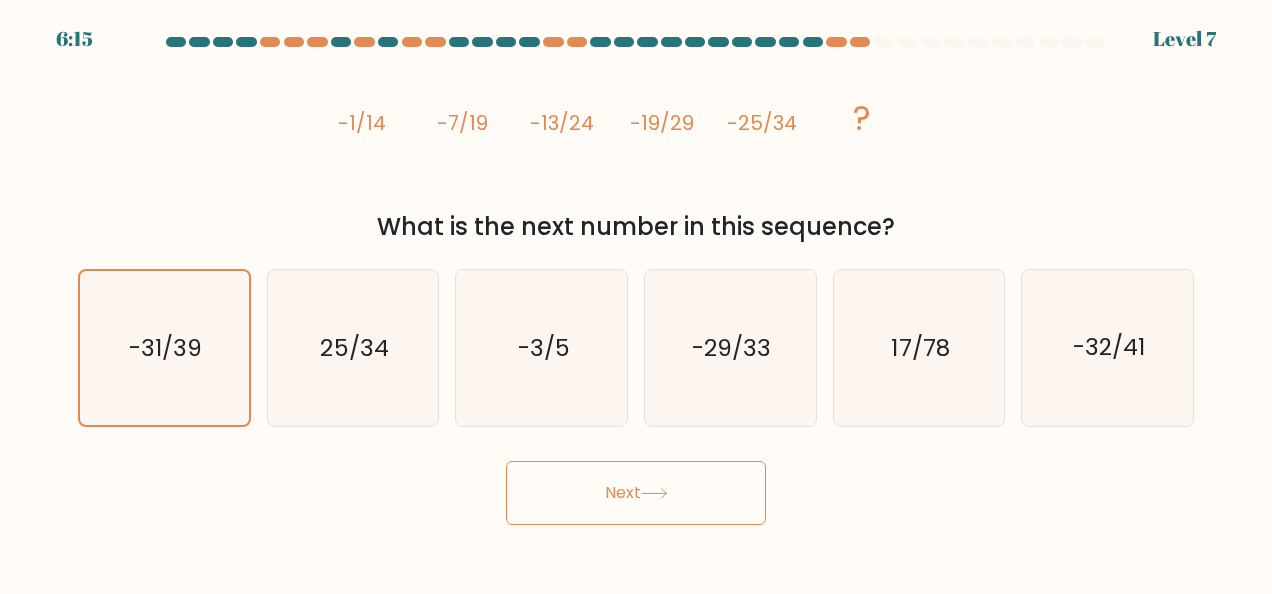 click on "Next" at bounding box center (636, 493) 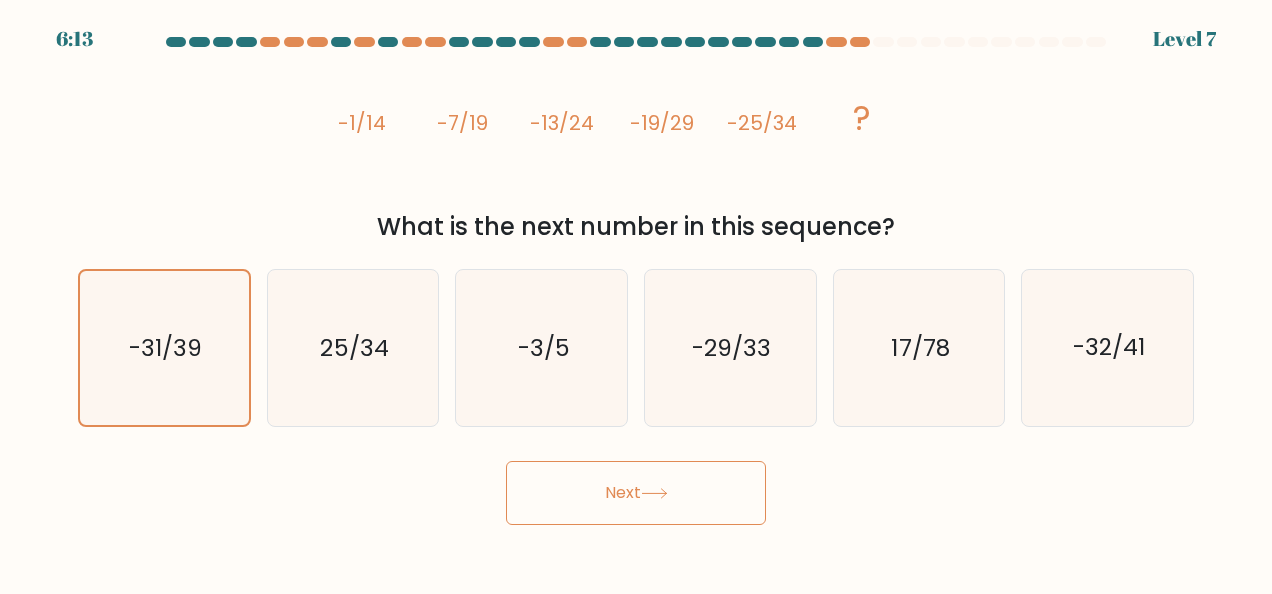 click on "Next" at bounding box center (636, 493) 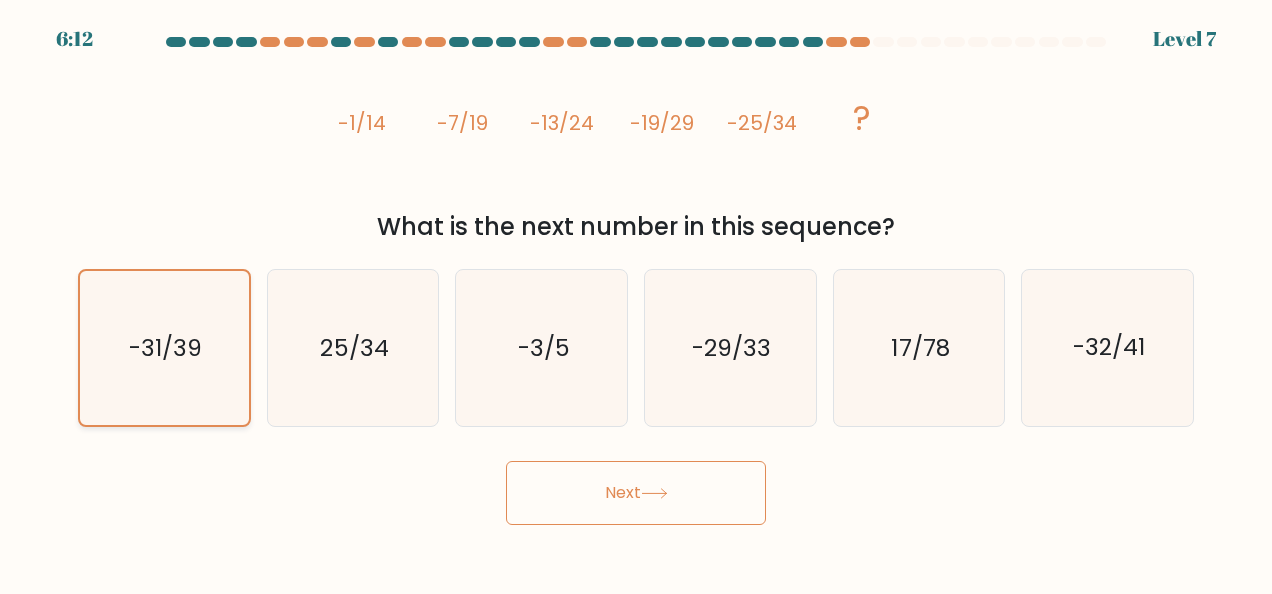 click on "-31/39" at bounding box center (165, 348) 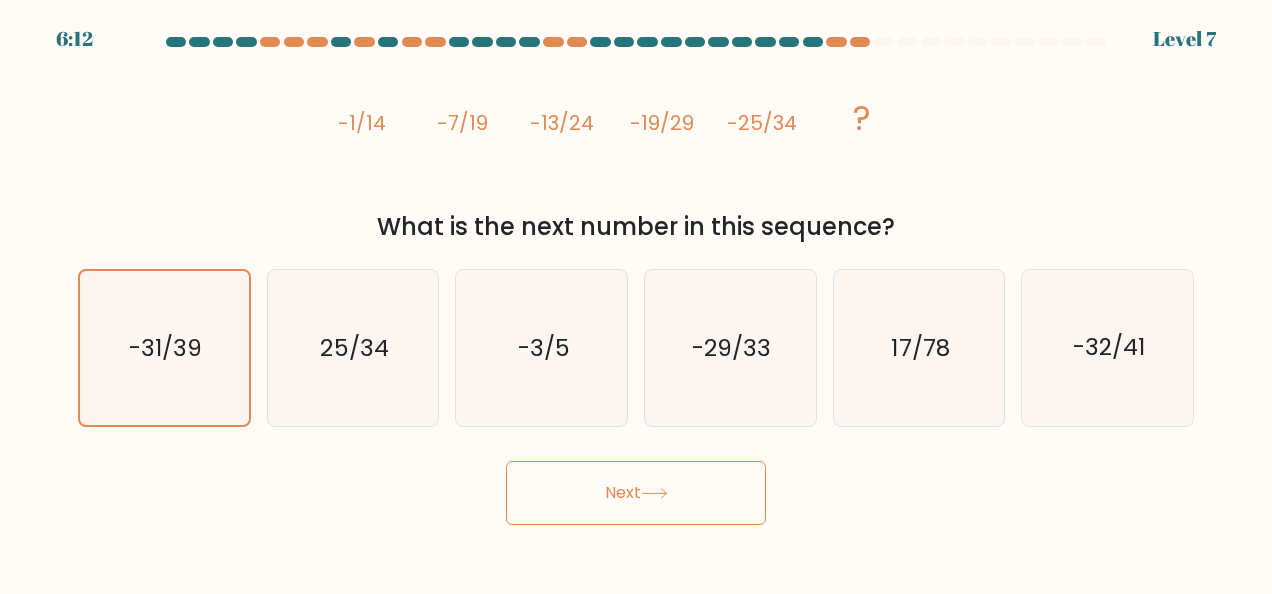 click on "Next" at bounding box center (636, 493) 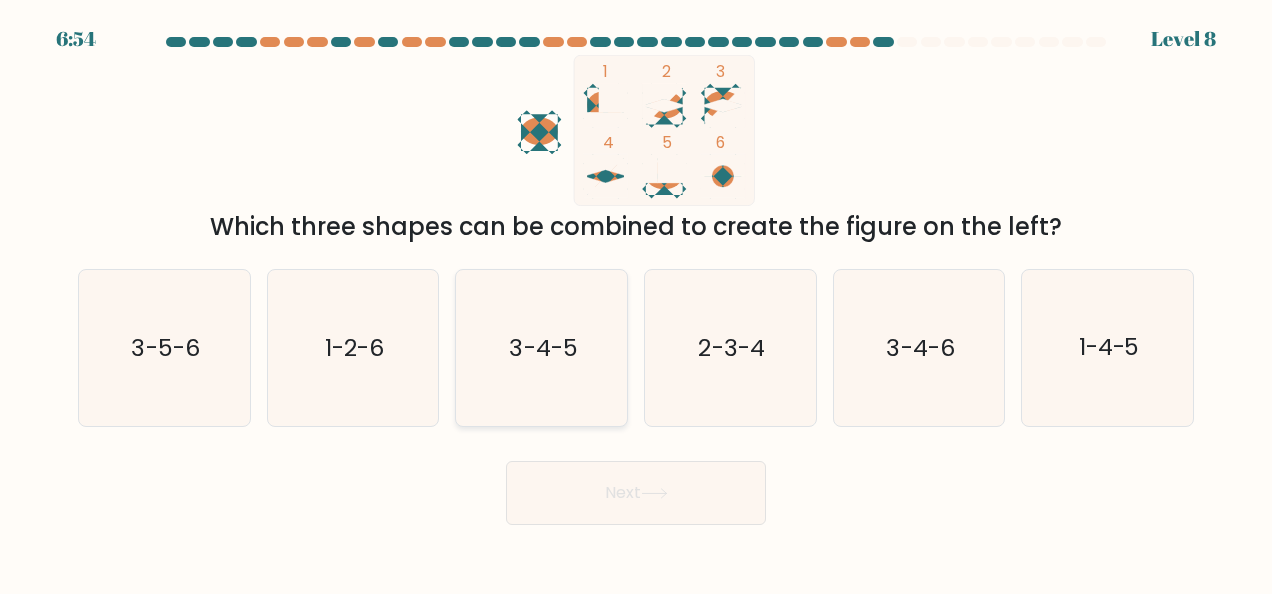 click on "3-4-5" at bounding box center (542, 348) 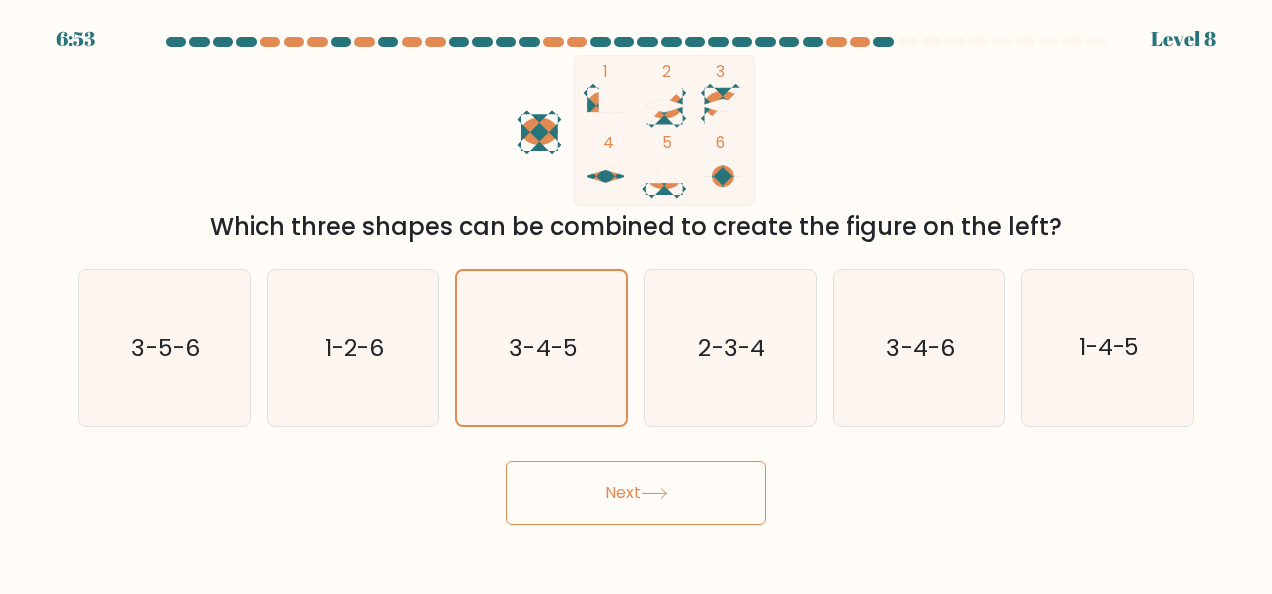 click on "Next" at bounding box center [636, 493] 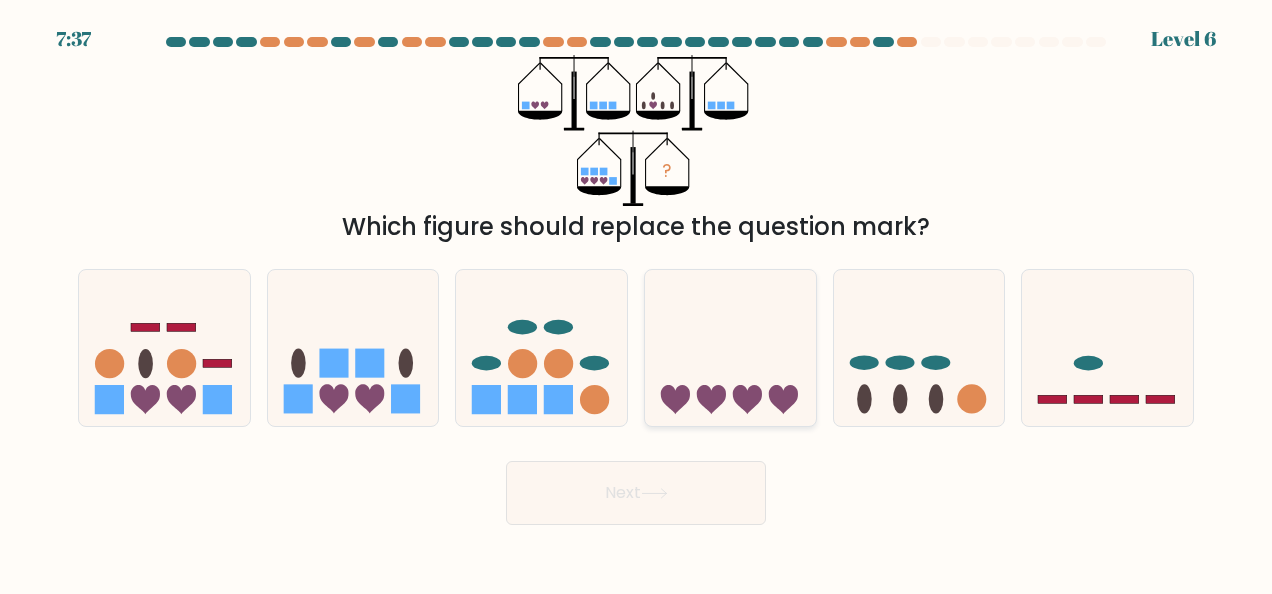click at bounding box center [730, 347] 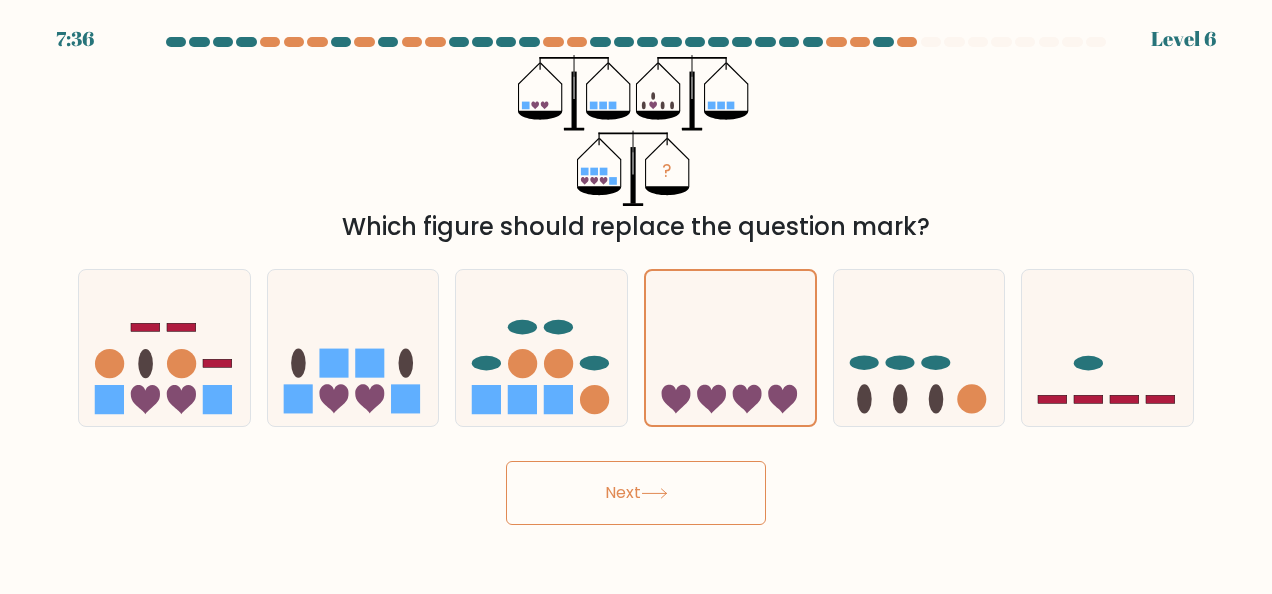 click on "Next" at bounding box center [636, 493] 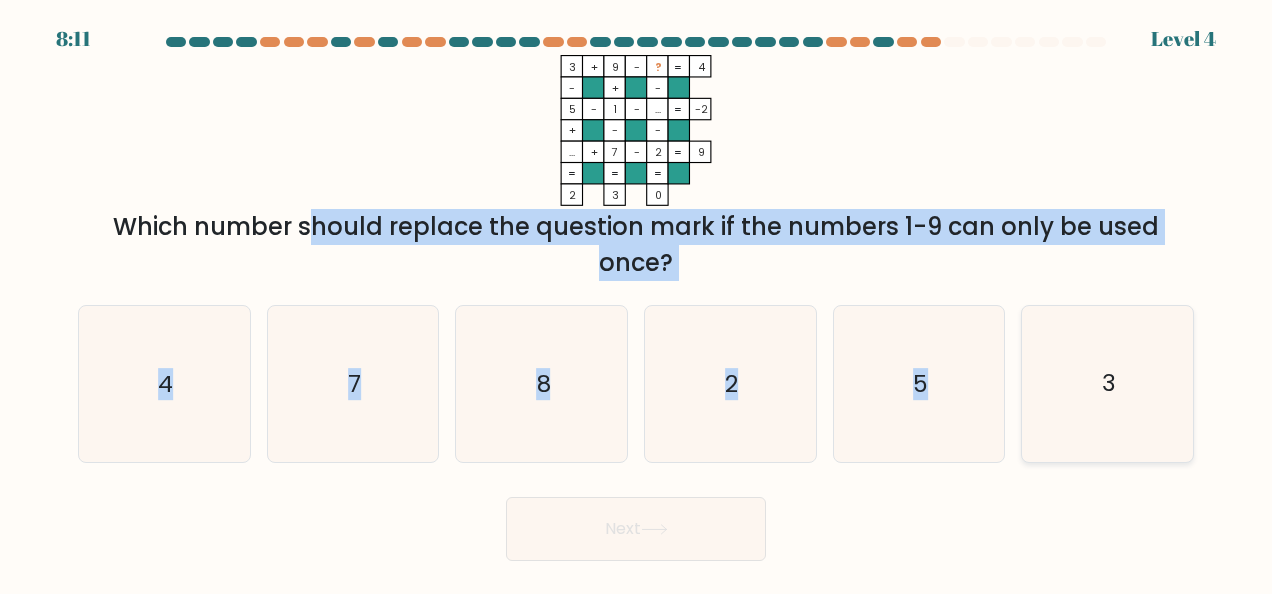 drag, startPoint x: 128, startPoint y: 224, endPoint x: 1125, endPoint y: 422, distance: 1016.4708 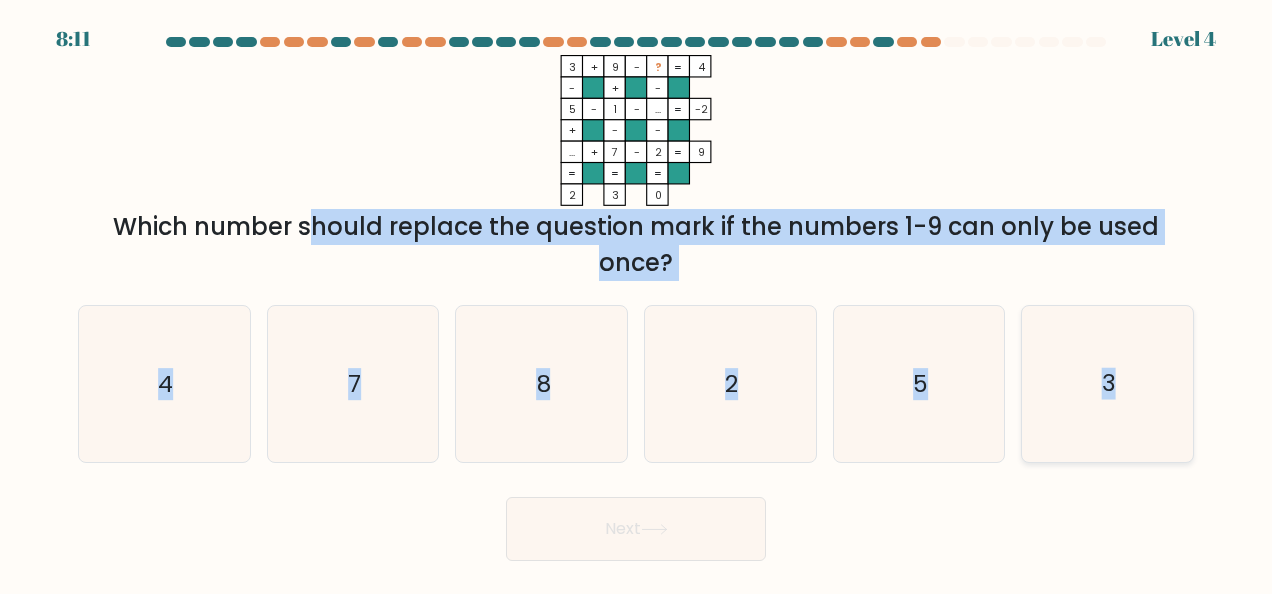 click at bounding box center [636, 299] 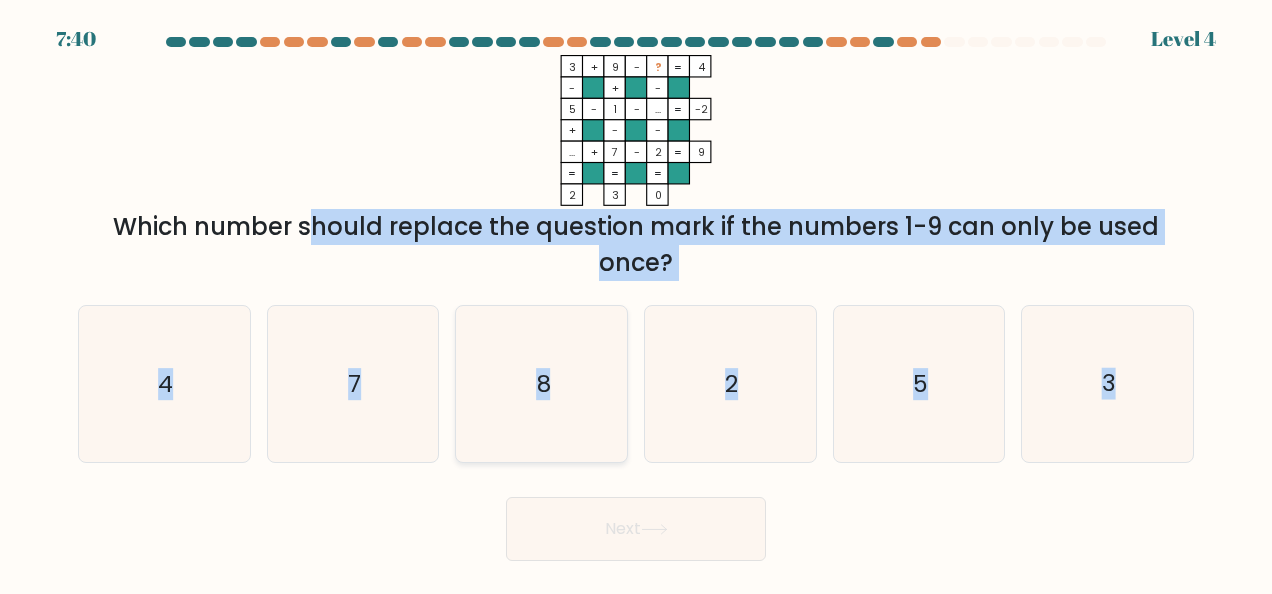 click on "8" at bounding box center [542, 384] 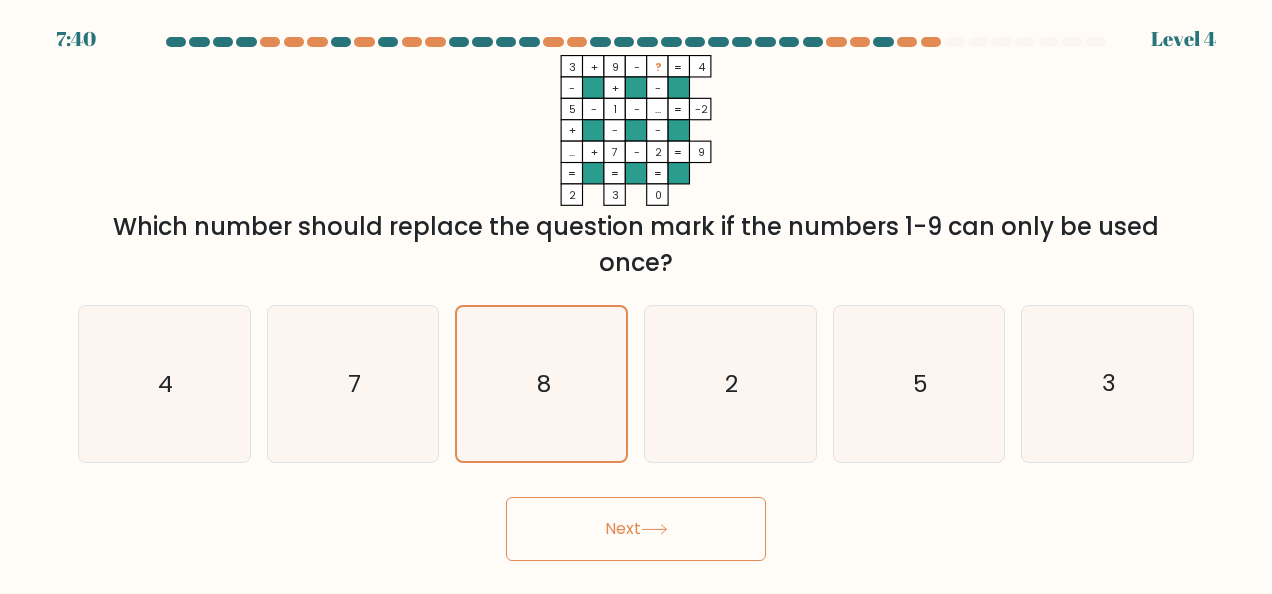 click on "Next" at bounding box center [636, 529] 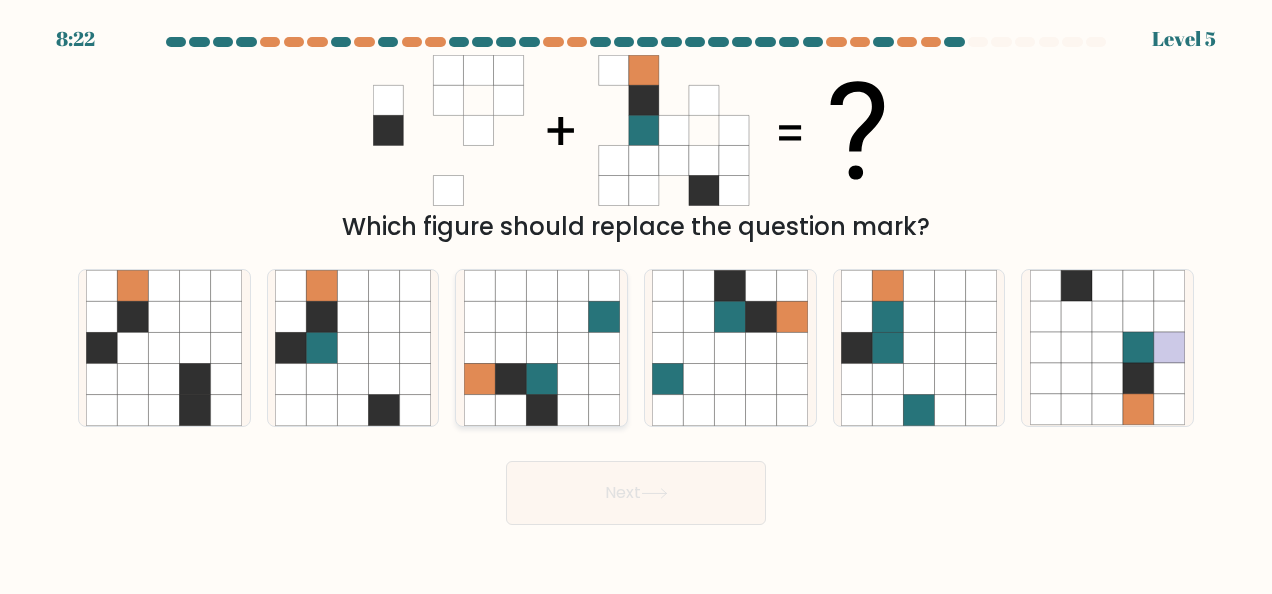 click at bounding box center [541, 348] 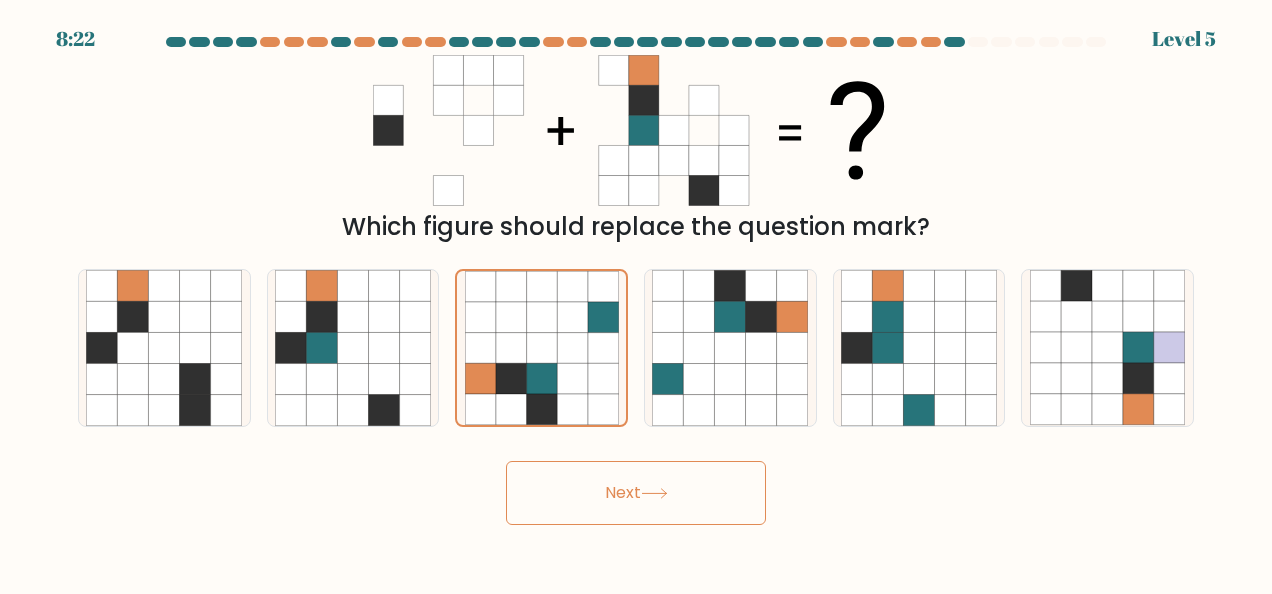 click on "Next" at bounding box center [636, 493] 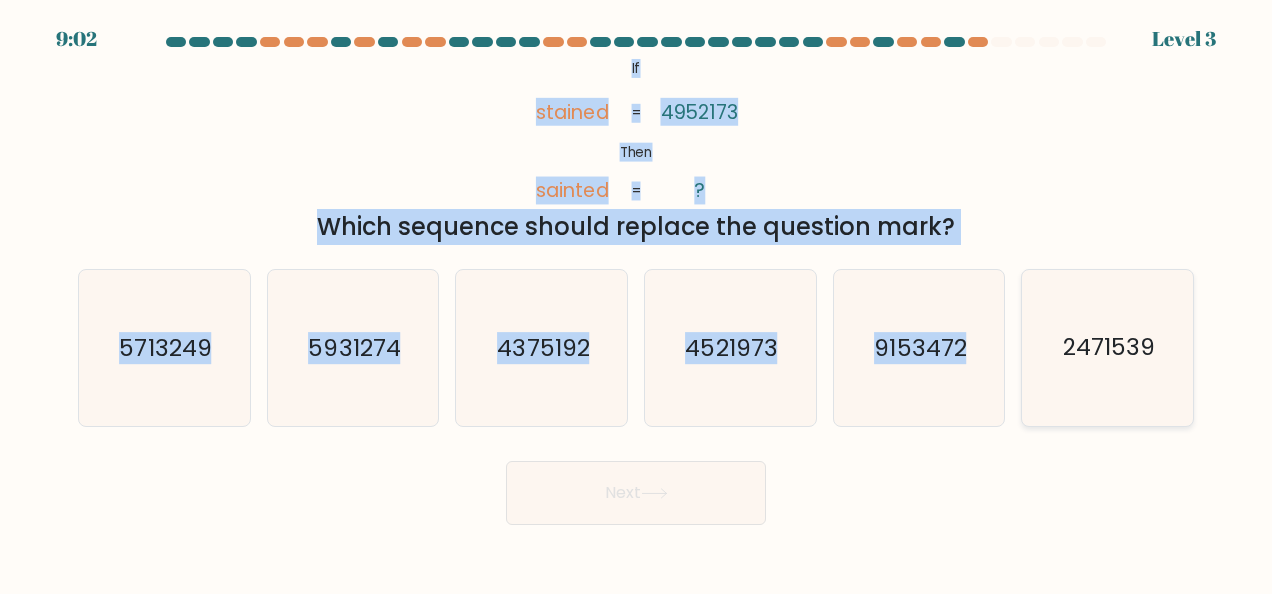 drag, startPoint x: 623, startPoint y: 62, endPoint x: 1150, endPoint y: 369, distance: 609.89996 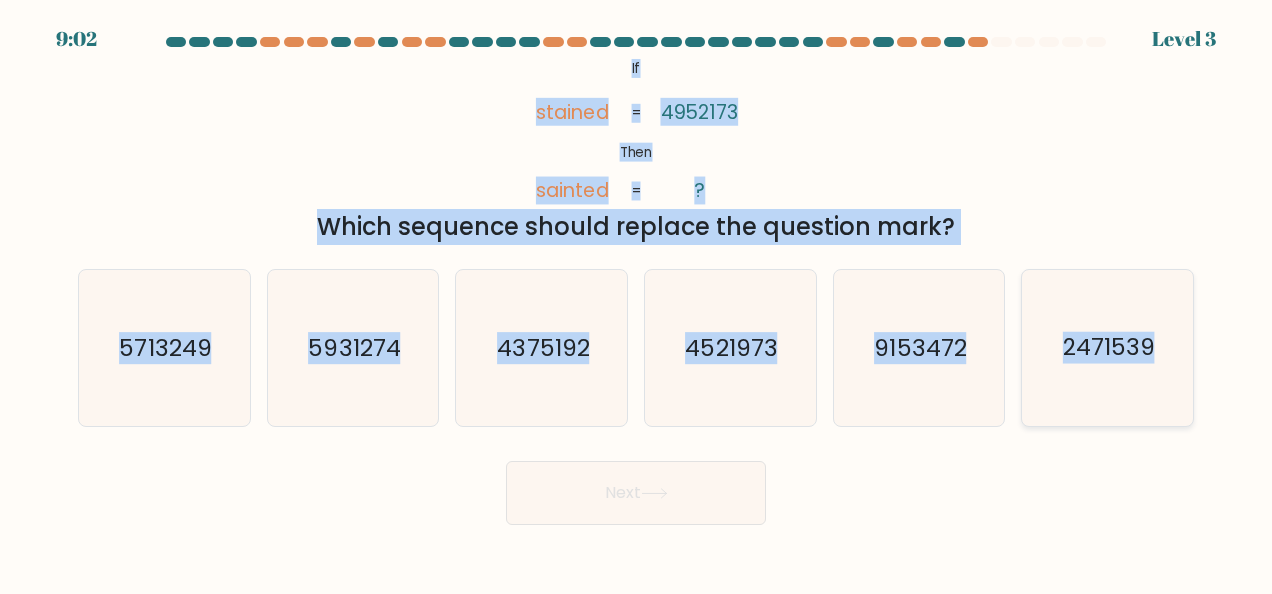 click on "If ?" at bounding box center (636, 281) 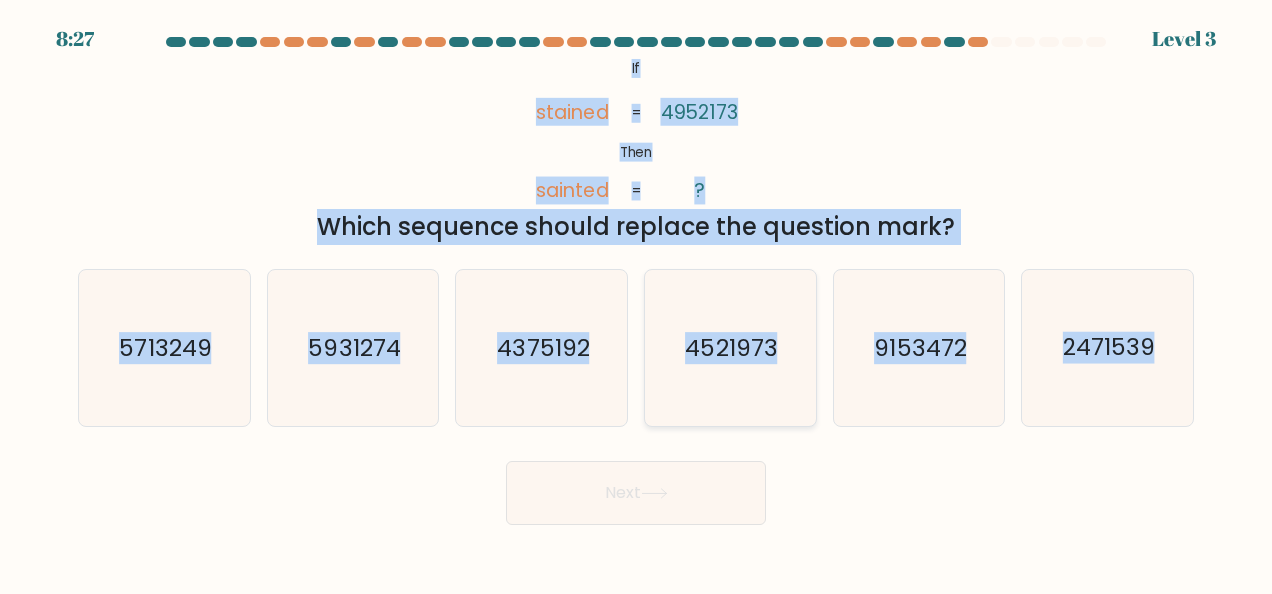click on "4521973" at bounding box center [730, 348] 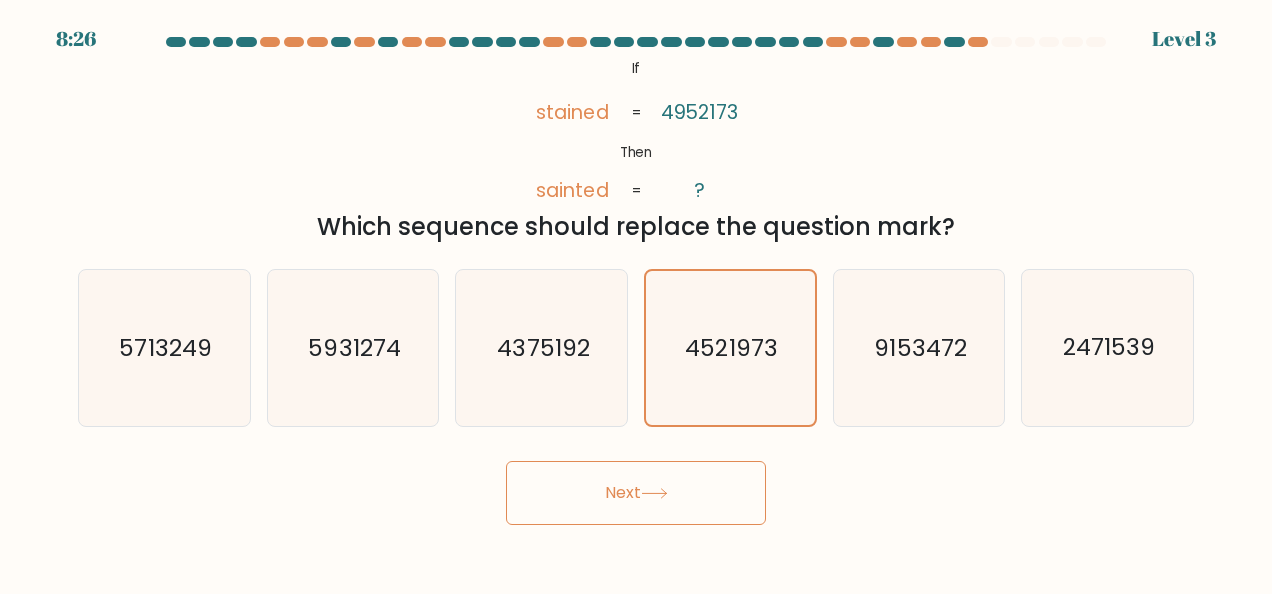 click on "Next" at bounding box center [636, 493] 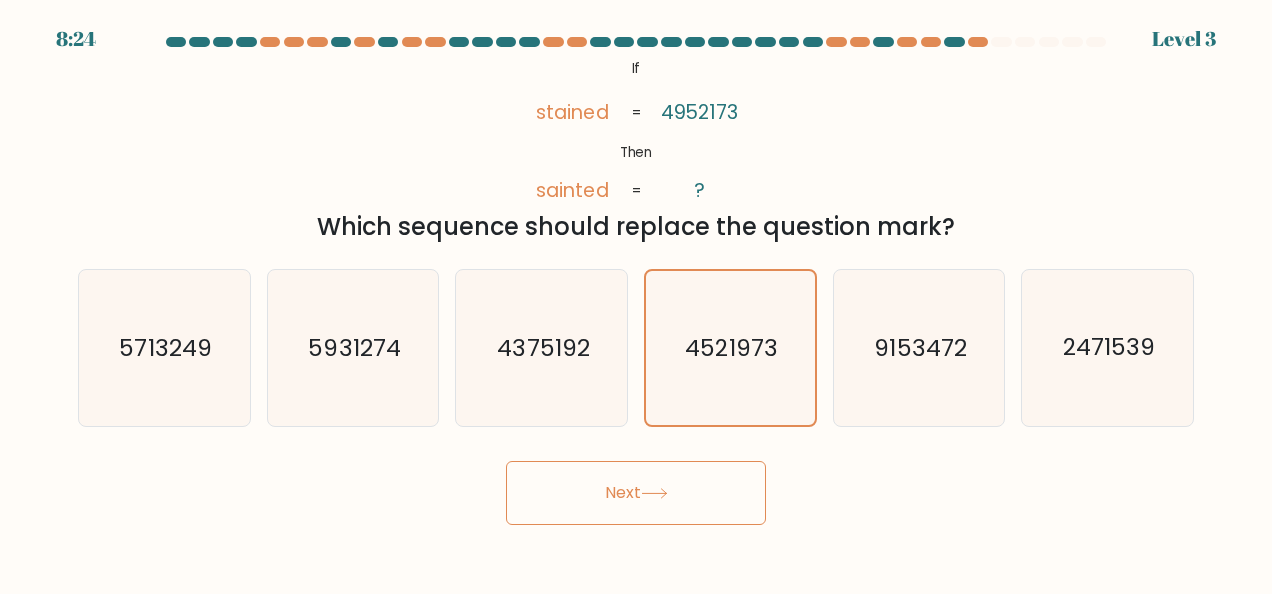 click on "Next" at bounding box center [636, 493] 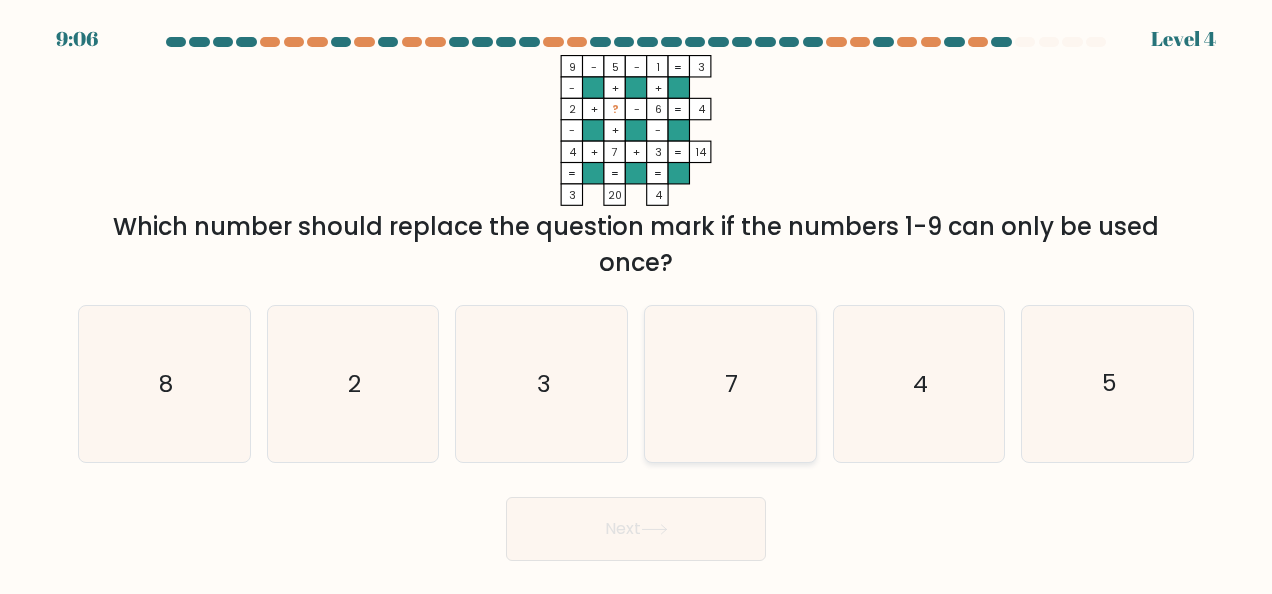 click on "7" at bounding box center (730, 384) 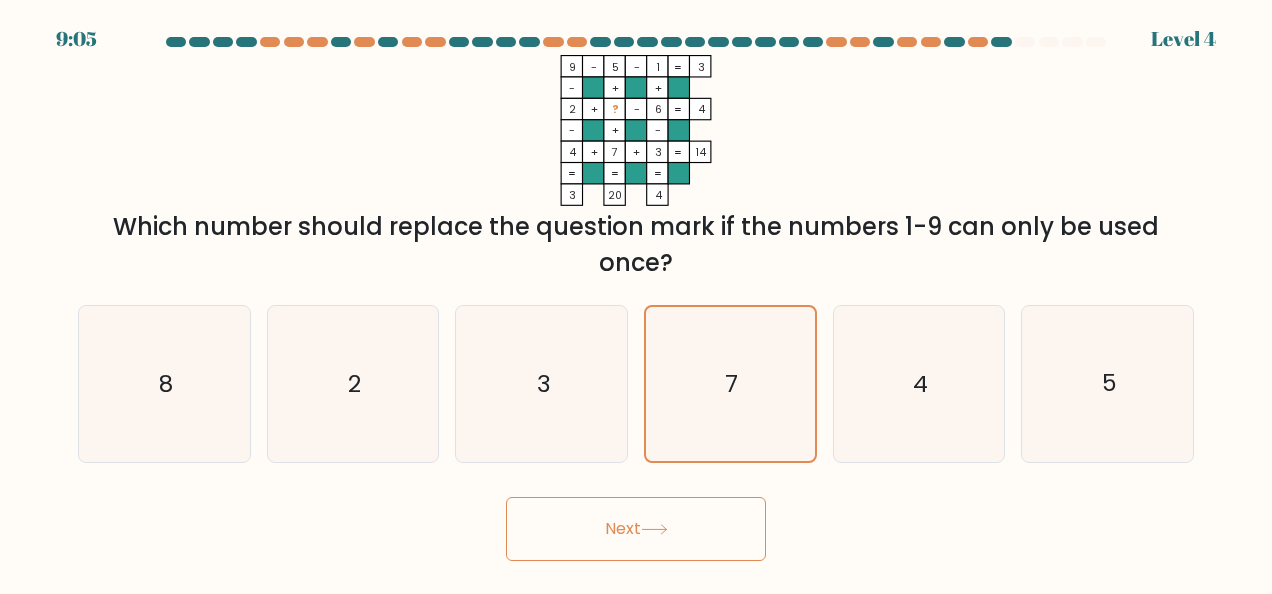 click on "Next" at bounding box center [636, 529] 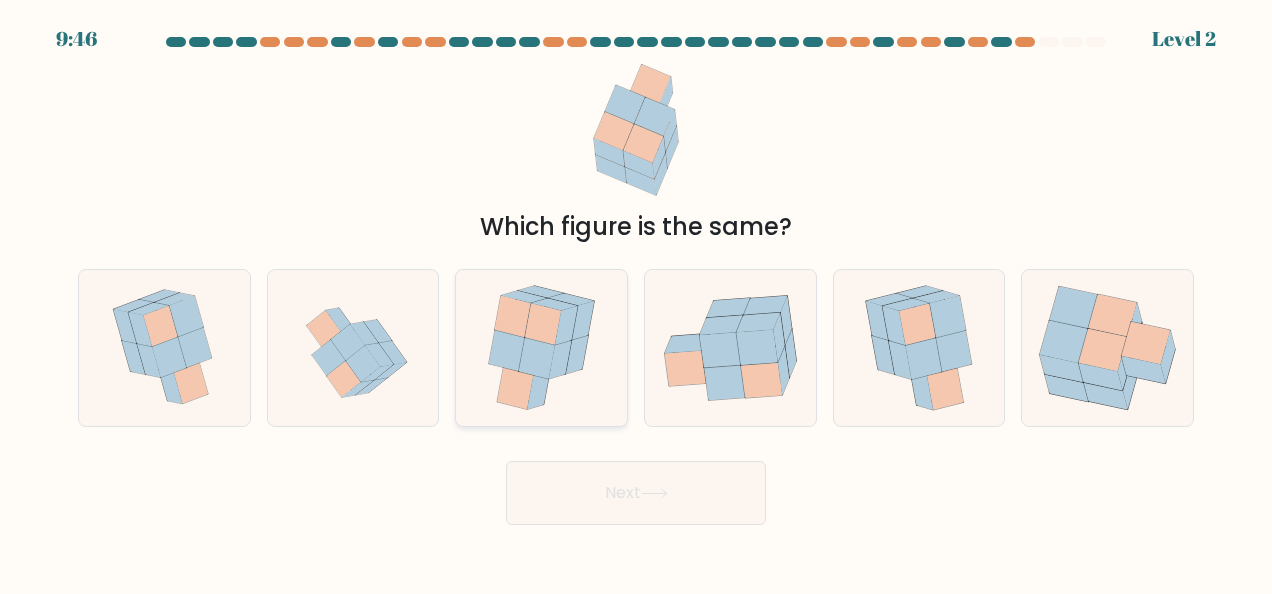 click at bounding box center [543, 324] 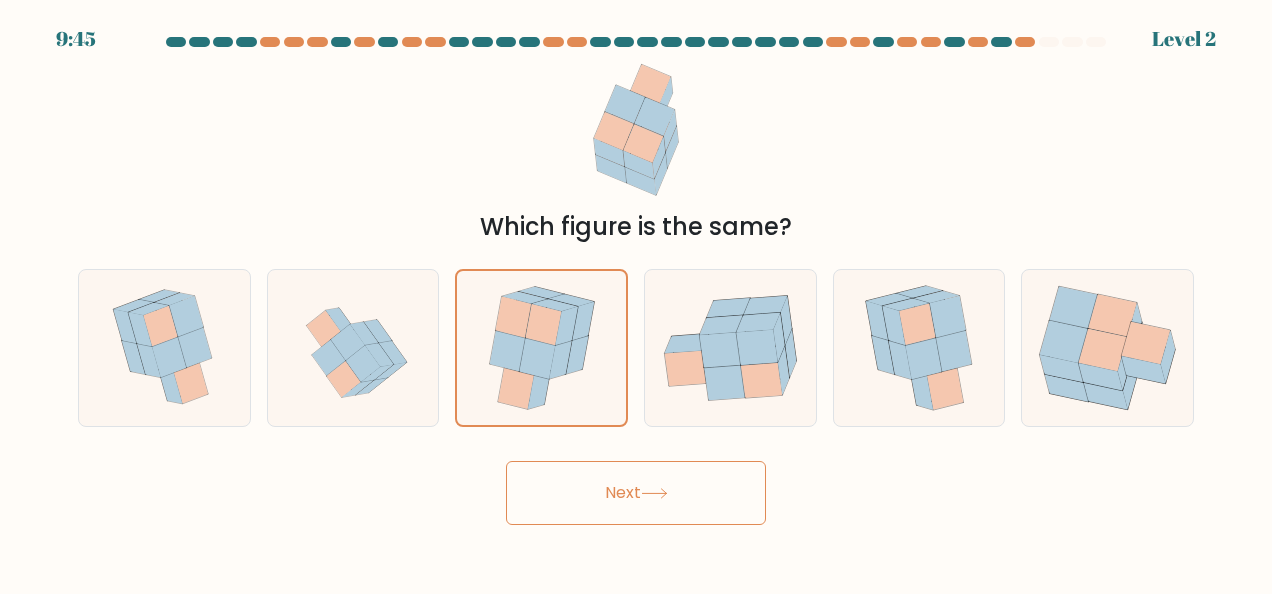 click on "Next" at bounding box center [636, 493] 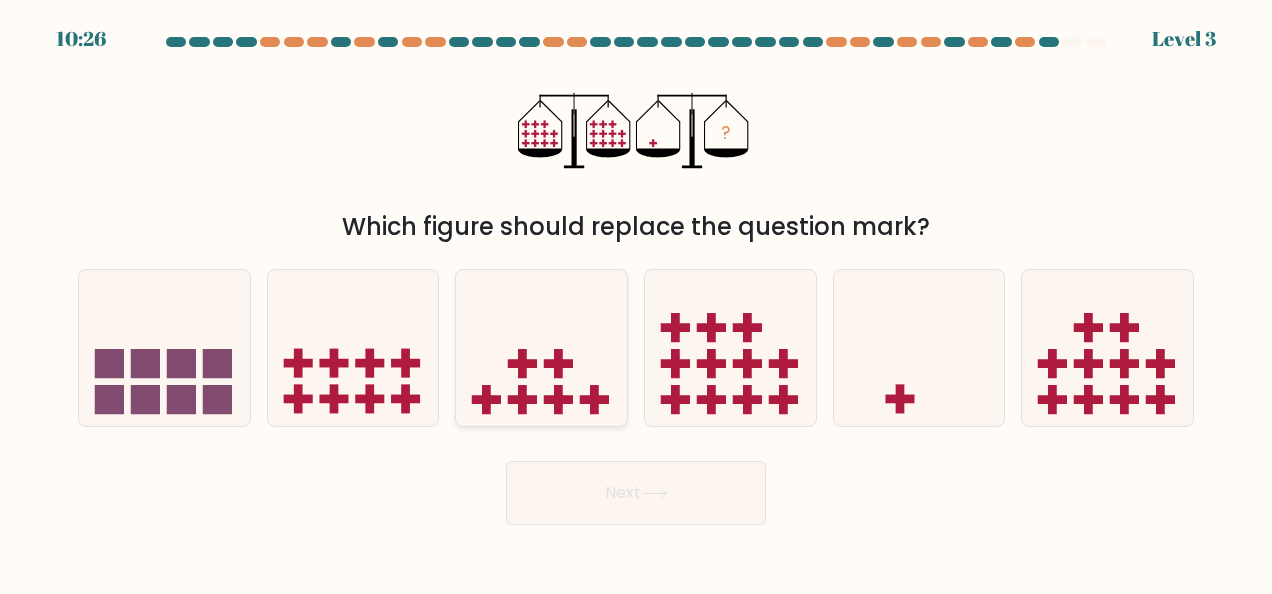 click at bounding box center (541, 347) 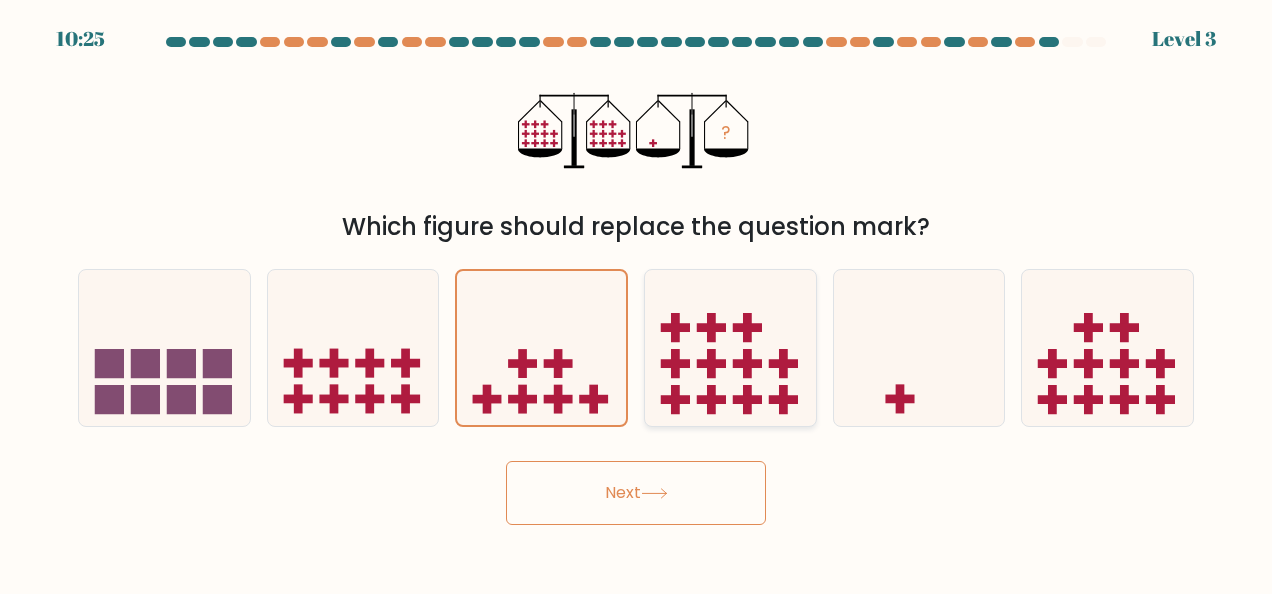click at bounding box center (730, 347) 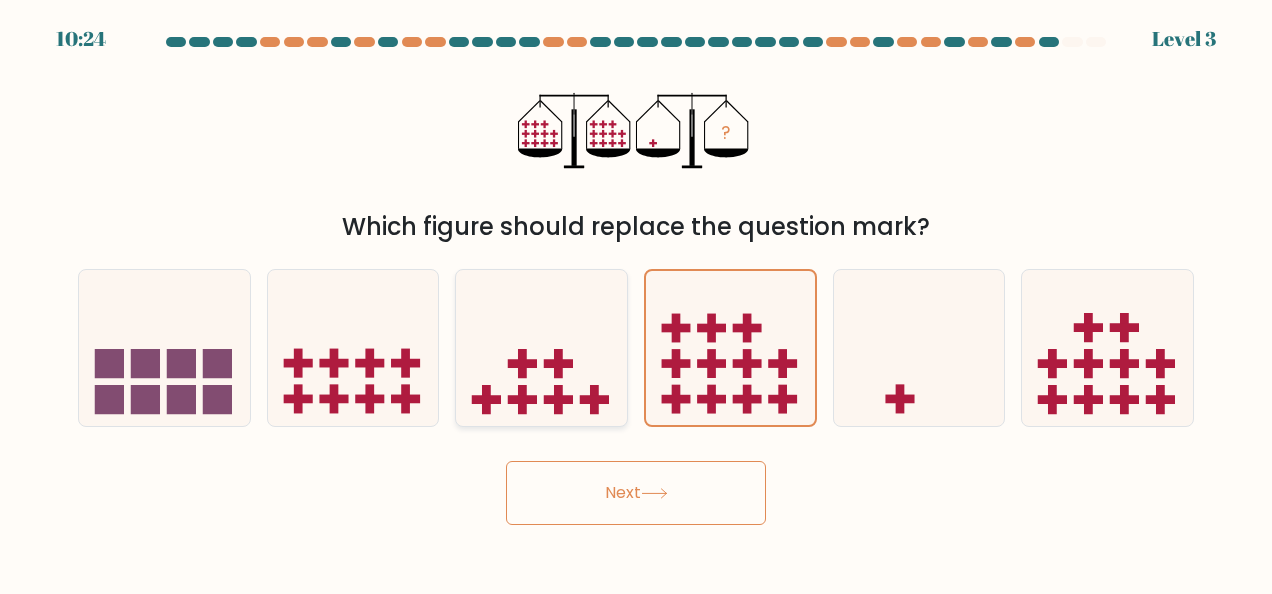 click at bounding box center (541, 347) 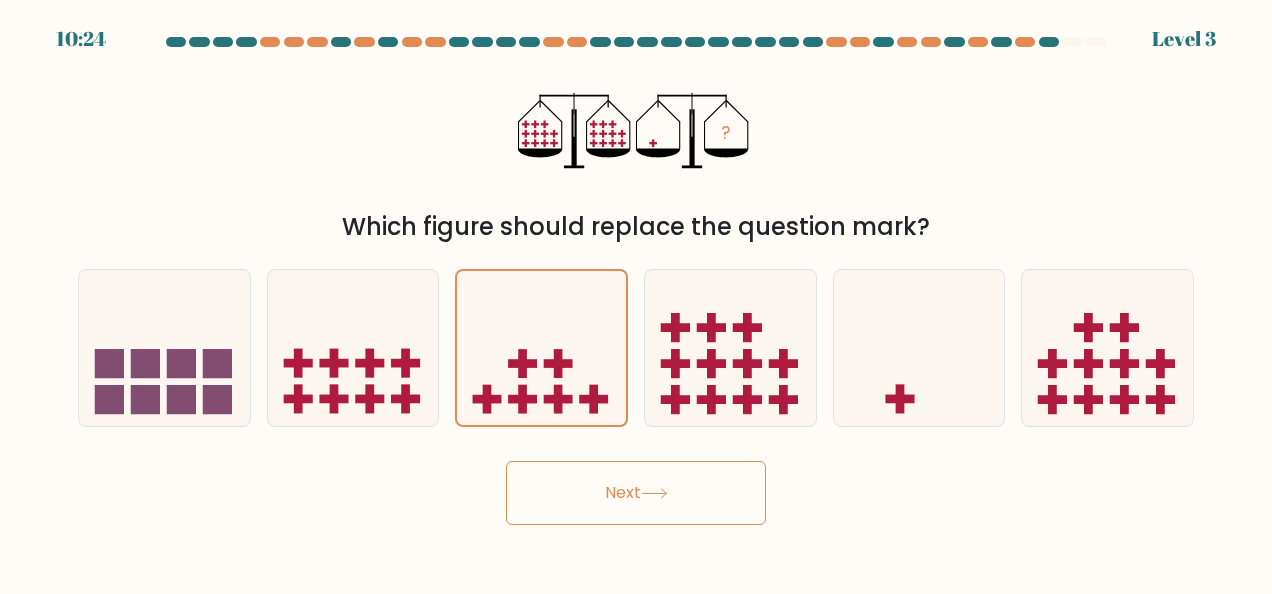 click on "Next" at bounding box center [636, 493] 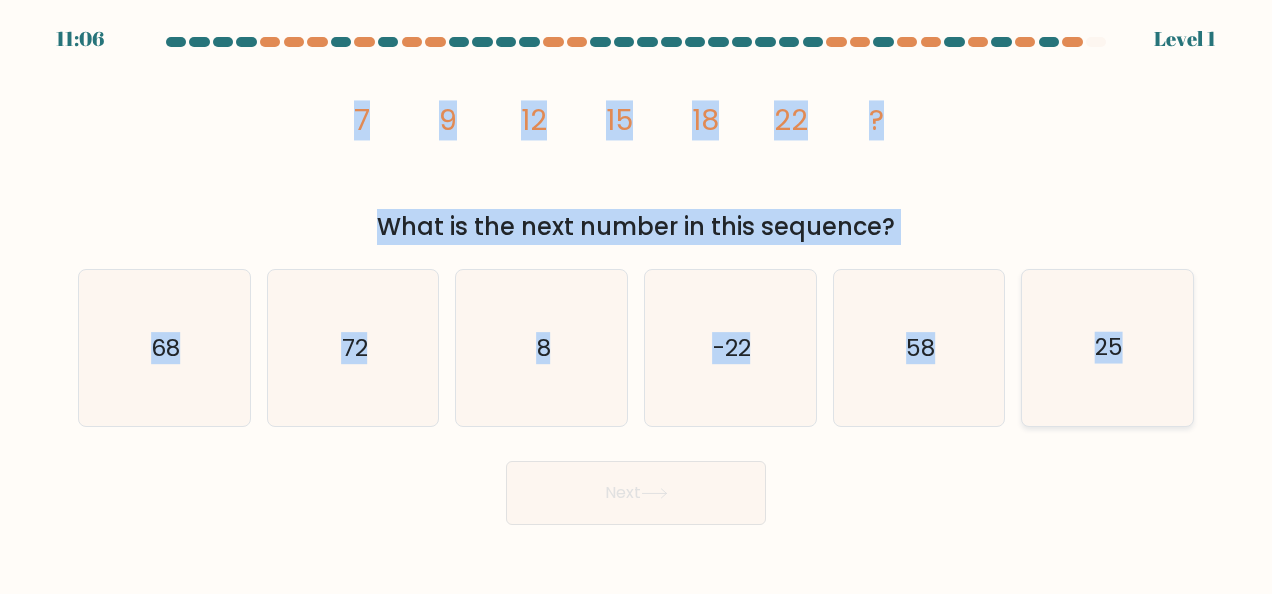 drag, startPoint x: 349, startPoint y: 120, endPoint x: 1125, endPoint y: 342, distance: 807.13074 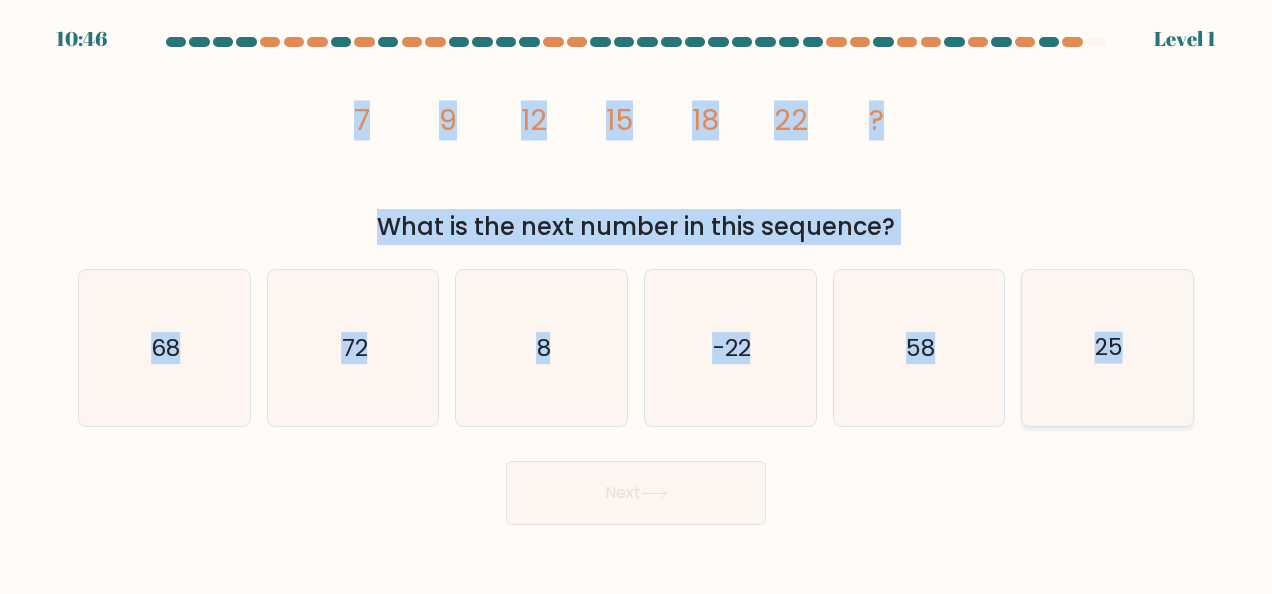 click on "25" at bounding box center (1108, 348) 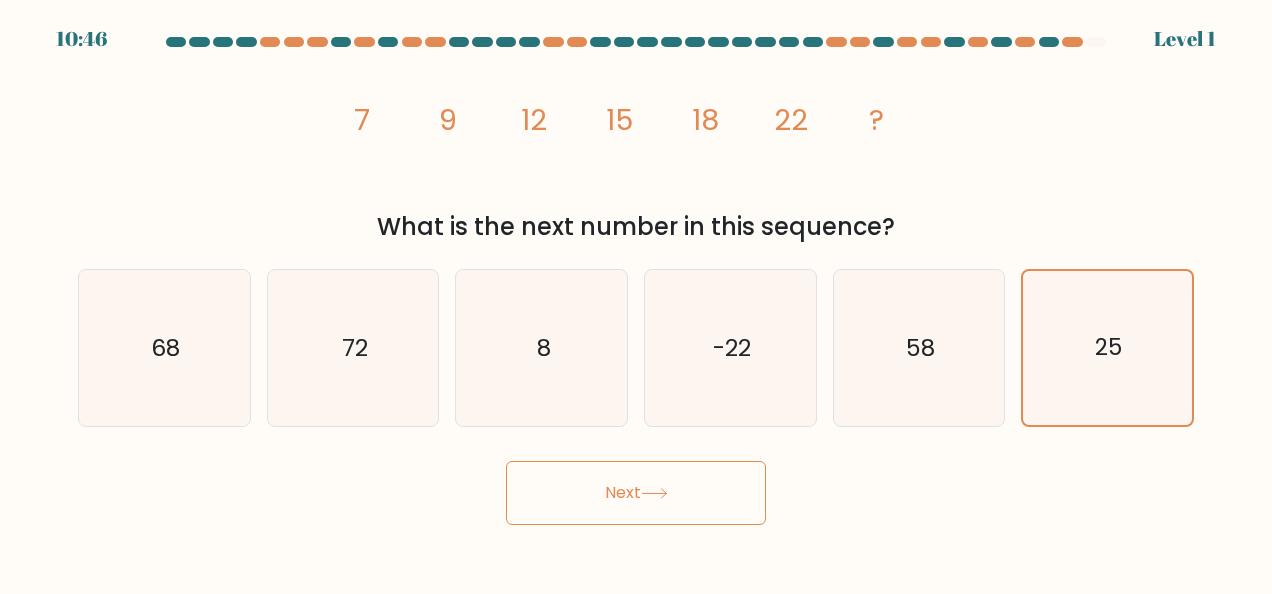 click on "Next" at bounding box center [636, 493] 